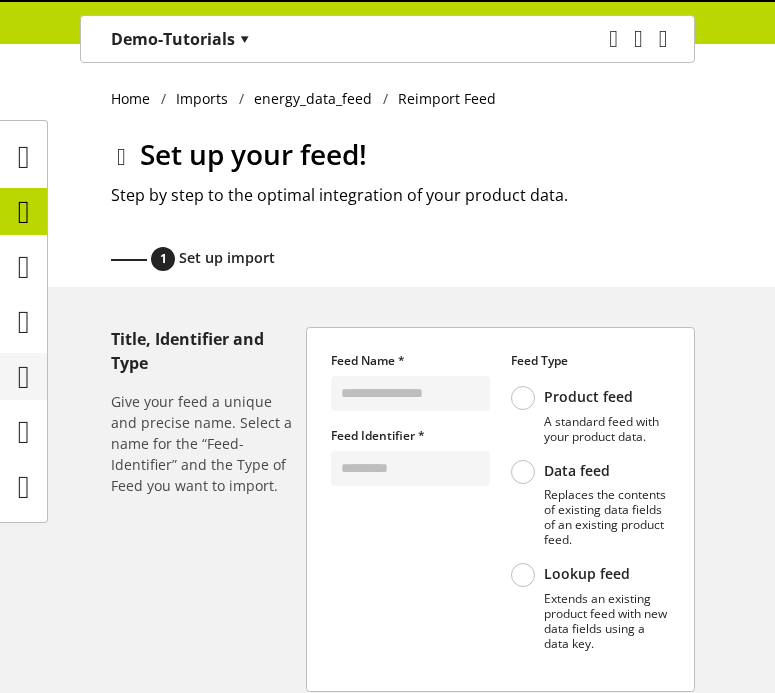 scroll, scrollTop: 0, scrollLeft: 0, axis: both 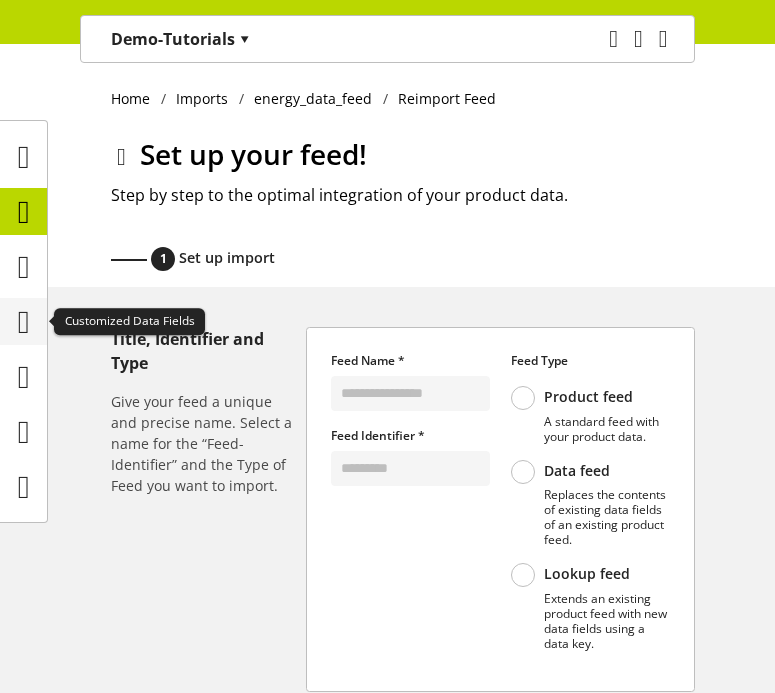 click at bounding box center (24, 322) 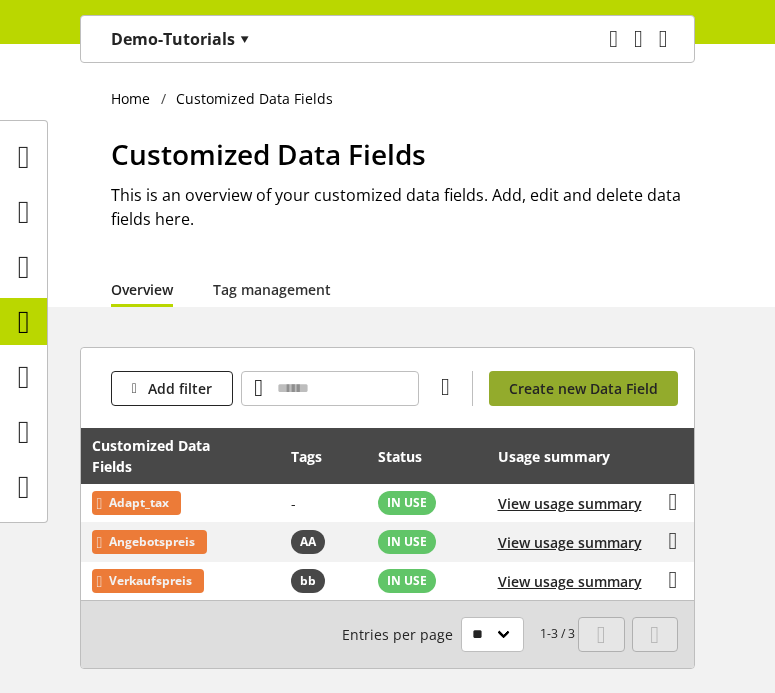 click on "Create new Data Field" at bounding box center (583, 388) 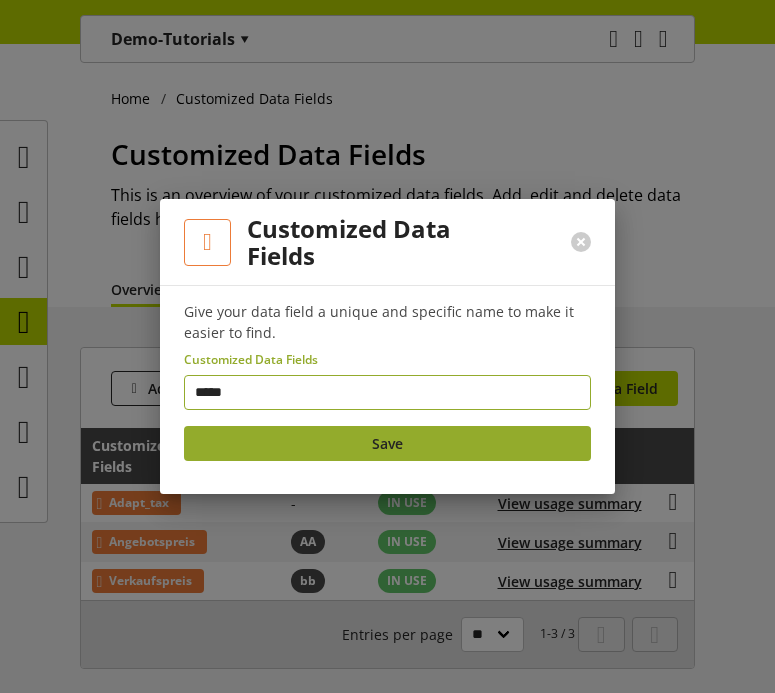 type on "*****" 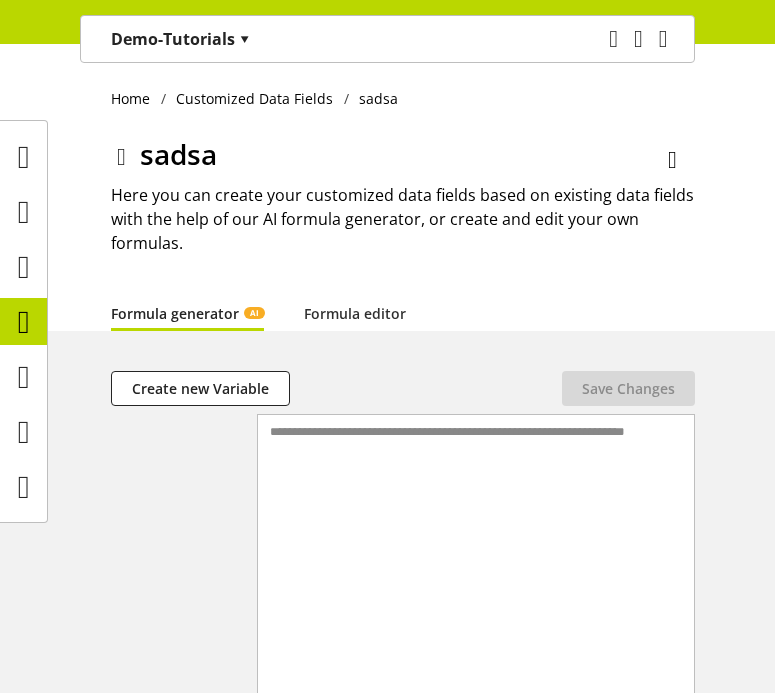 click at bounding box center [121, 157] 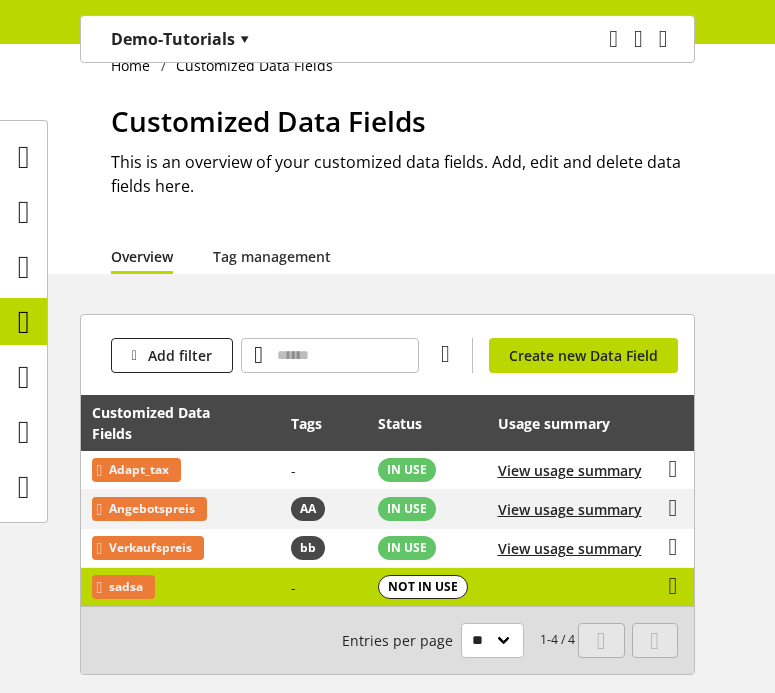 scroll, scrollTop: 41, scrollLeft: 0, axis: vertical 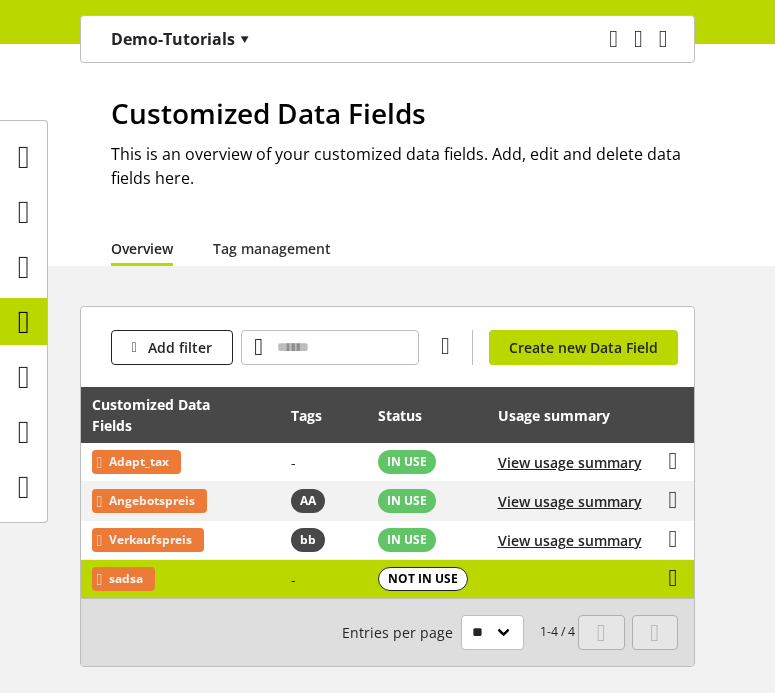 click at bounding box center [673, 461] 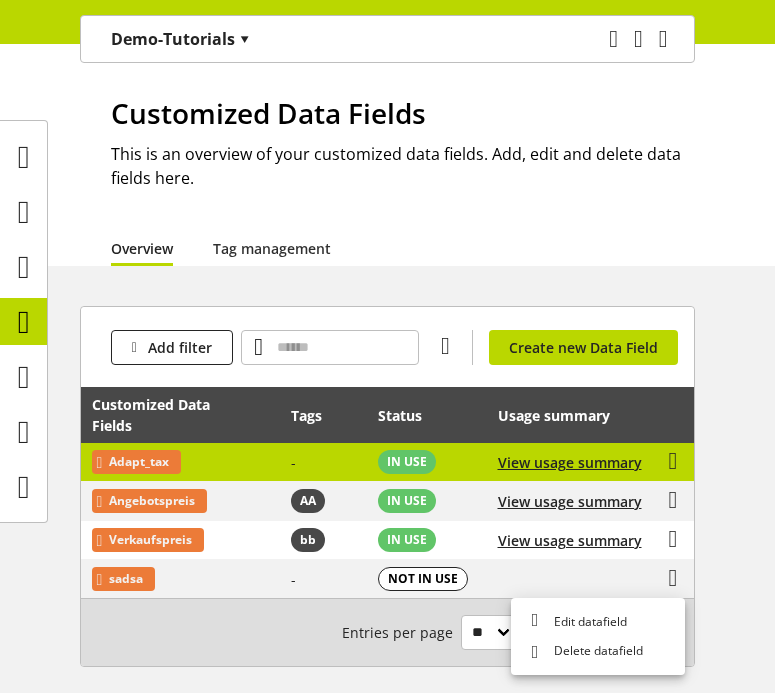 click on "-" at bounding box center (323, 462) 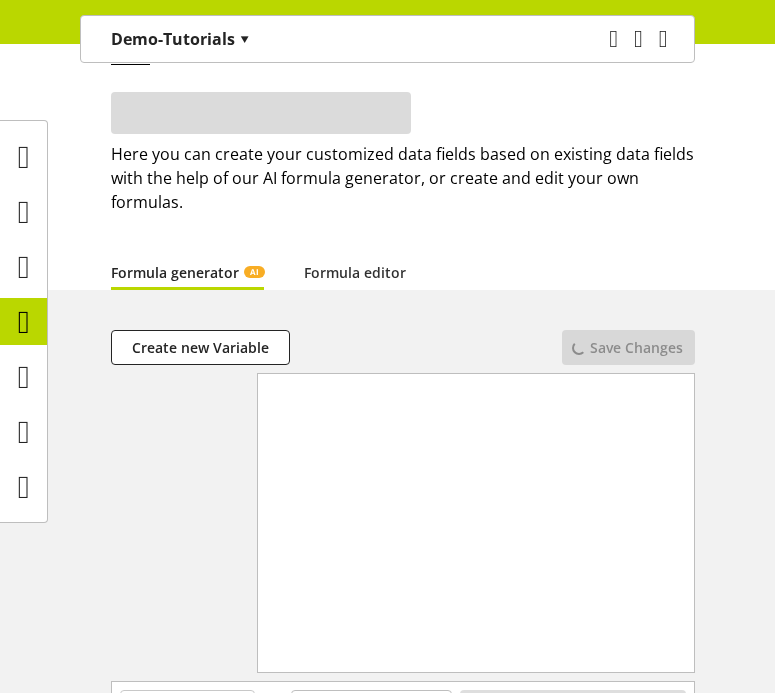 scroll, scrollTop: 0, scrollLeft: 0, axis: both 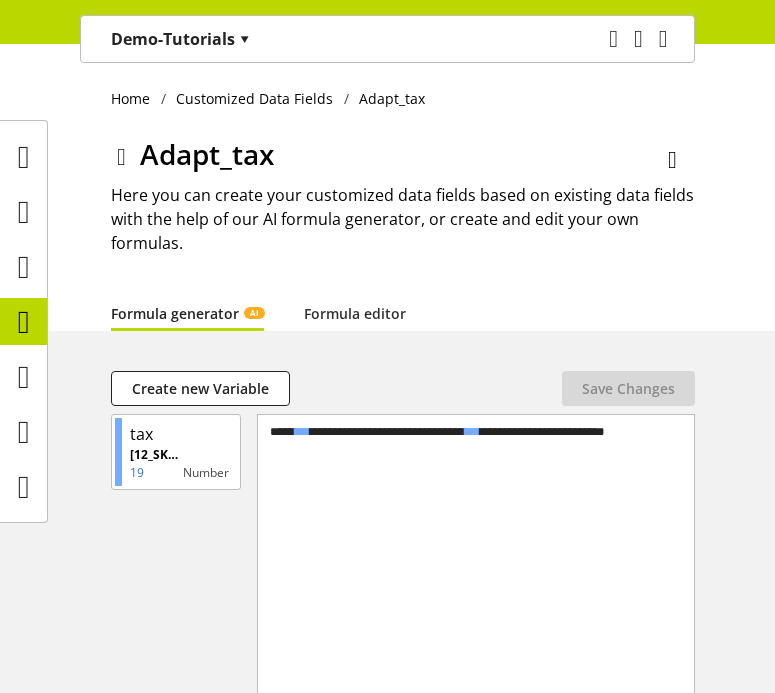 click at bounding box center [121, 157] 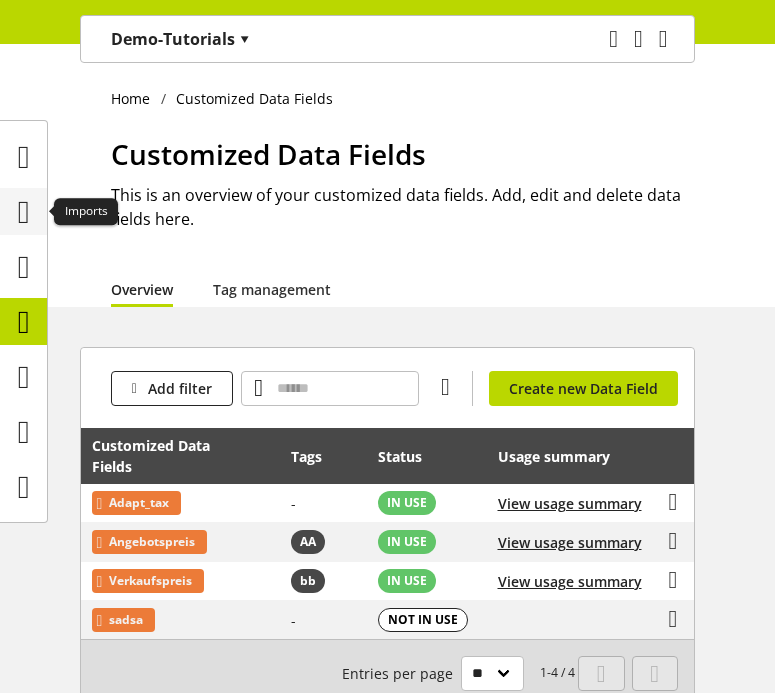 click at bounding box center (24, 212) 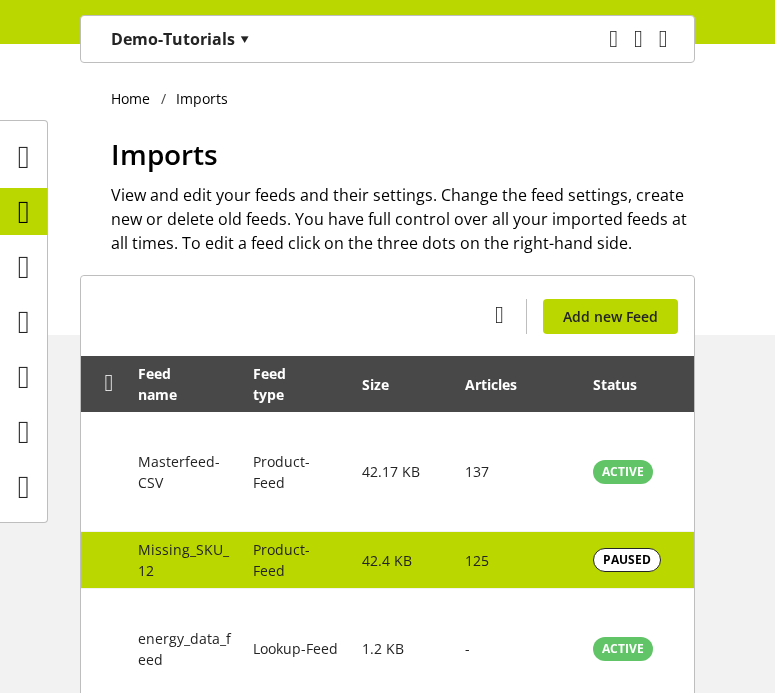 scroll, scrollTop: 0, scrollLeft: 447, axis: horizontal 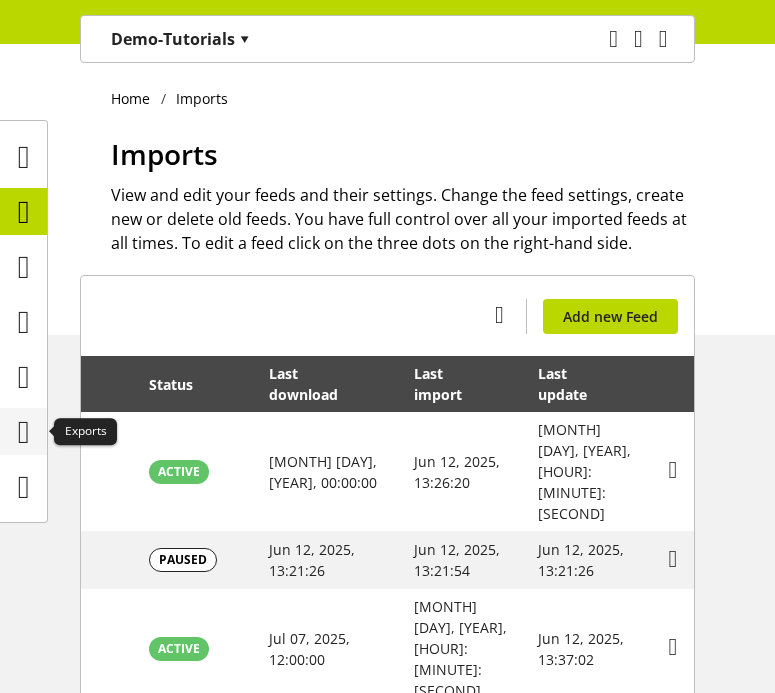 click at bounding box center (24, 432) 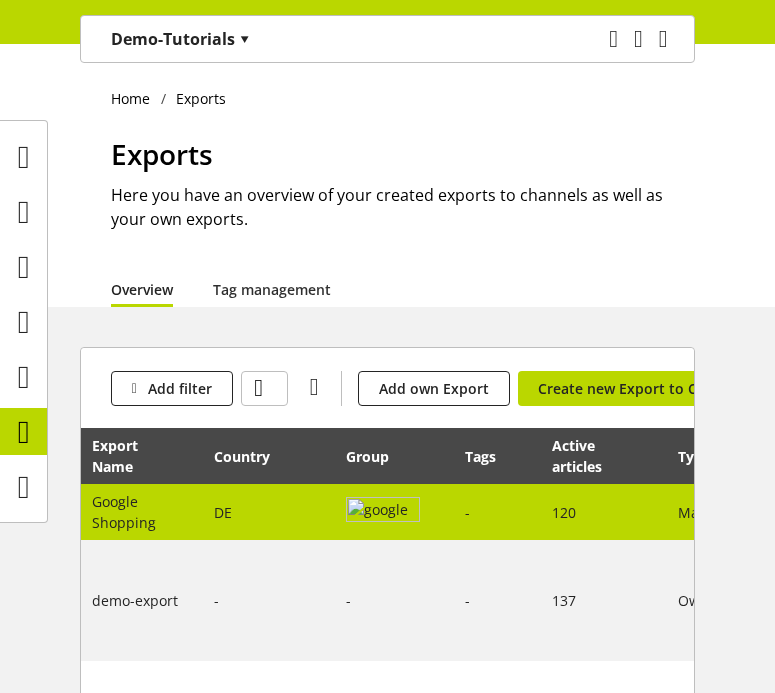 scroll, scrollTop: 0, scrollLeft: 495, axis: horizontal 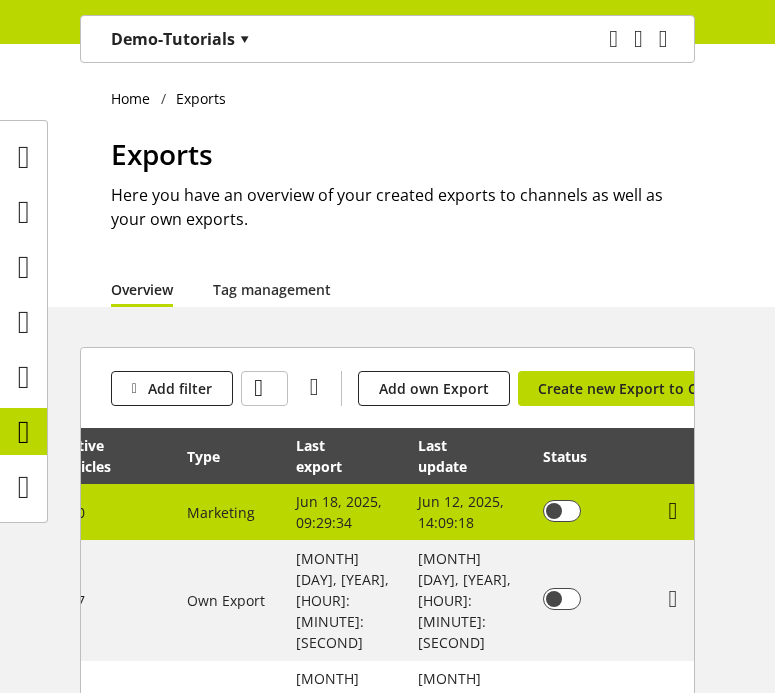click at bounding box center [673, 511] 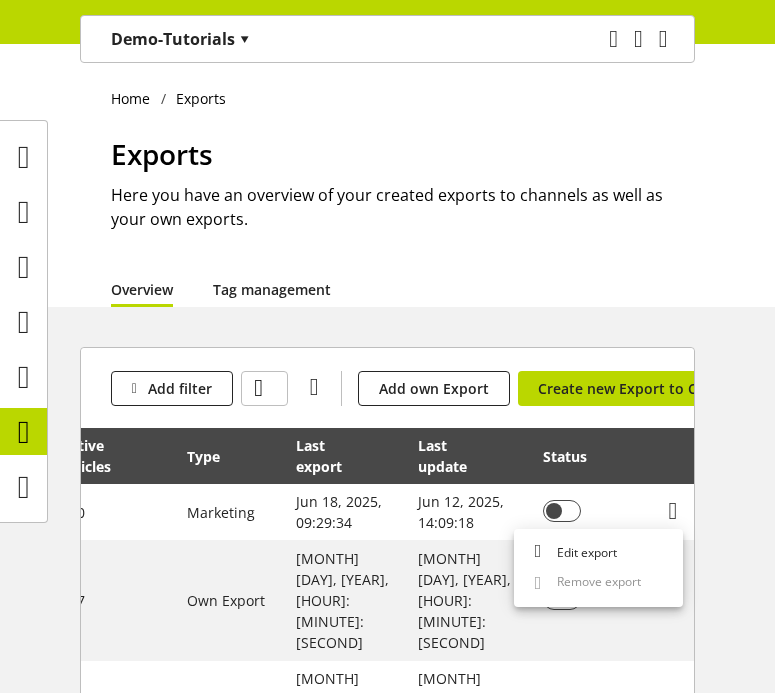 click on "Tag management" at bounding box center [272, 289] 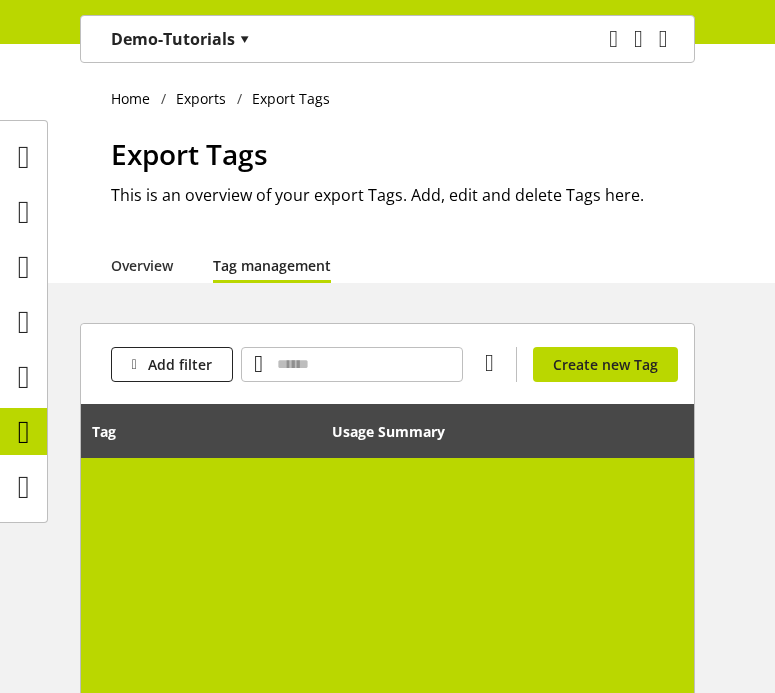scroll, scrollTop: 66, scrollLeft: 0, axis: vertical 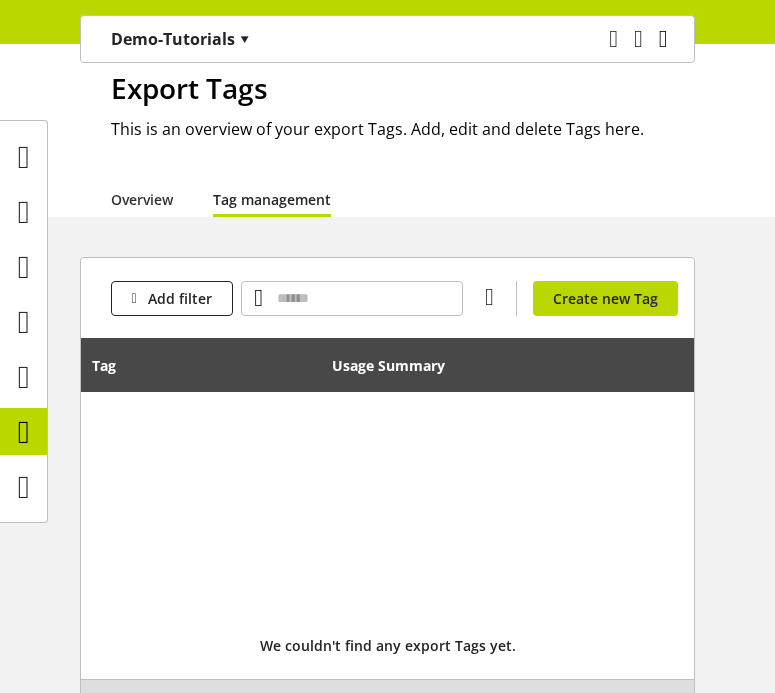click at bounding box center [663, 39] 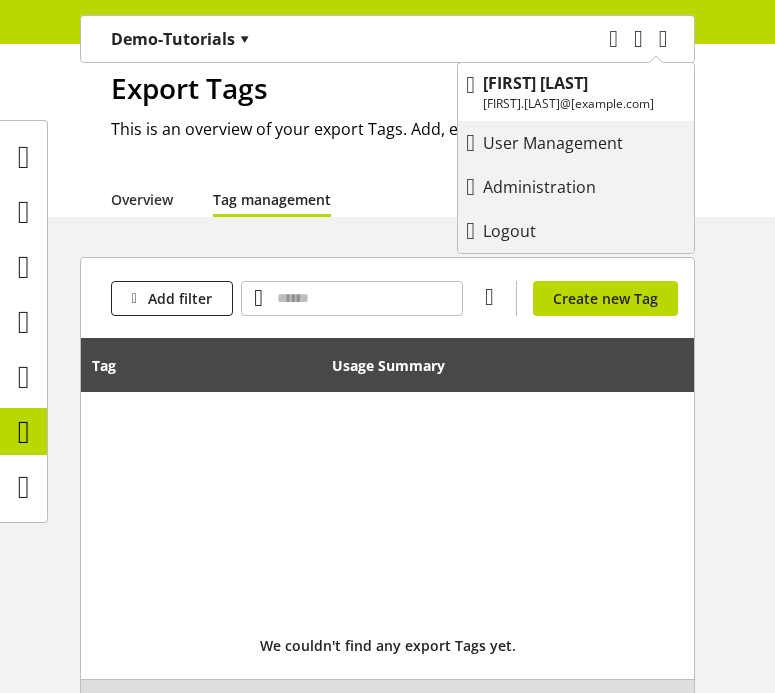 click on "Demo-Tutorials ▾" at bounding box center [180, 39] 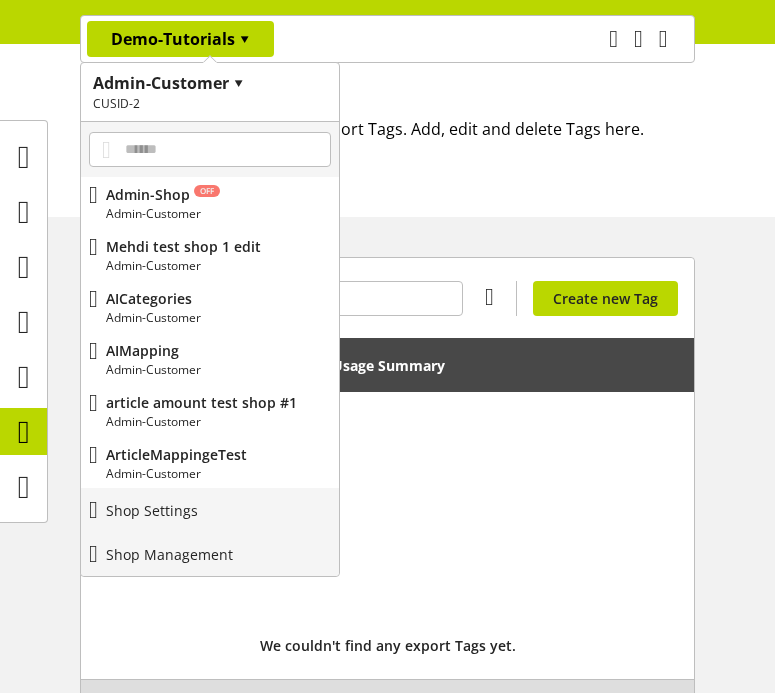 click on "CUSID-2" at bounding box center (210, 104) 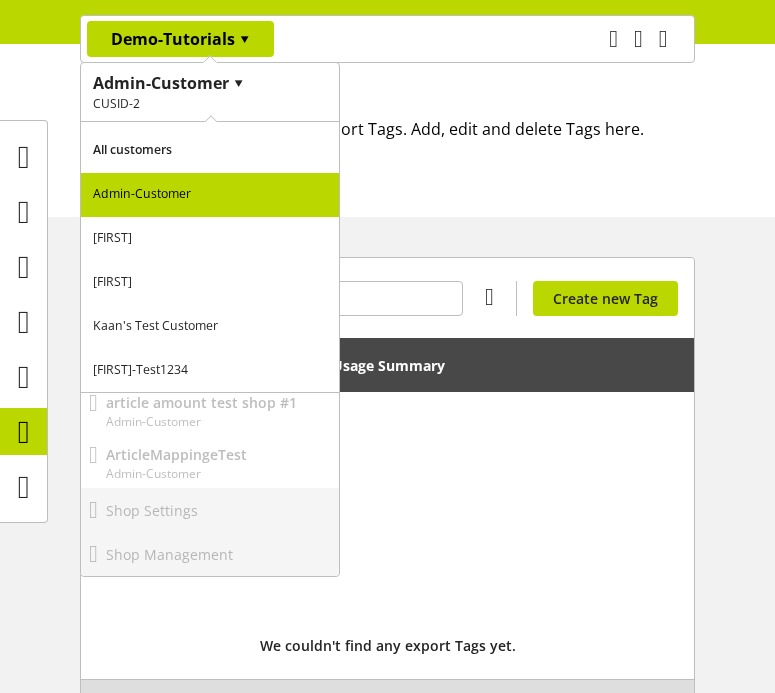 click on "Kaan's Test Customer" at bounding box center (210, 327) 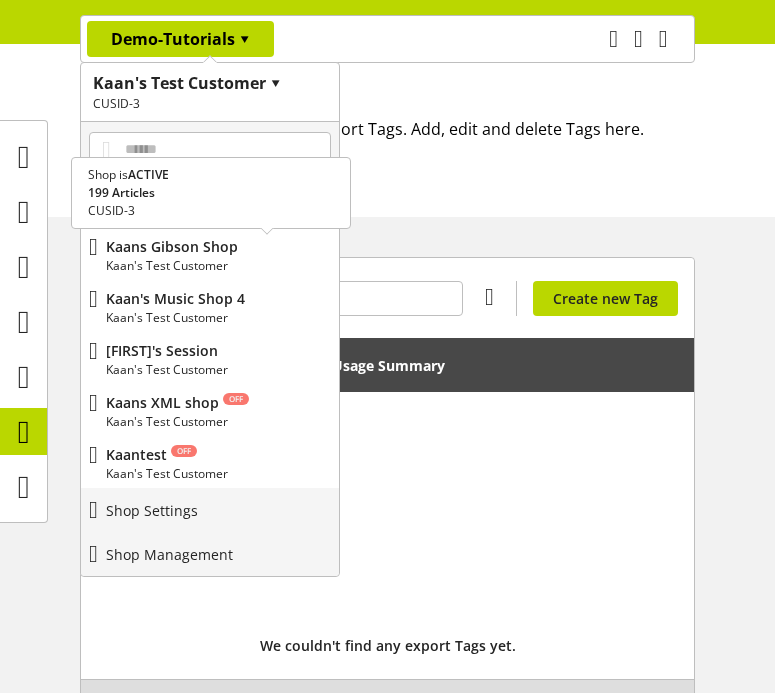 click on "Kaans Gibson Shop" at bounding box center (218, 194) 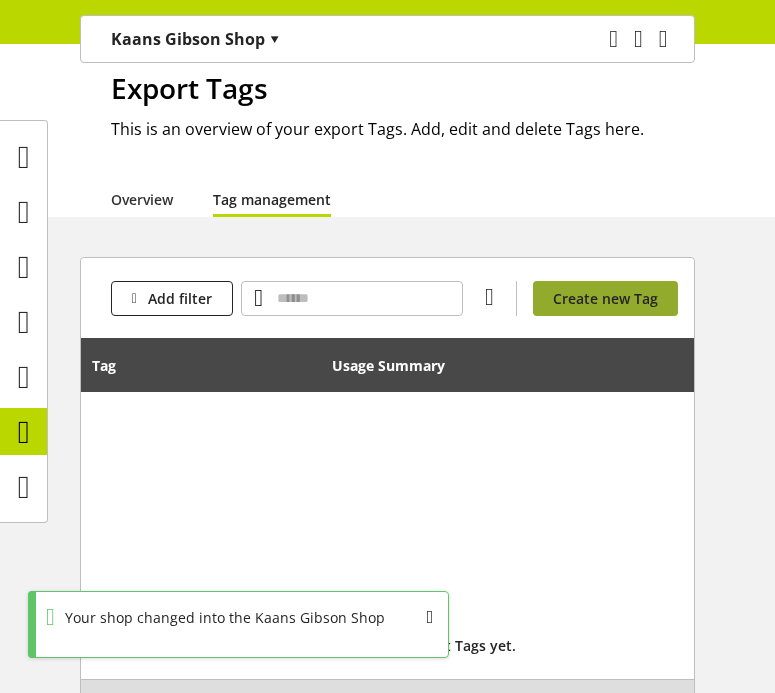 click on "Create new Tag" at bounding box center [605, 298] 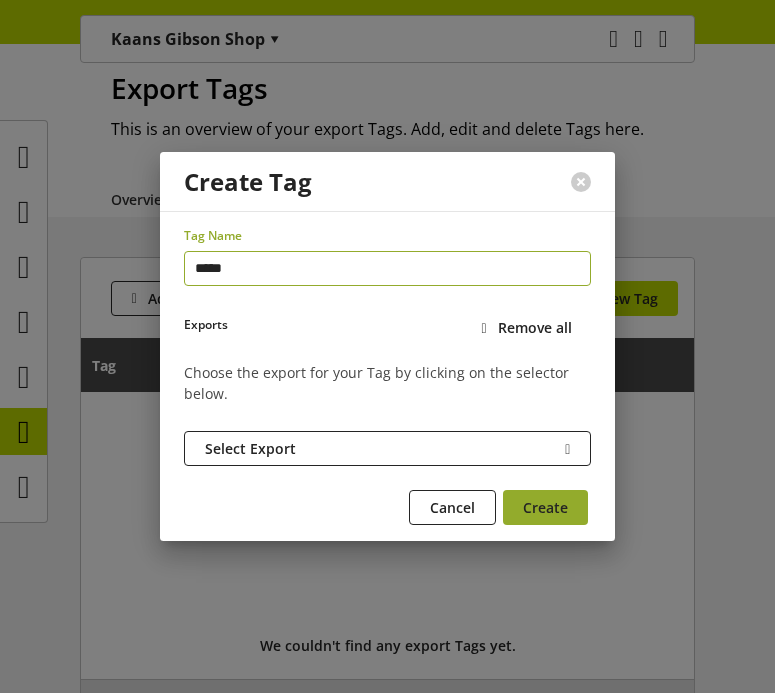 click on "Create" at bounding box center [545, 507] 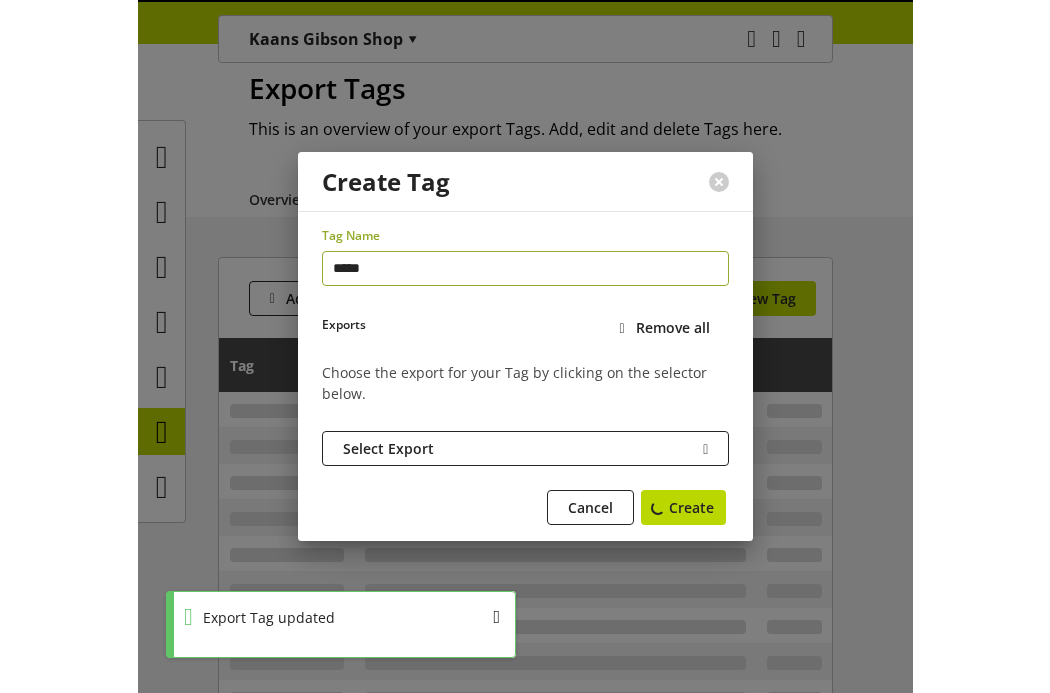 scroll, scrollTop: 0, scrollLeft: 0, axis: both 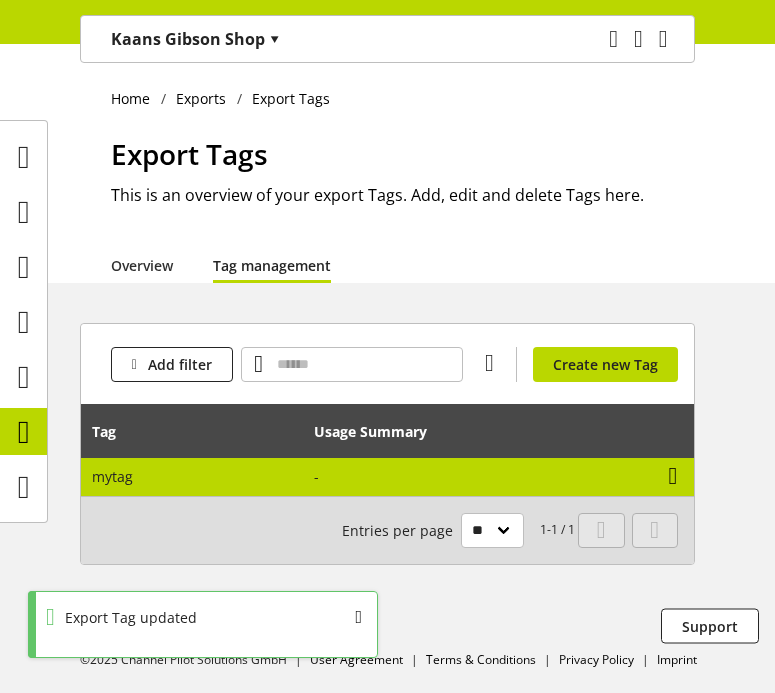 click at bounding box center [673, 476] 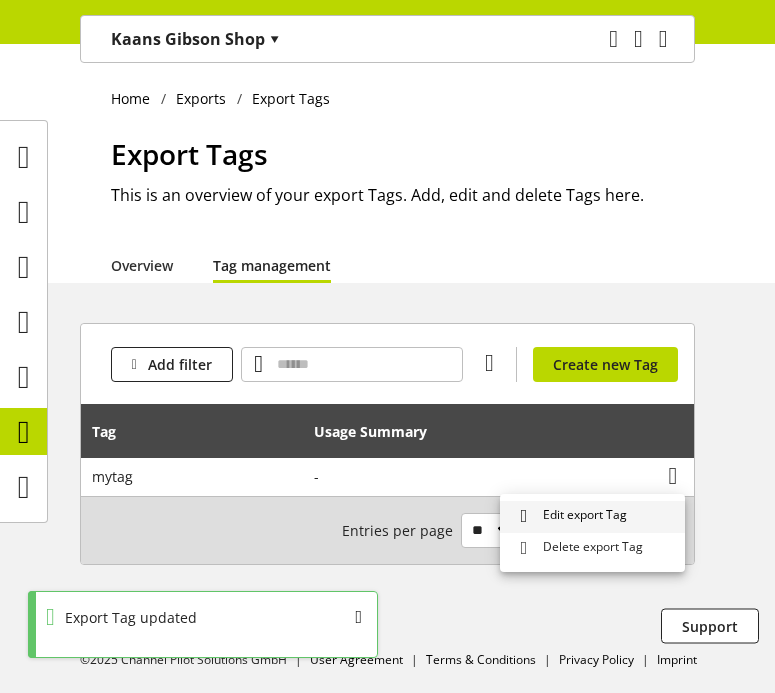 click on "Edit export Tag" at bounding box center (581, 516) 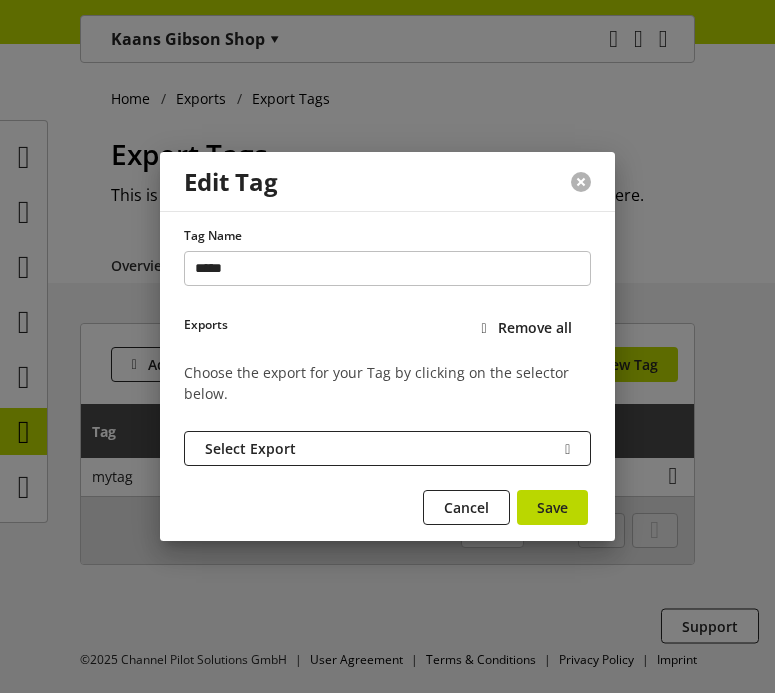 click at bounding box center [581, 182] 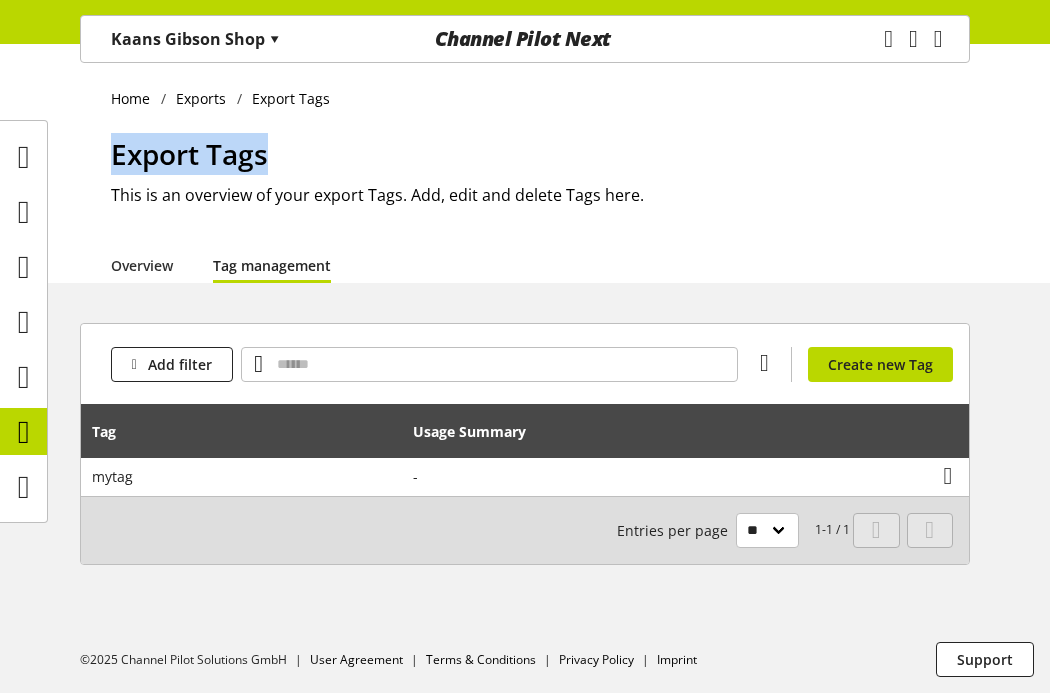 drag, startPoint x: 107, startPoint y: 168, endPoint x: 298, endPoint y: 168, distance: 191 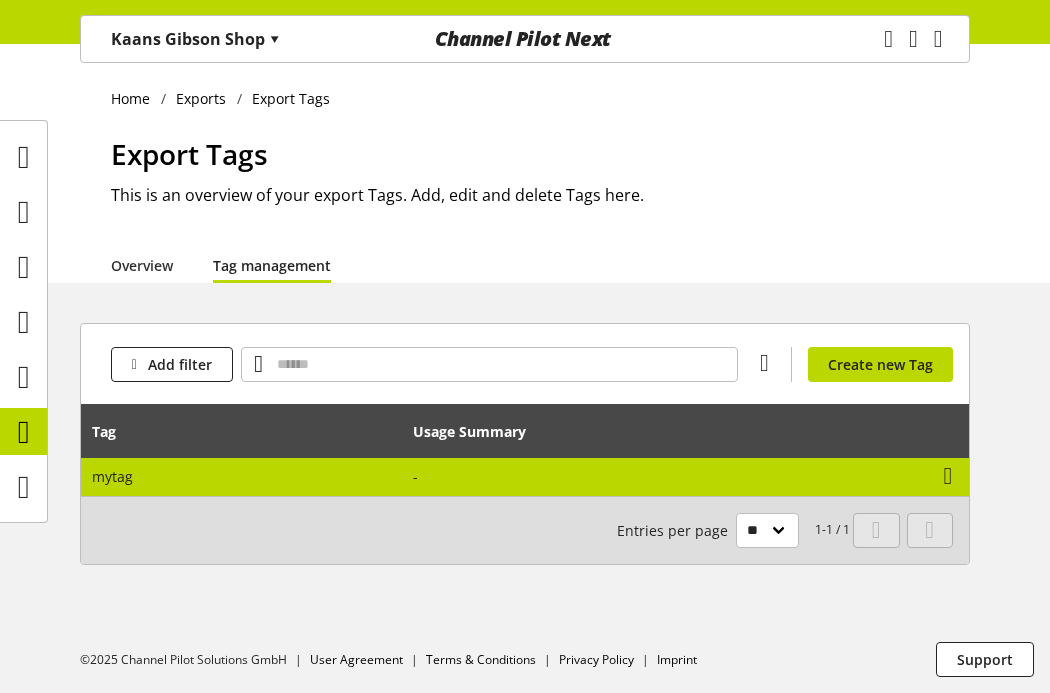 click at bounding box center (618, 477) 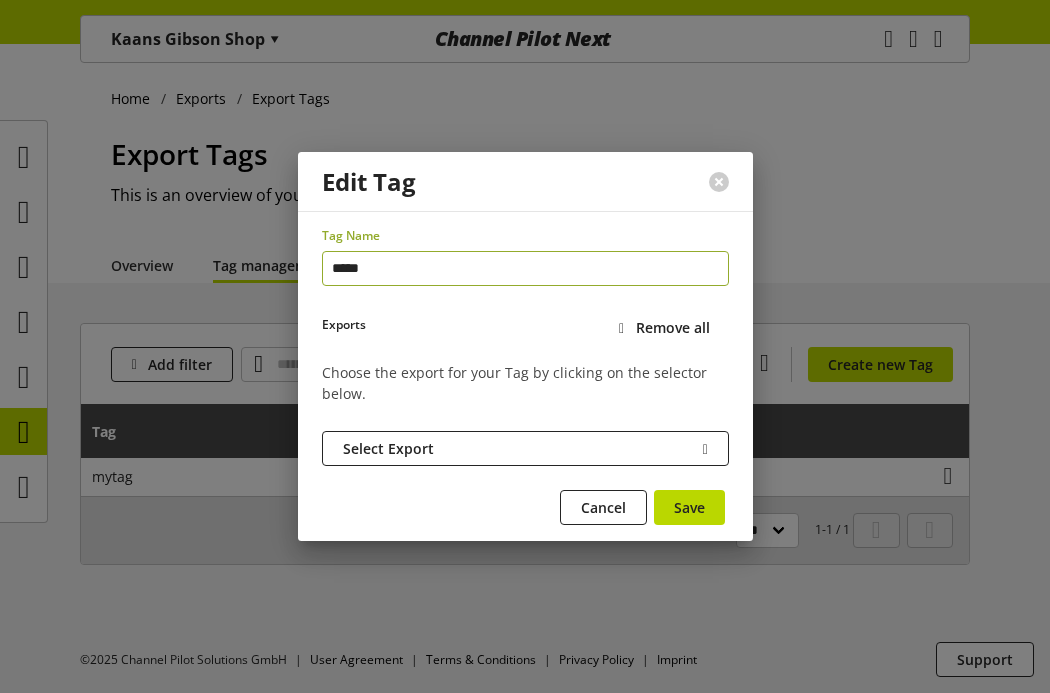 click on "*****" at bounding box center (525, 268) 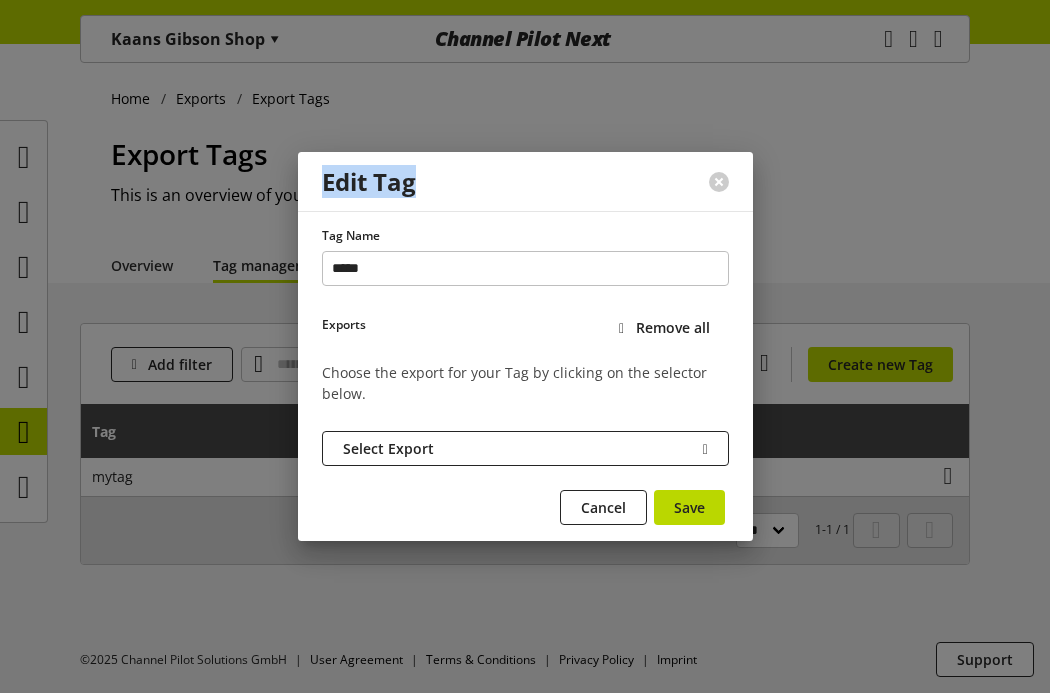 drag, startPoint x: 319, startPoint y: 185, endPoint x: 460, endPoint y: 185, distance: 141 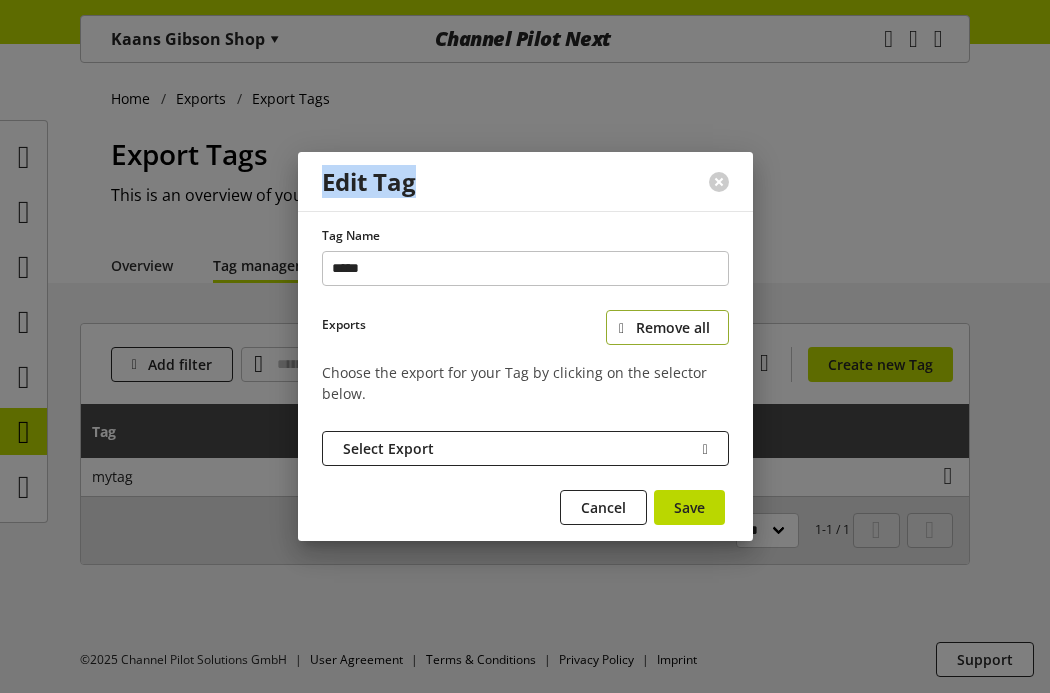 click on "Remove all" at bounding box center (673, 327) 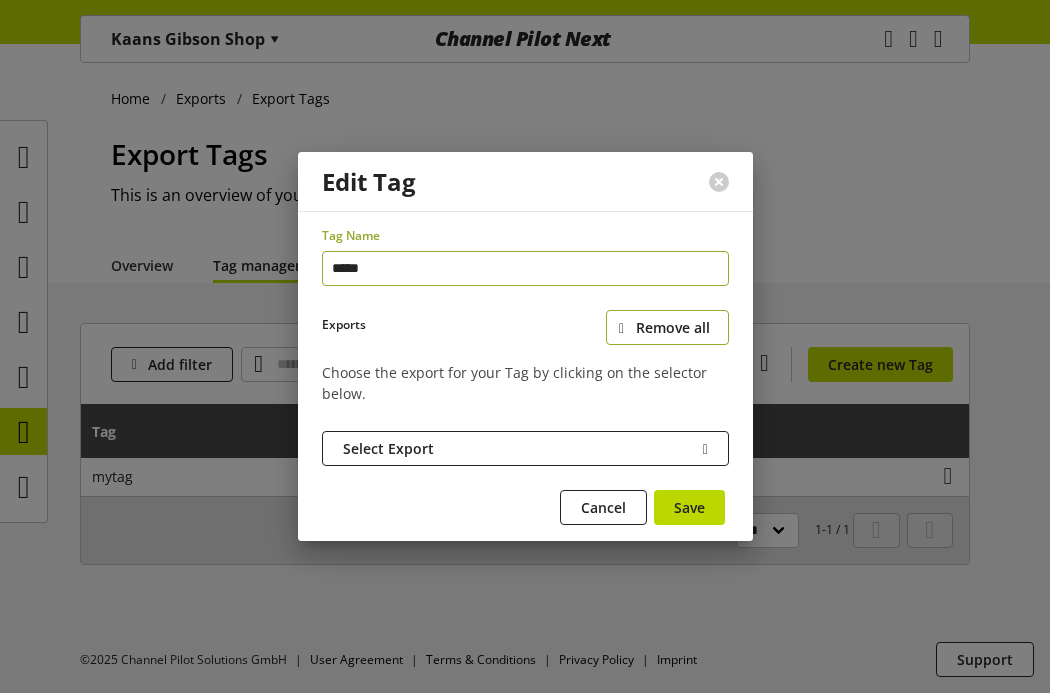 click on "Remove all" at bounding box center [673, 327] 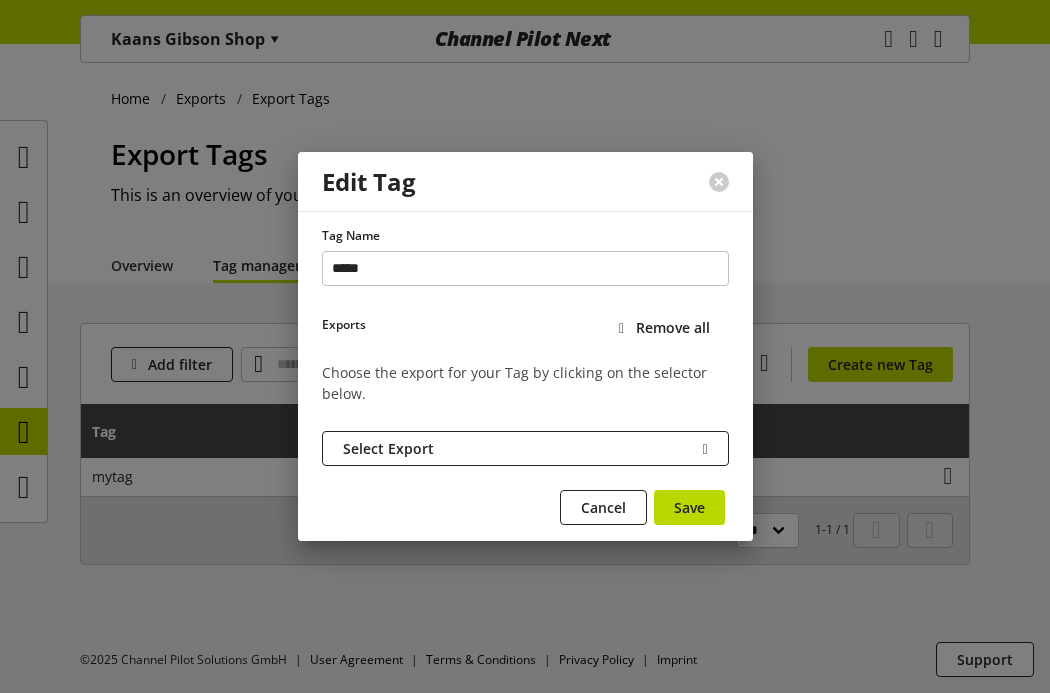 click on "Remove all" at bounding box center (673, 327) 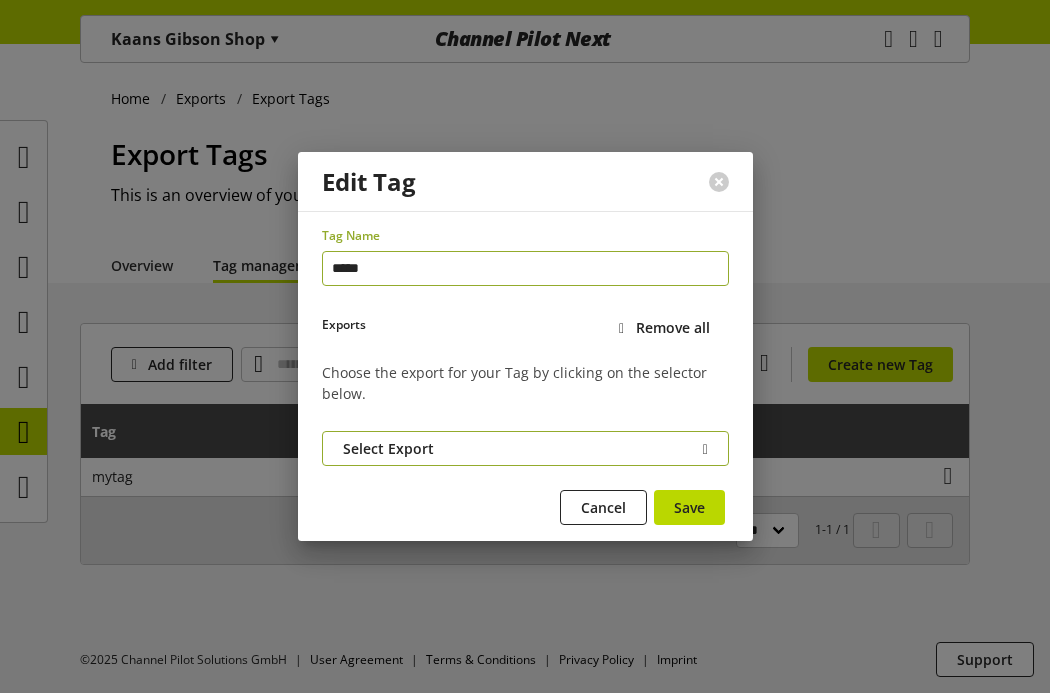 click on "Select Export" at bounding box center [525, 448] 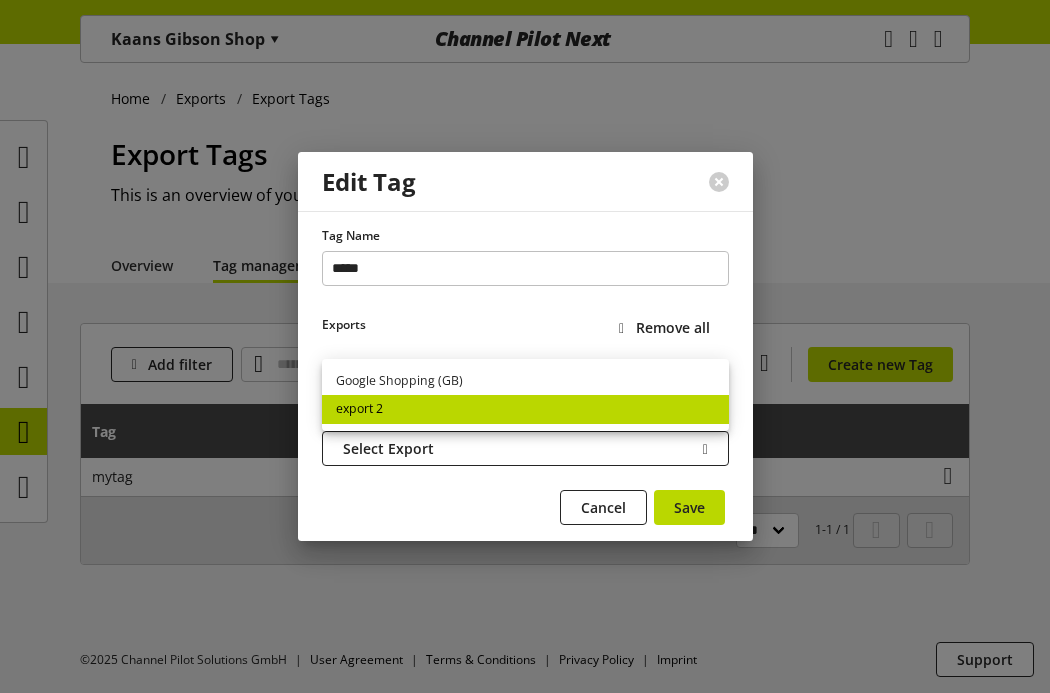 click on "export 2" at bounding box center (525, 409) 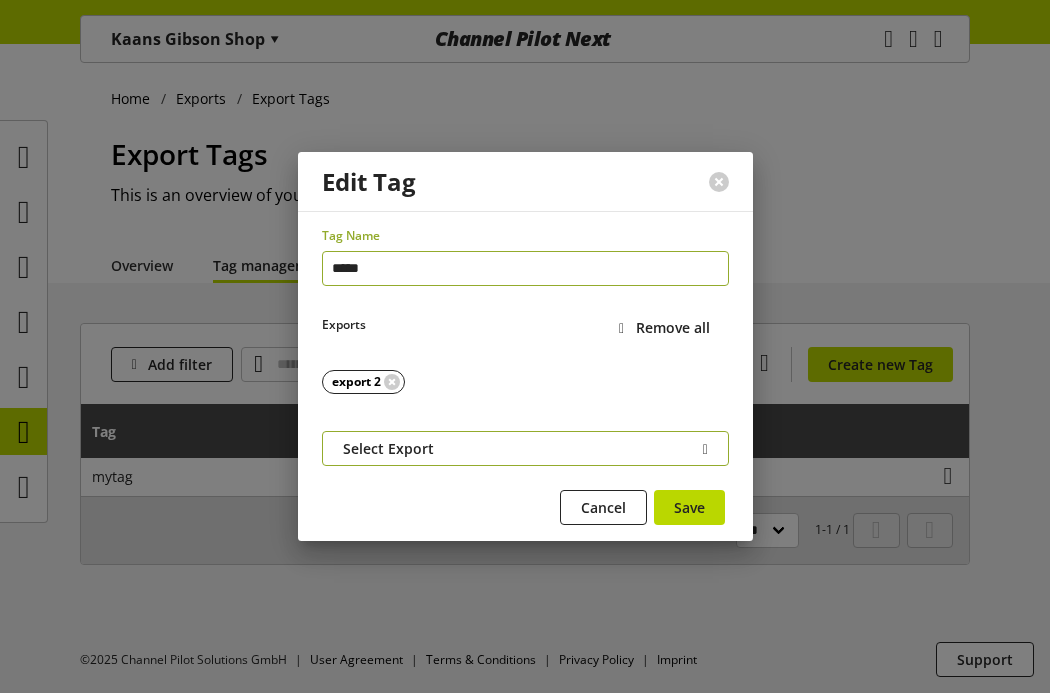 click on "Select Export" at bounding box center (388, 448) 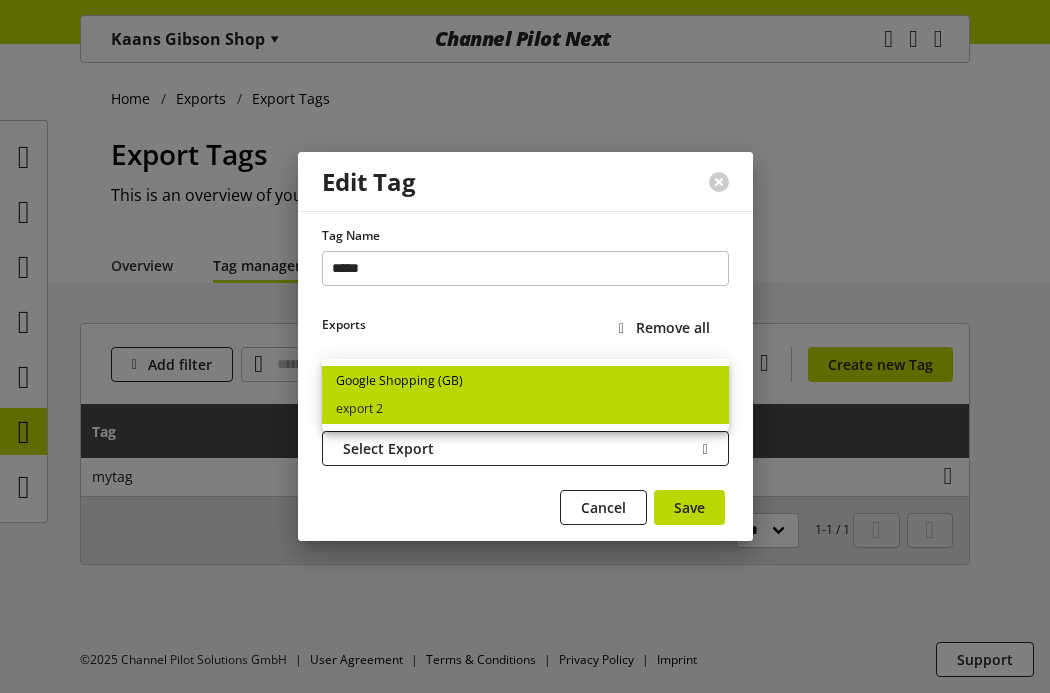 click on "Google Shopping (GB)" at bounding box center (525, 380) 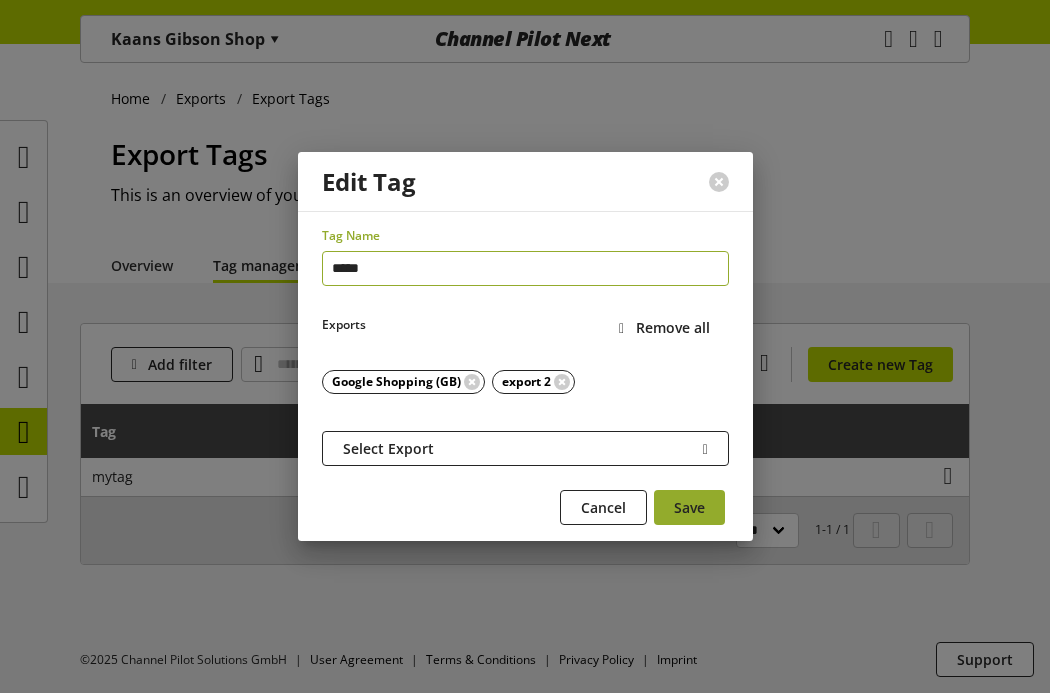 click on "Save" at bounding box center (689, 507) 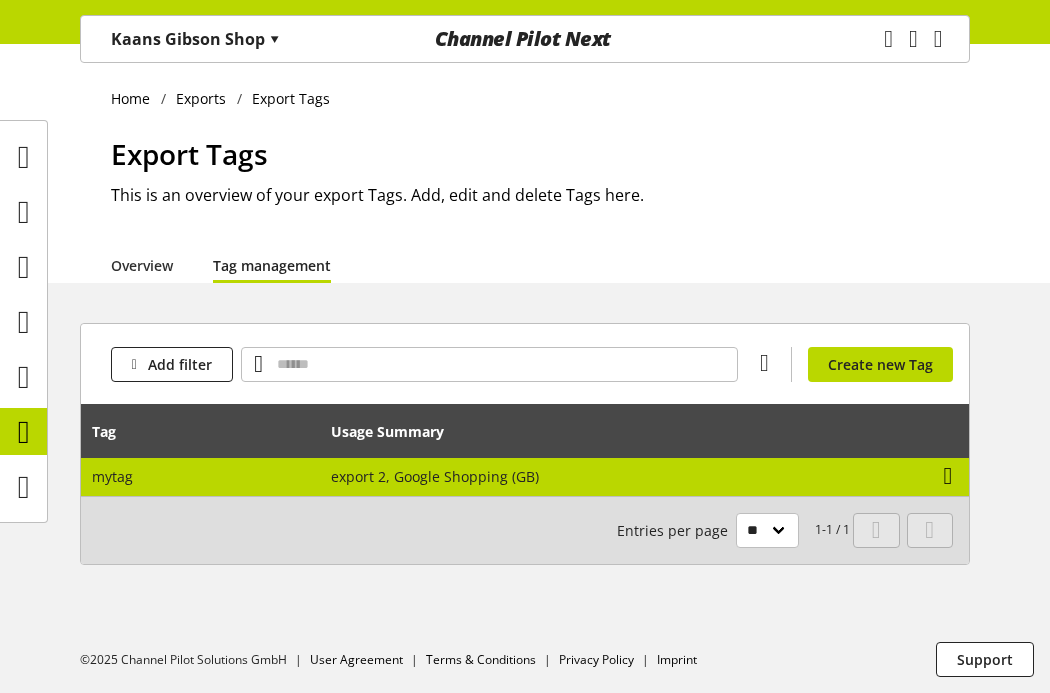 click at bounding box center [948, 476] 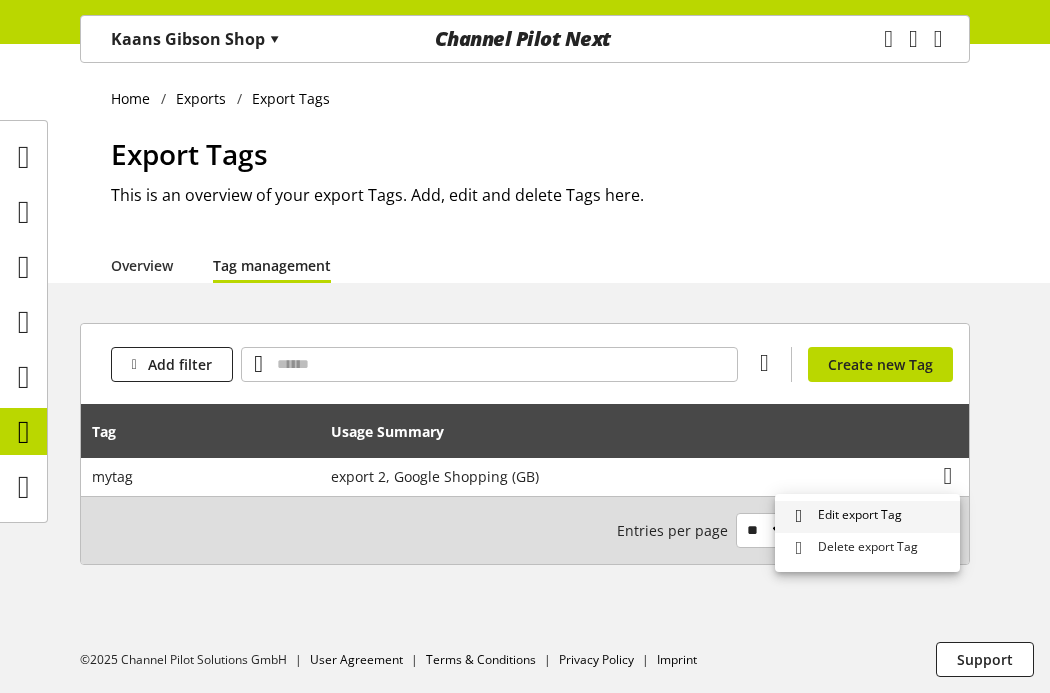 click on "Edit export Tag" at bounding box center (856, 516) 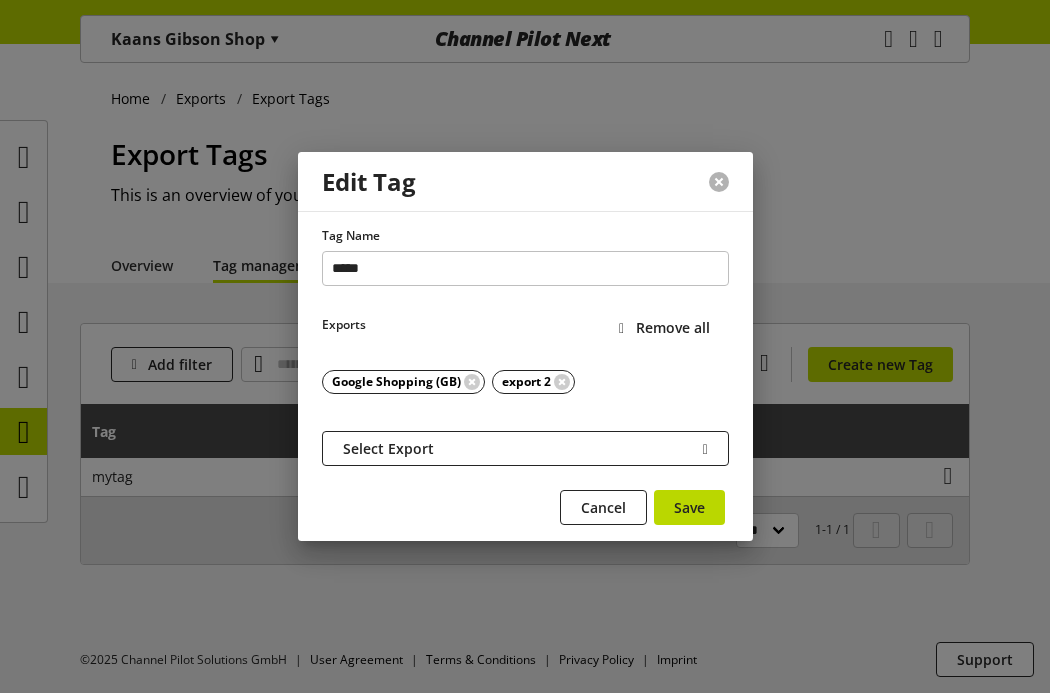 click at bounding box center (719, 182) 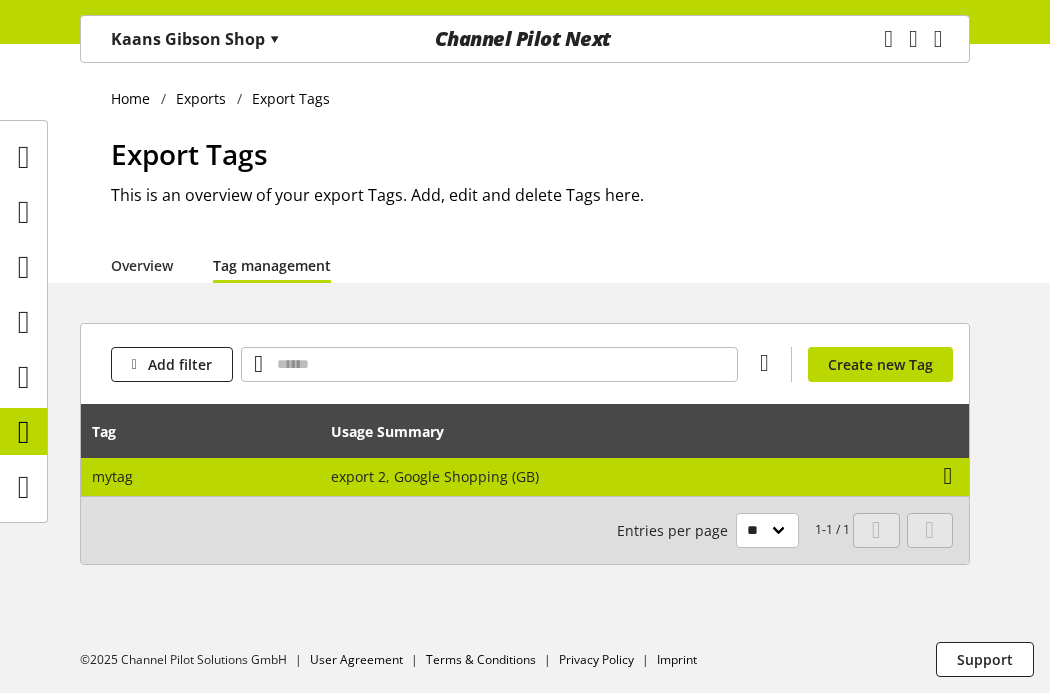 click at bounding box center (948, 476) 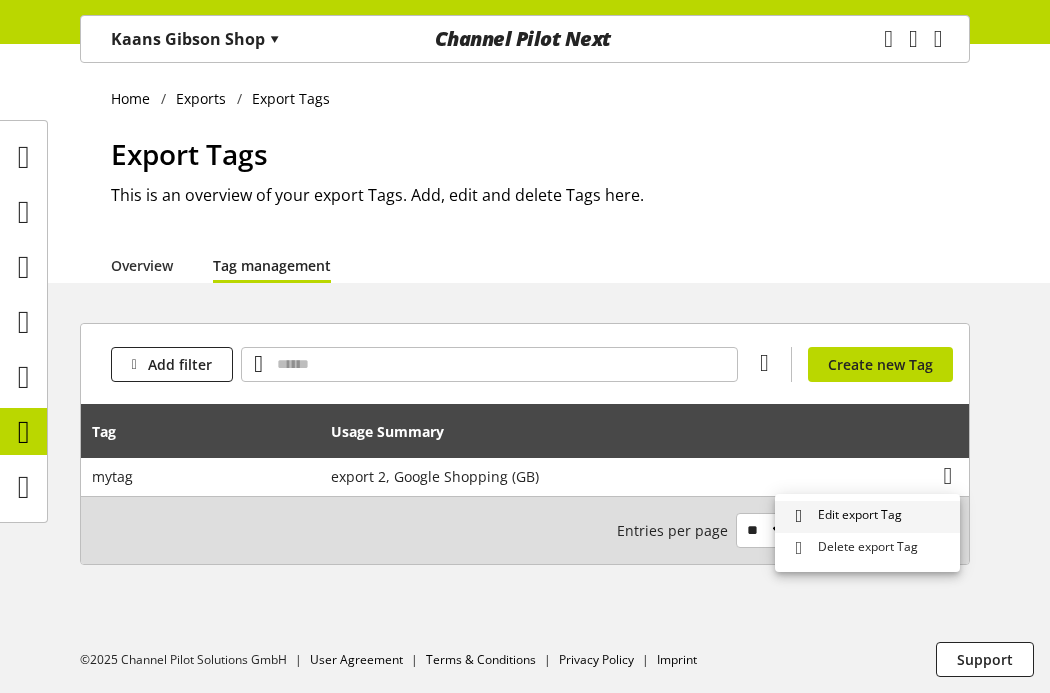 click on "Edit export Tag" at bounding box center (856, 516) 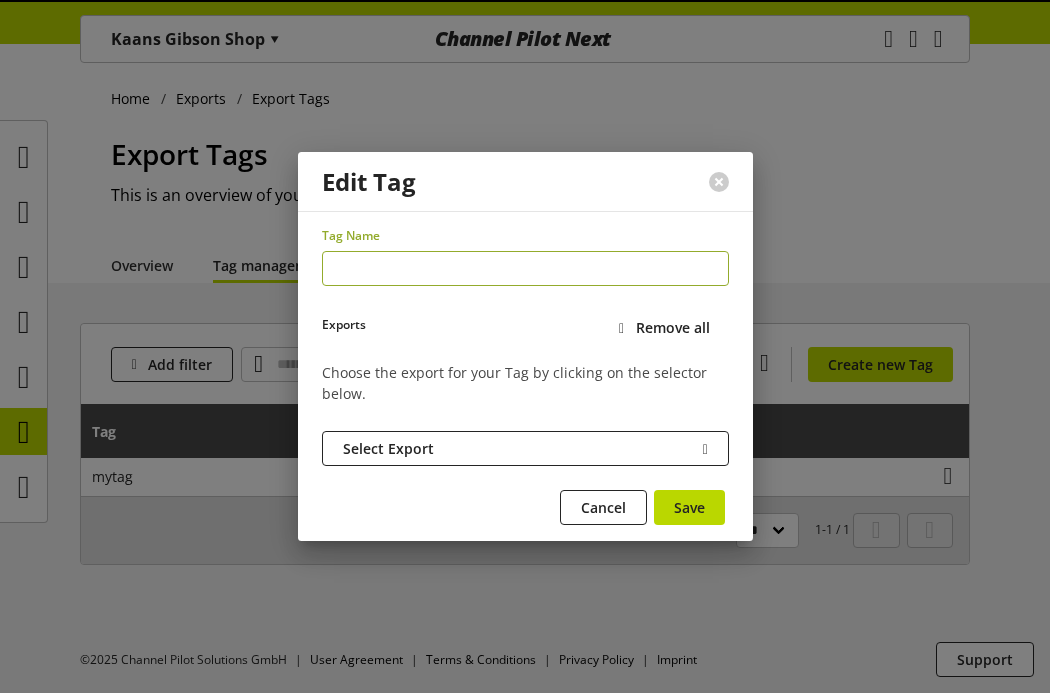 scroll, scrollTop: 0, scrollLeft: 0, axis: both 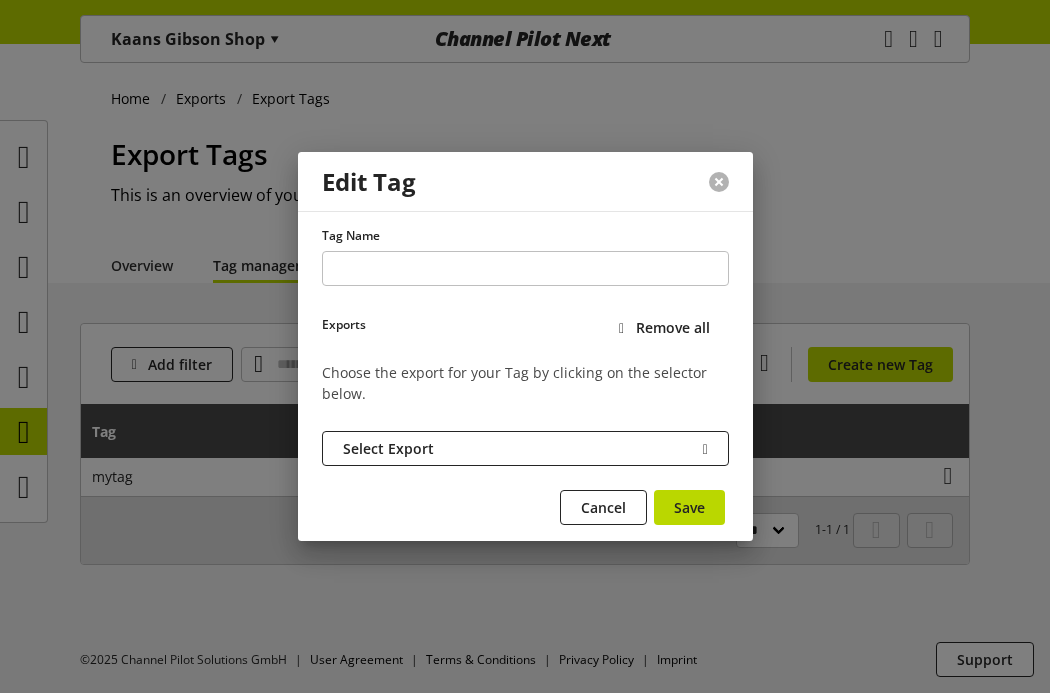 click at bounding box center [719, 182] 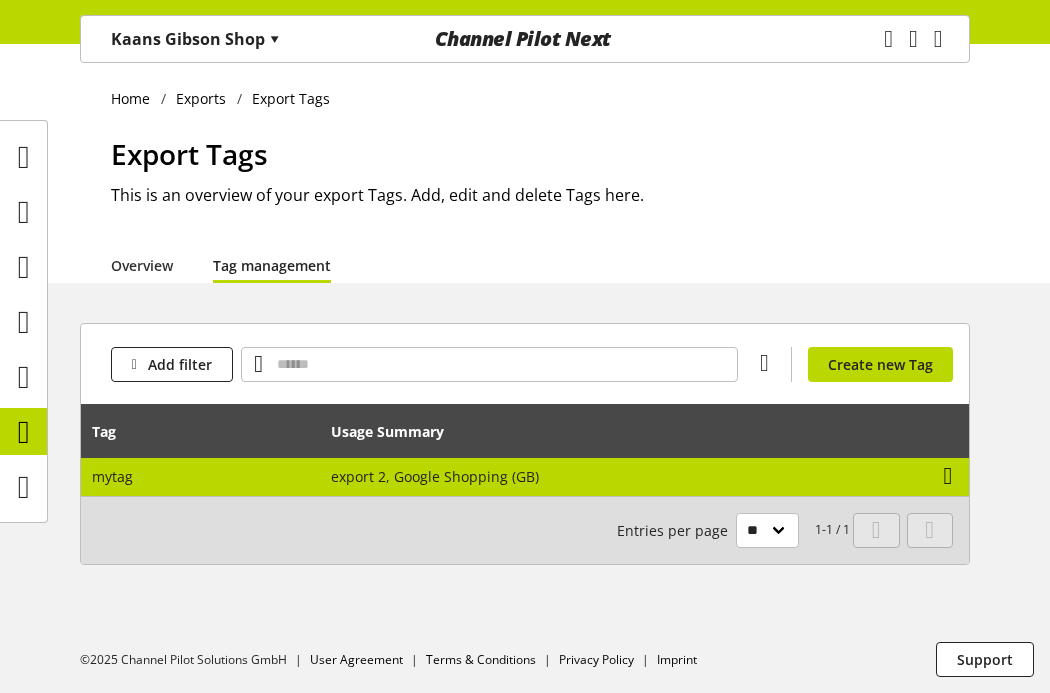 click at bounding box center [948, 476] 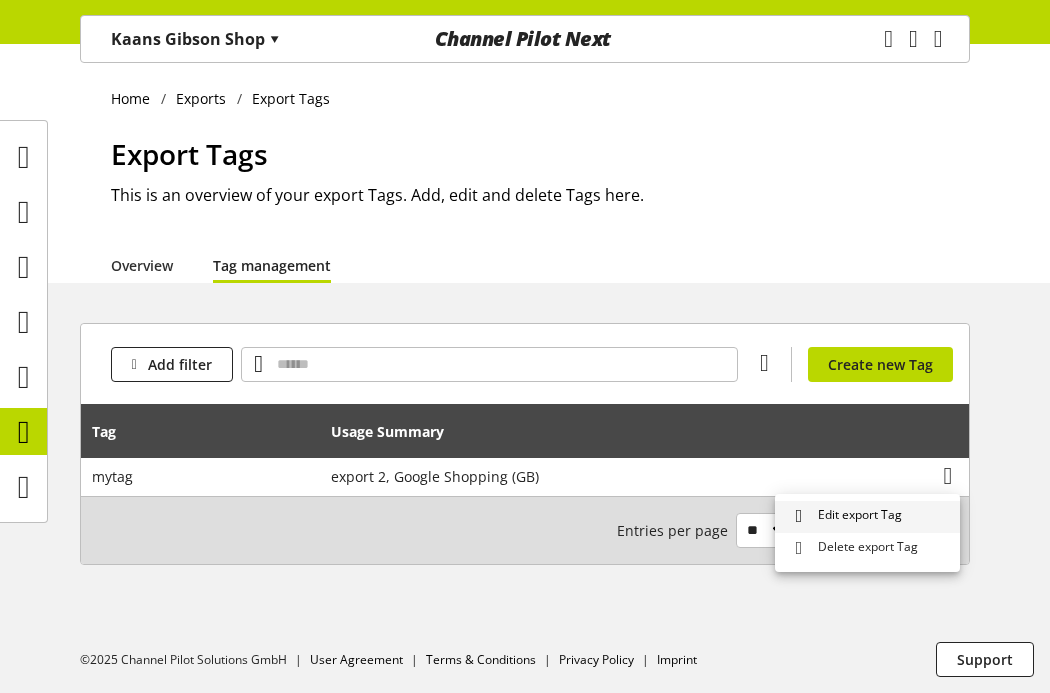 click on "Edit export Tag" at bounding box center (856, 516) 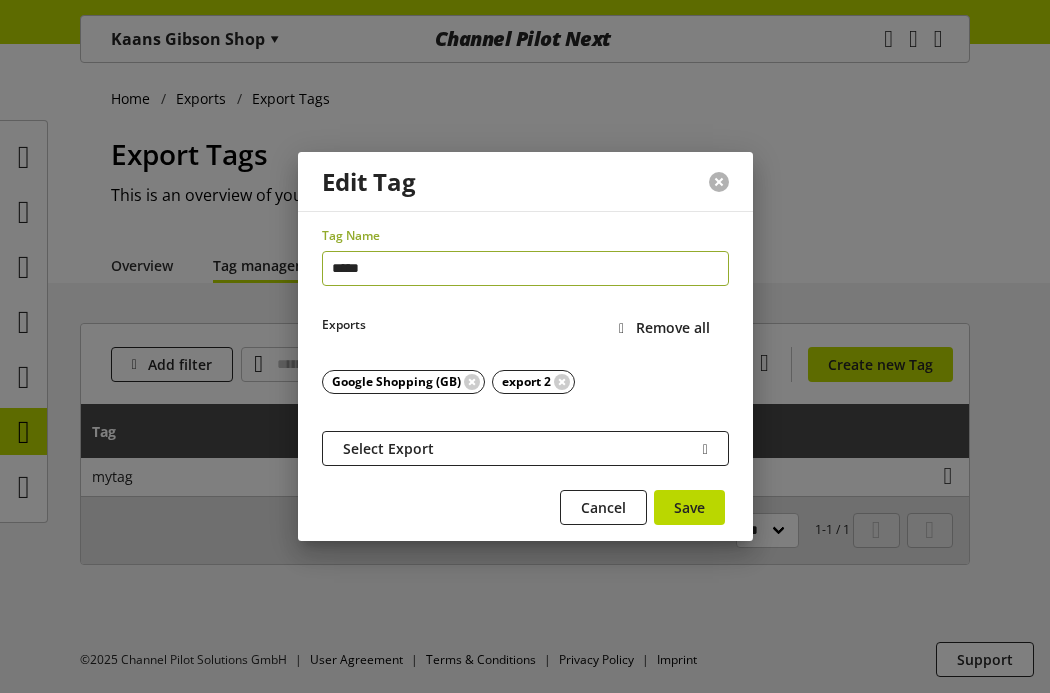 click at bounding box center [719, 182] 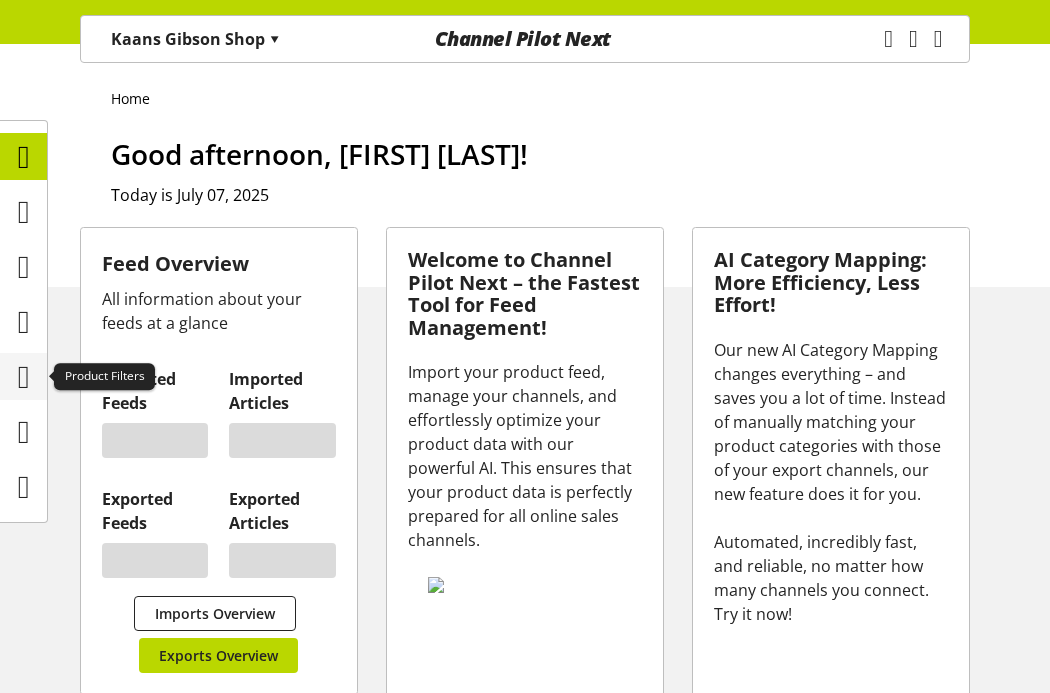 click at bounding box center (24, 377) 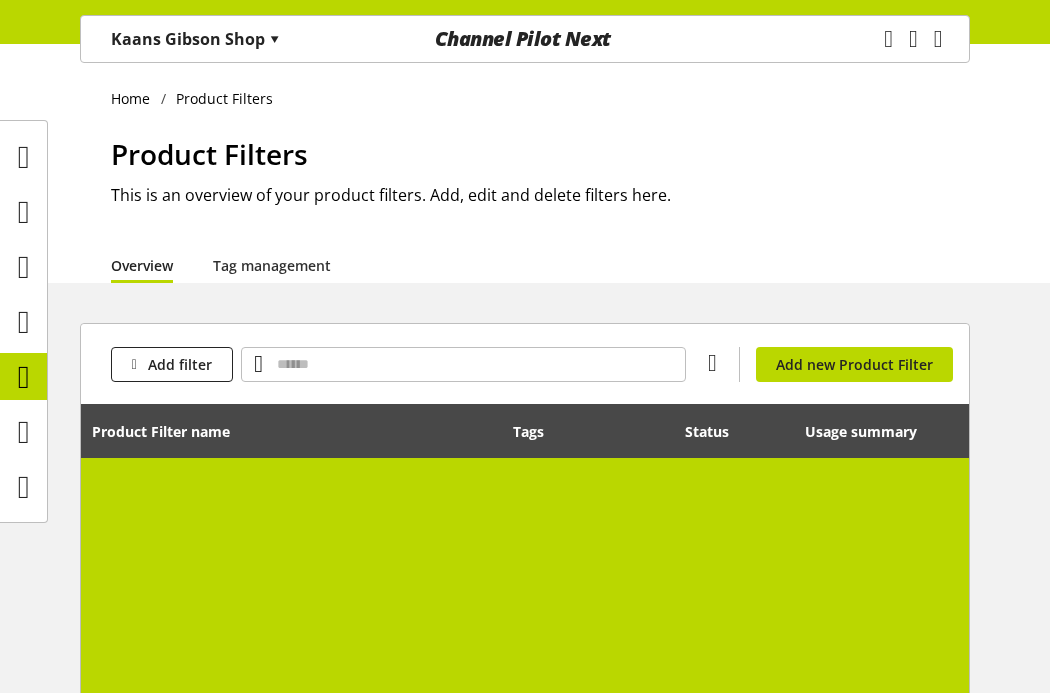 click at bounding box center [525, 575] 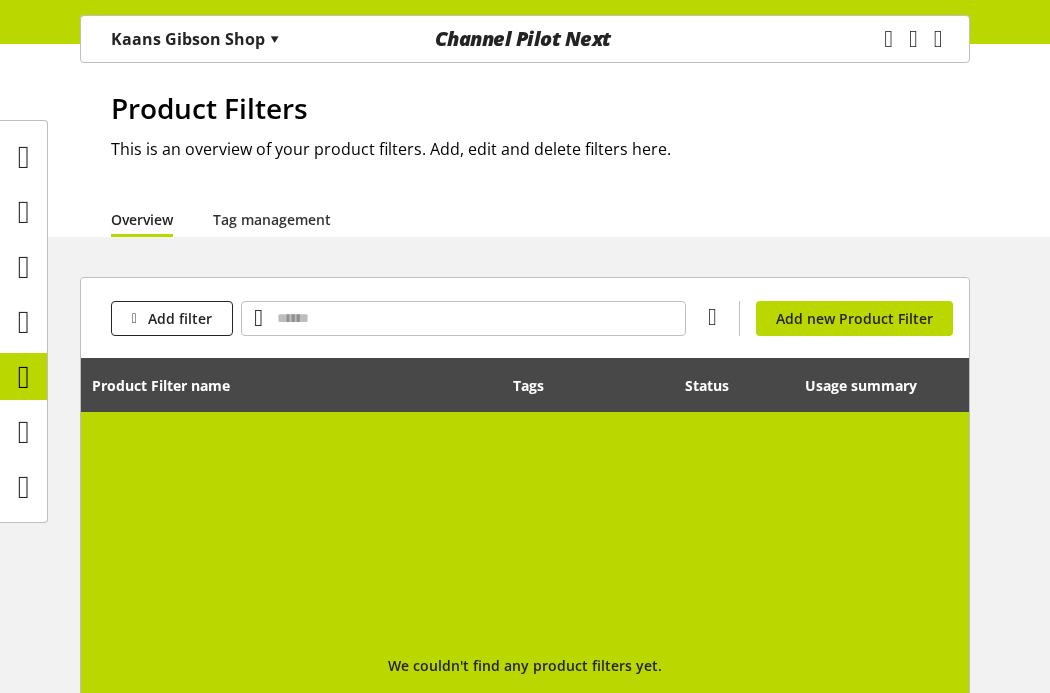 scroll, scrollTop: 55, scrollLeft: 0, axis: vertical 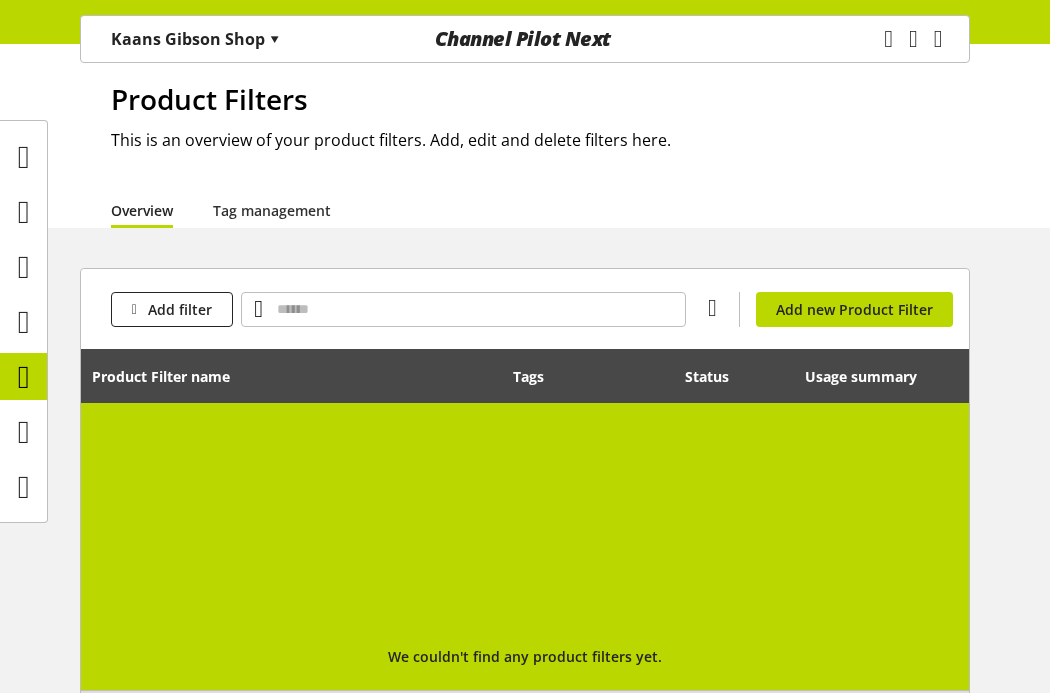 click at bounding box center (525, 520) 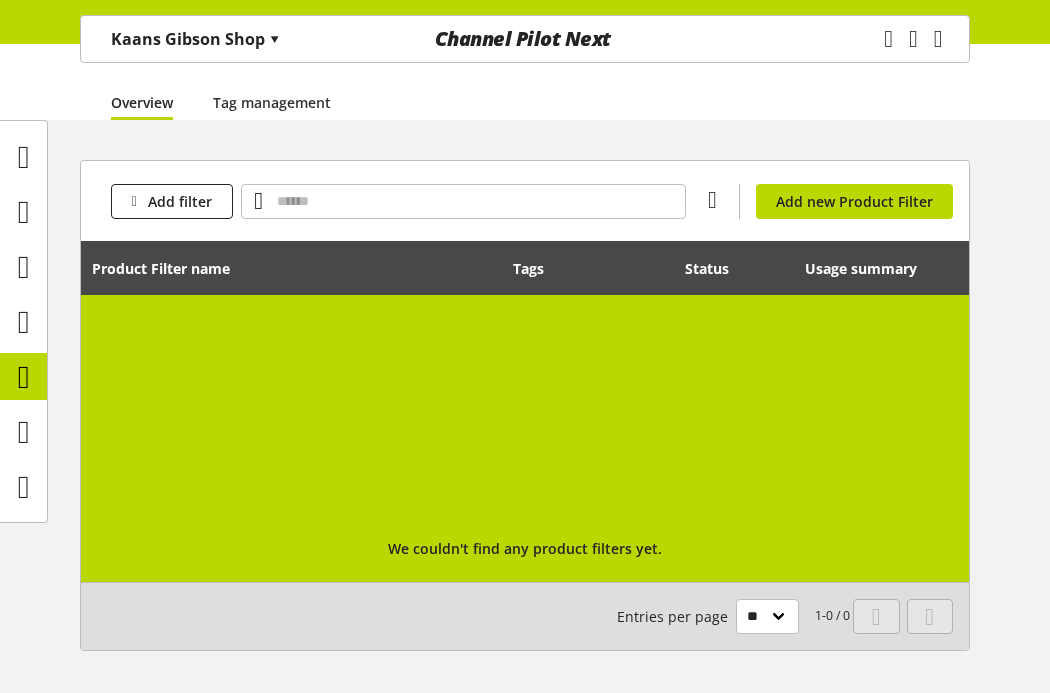 click at bounding box center [525, 412] 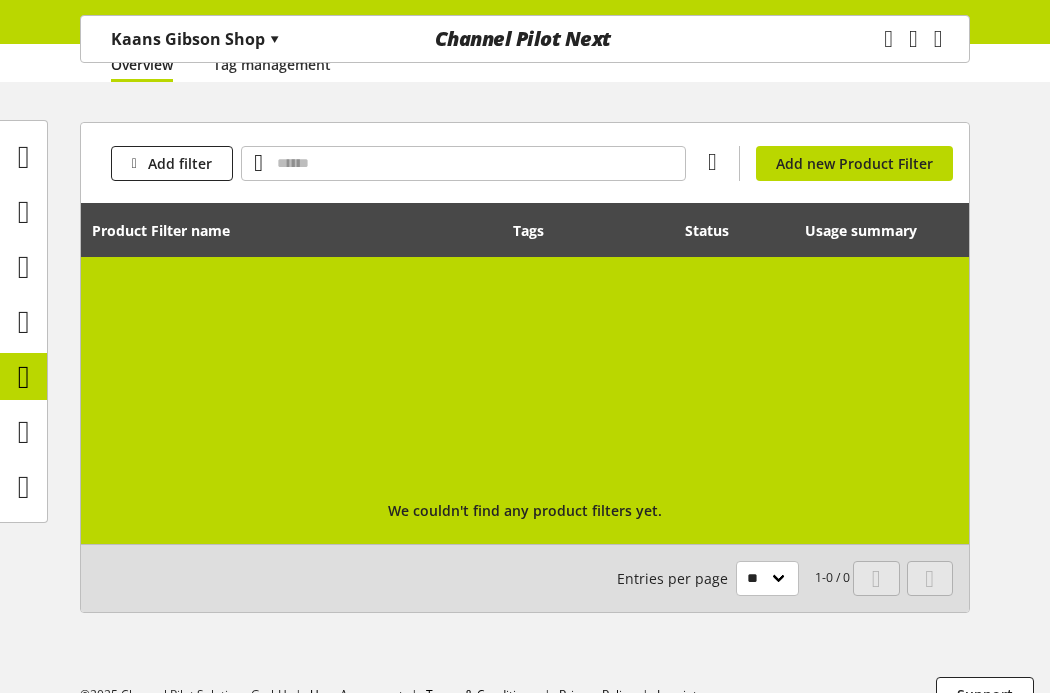 scroll, scrollTop: 199, scrollLeft: 0, axis: vertical 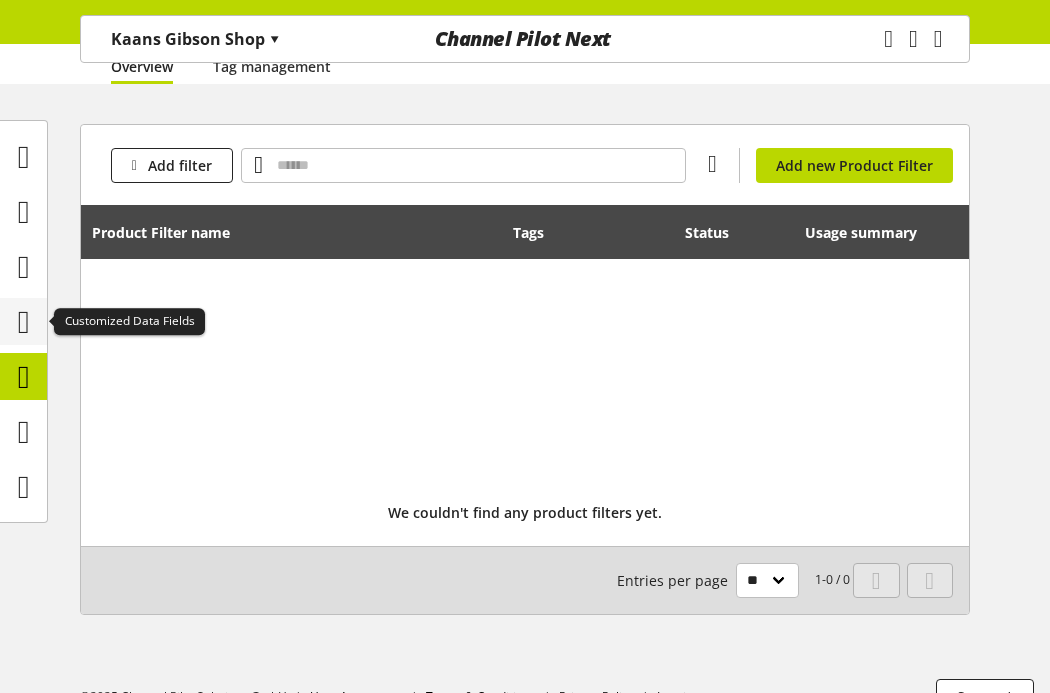 click at bounding box center (24, 322) 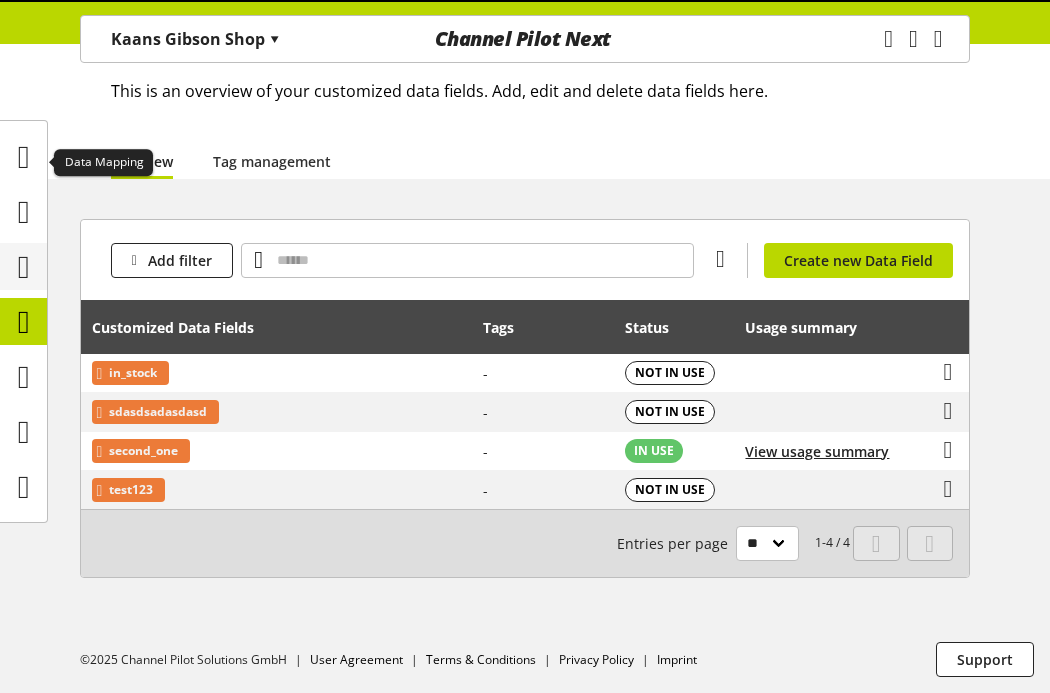 scroll, scrollTop: 0, scrollLeft: 0, axis: both 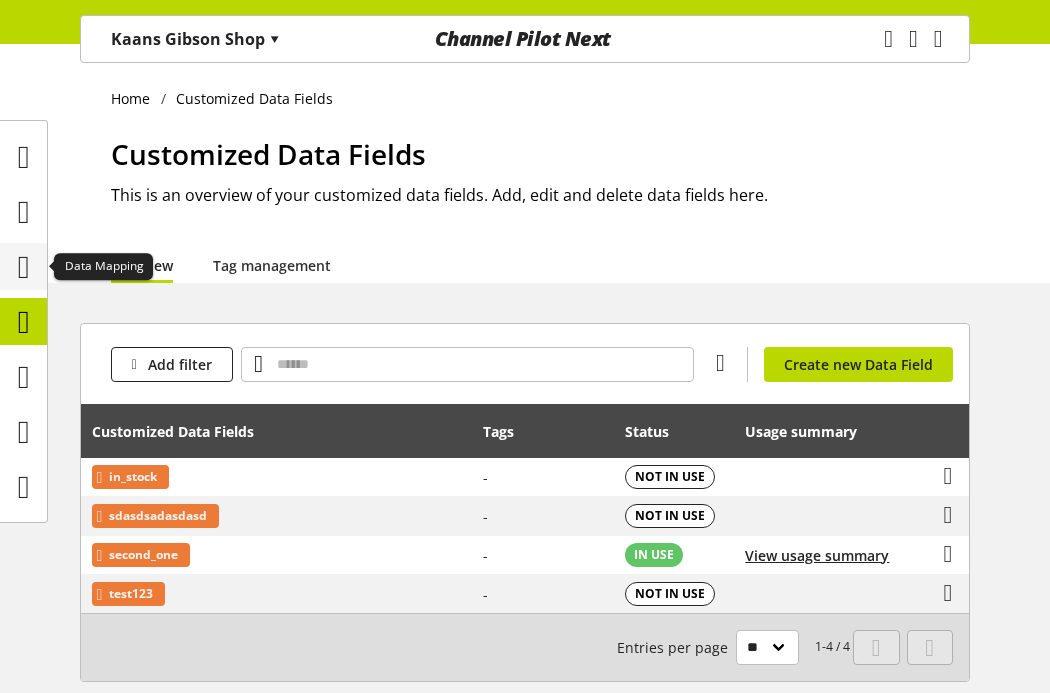 click at bounding box center [24, 267] 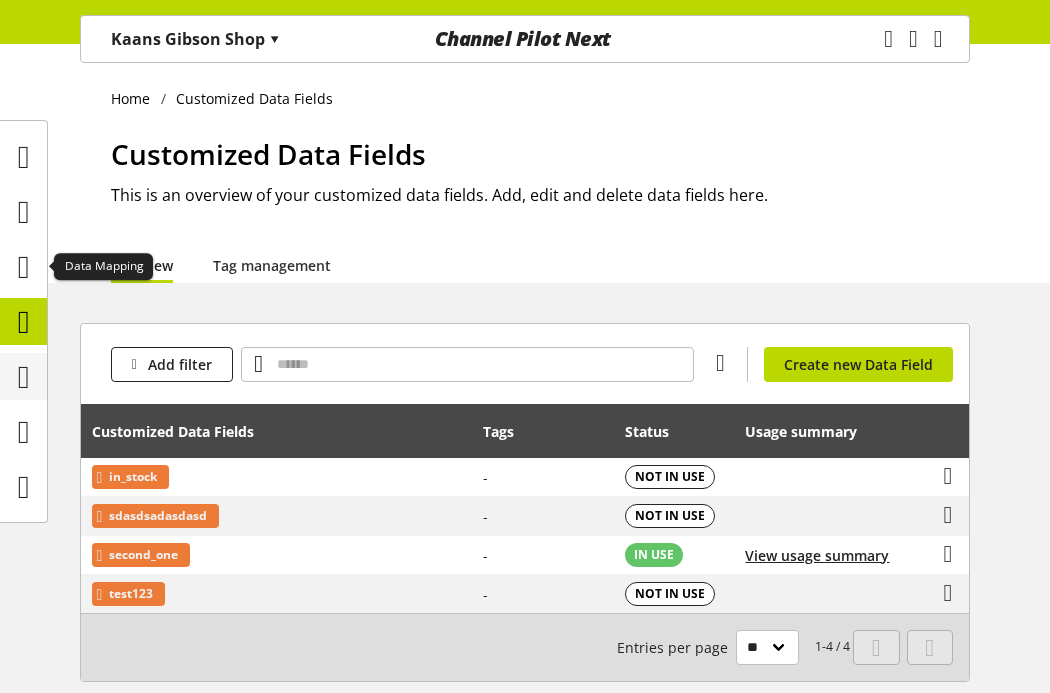 click at bounding box center [24, 377] 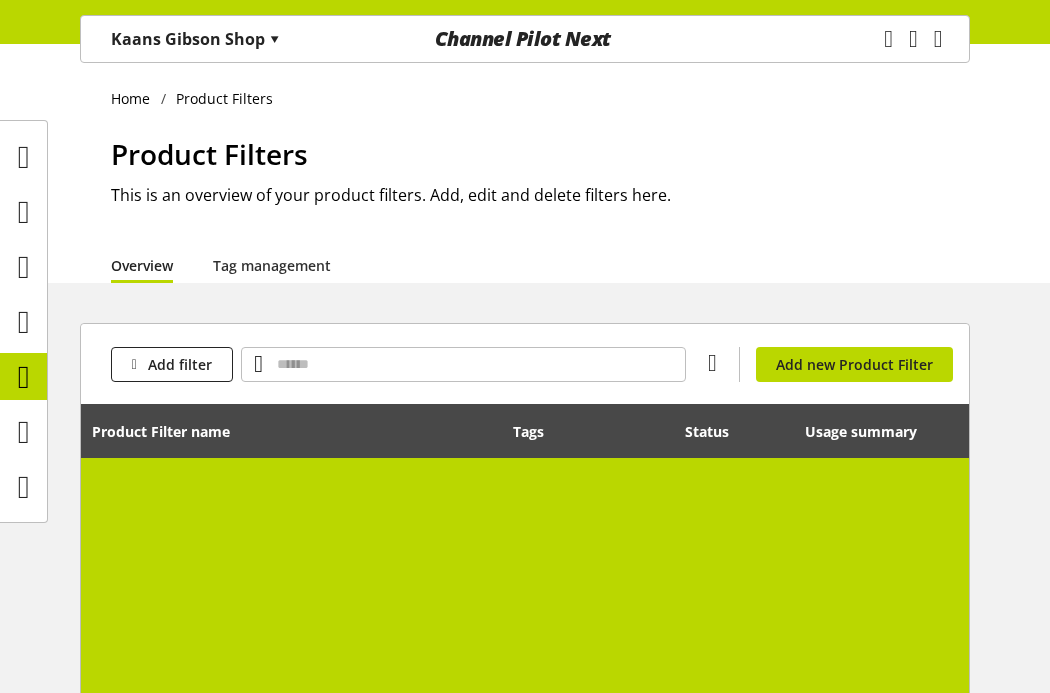 scroll, scrollTop: 133, scrollLeft: 0, axis: vertical 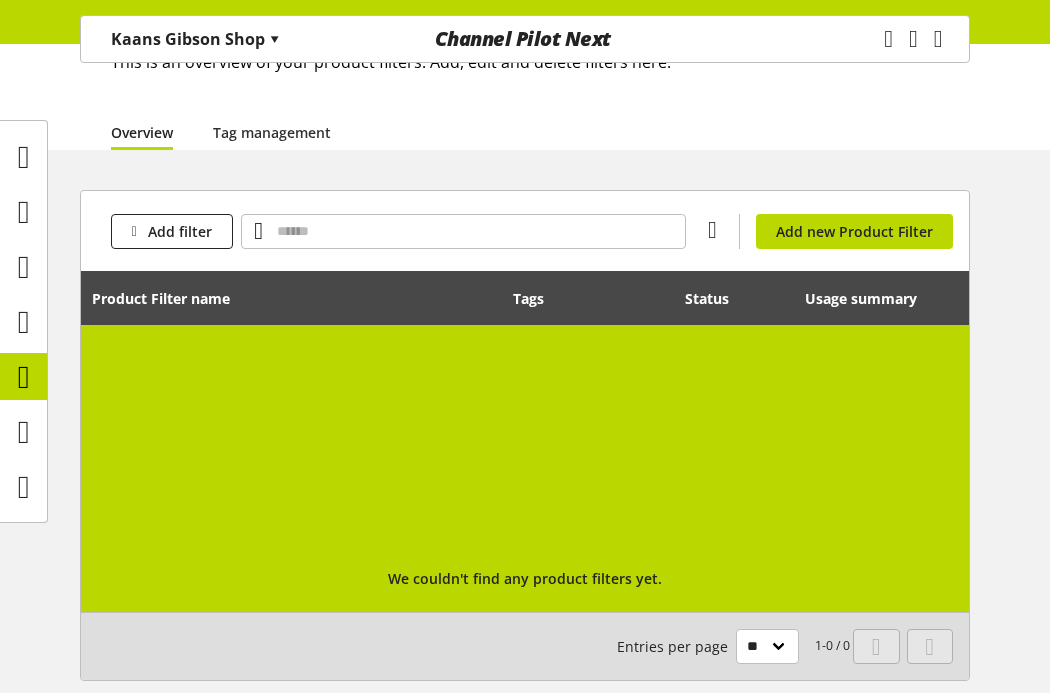 click at bounding box center [525, 442] 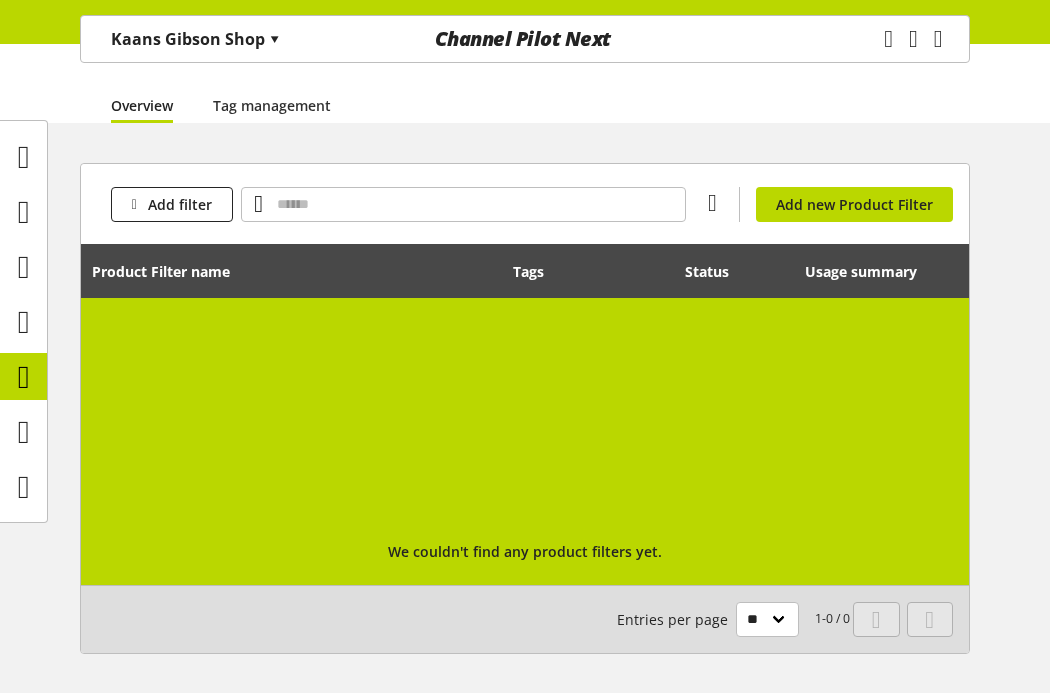 scroll, scrollTop: 160, scrollLeft: 0, axis: vertical 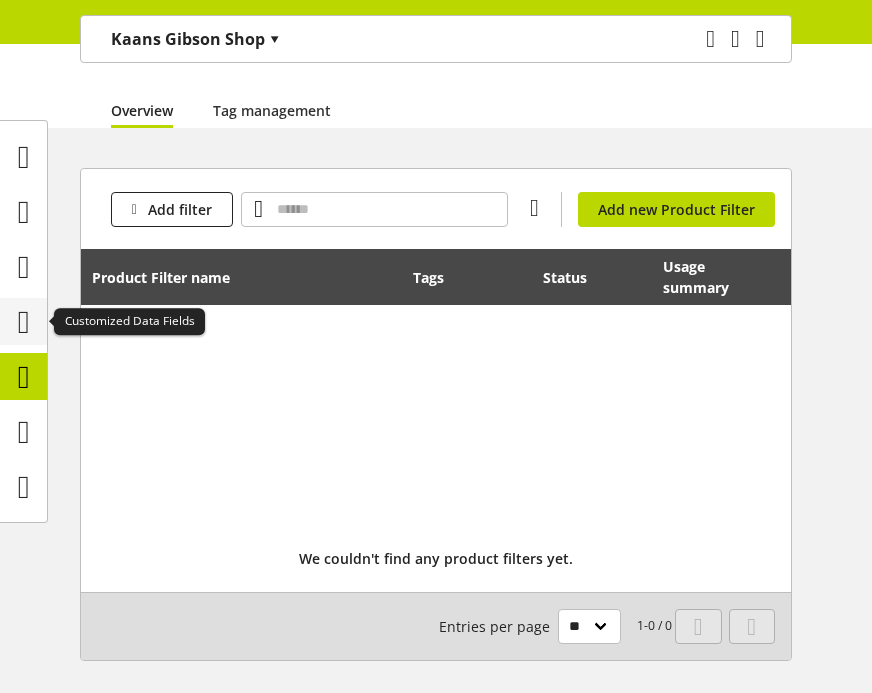 click at bounding box center [24, 322] 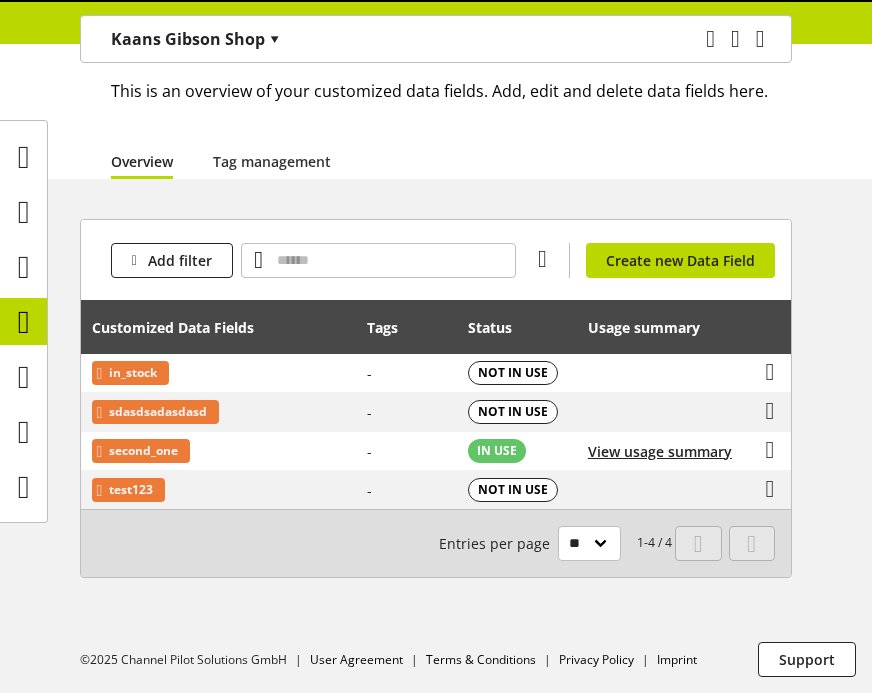 scroll, scrollTop: 0, scrollLeft: 0, axis: both 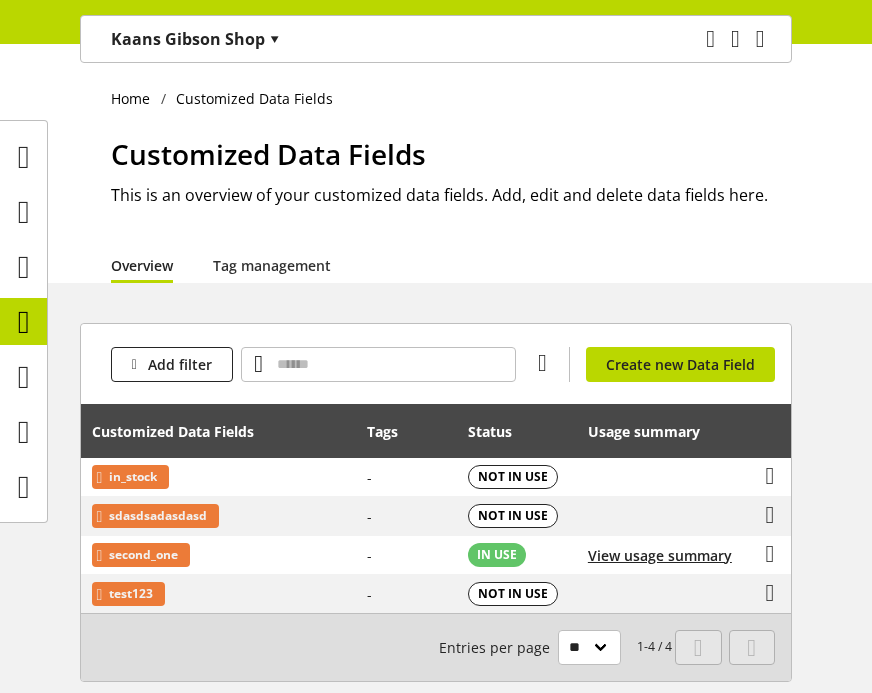click on "Add filter You don't have permission to create a data field. Create new Data Field Customized Data Fields Tags Status  Usage summary     in_stock - NOT IN USE View usage summary sdasdsadasdasd - NOT IN USE View usage summary second_one - IN USE View usage summary test123 - NOT IN USE View usage summary  1-4 / 4  Entries per page ** ** ** ***" at bounding box center (436, 526) 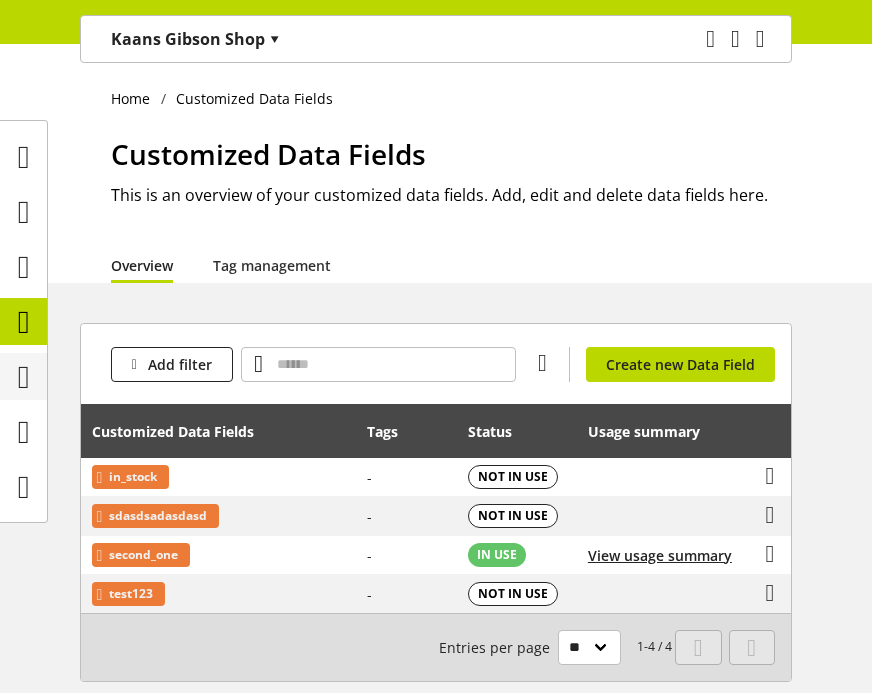 click at bounding box center (24, 377) 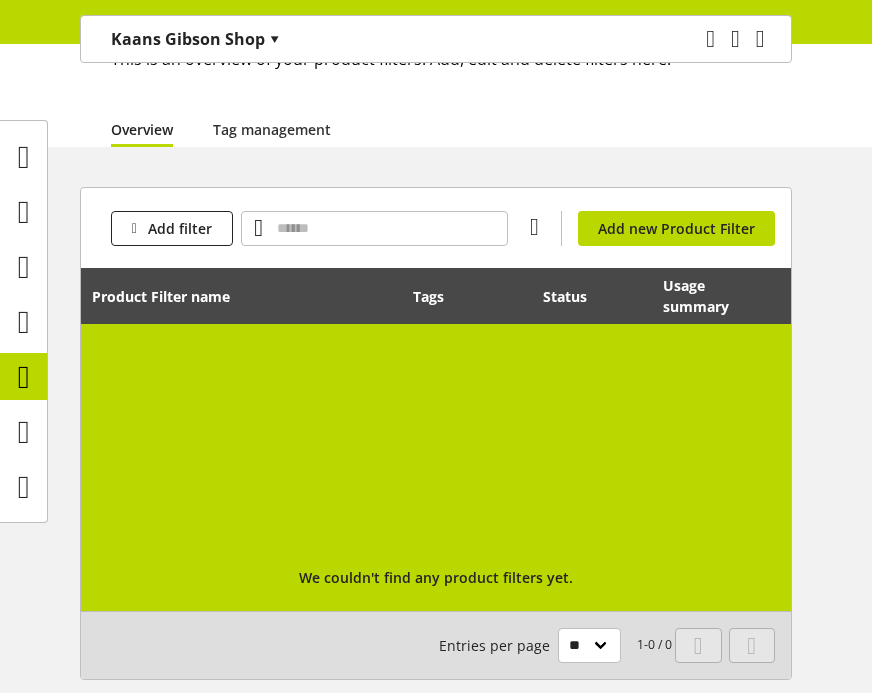 scroll, scrollTop: 0, scrollLeft: 0, axis: both 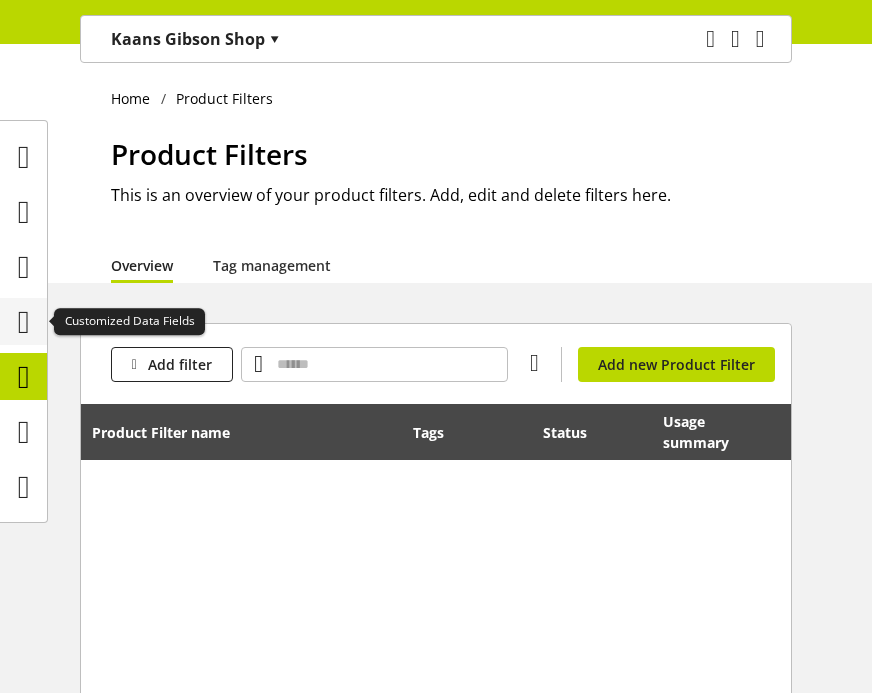 click at bounding box center [24, 322] 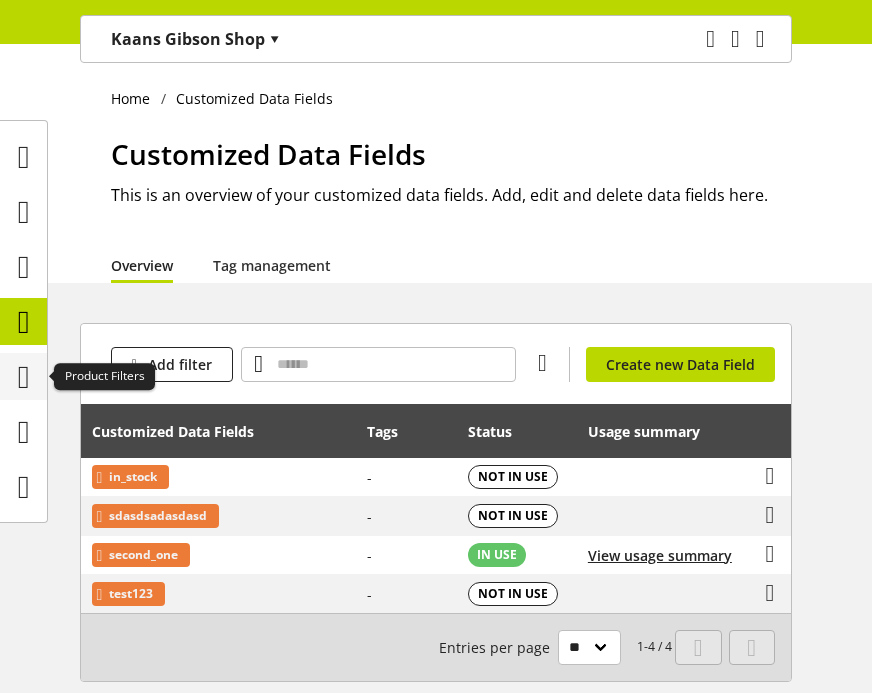 click at bounding box center [24, 377] 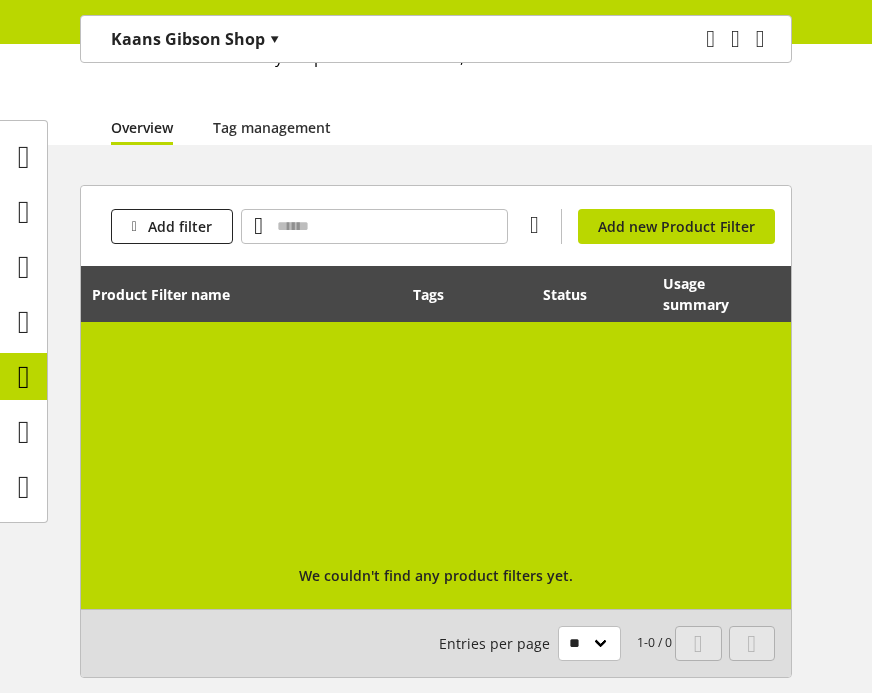 scroll, scrollTop: 134, scrollLeft: 0, axis: vertical 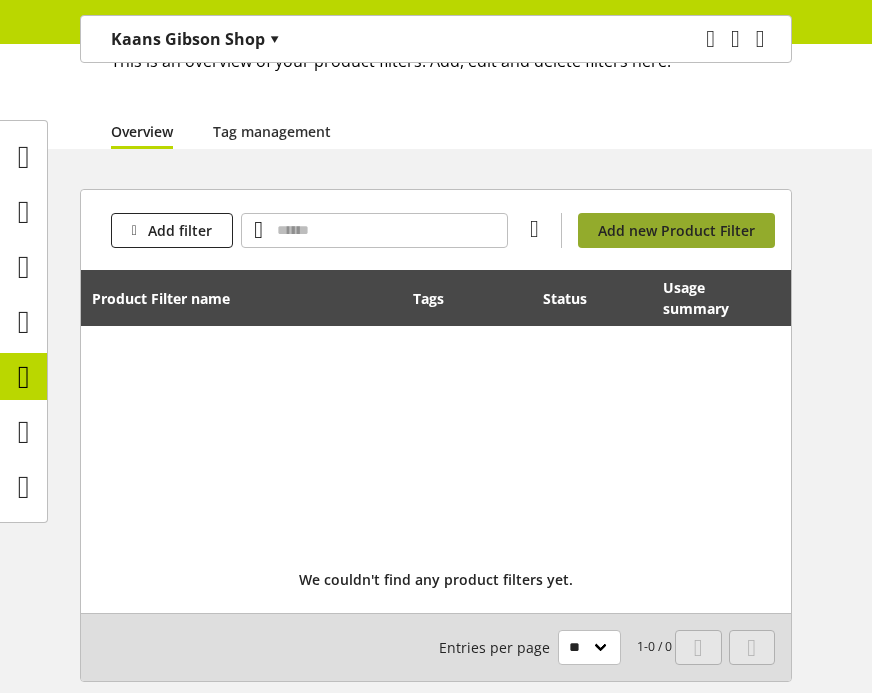 click on "Add new Product Filter" at bounding box center (676, 230) 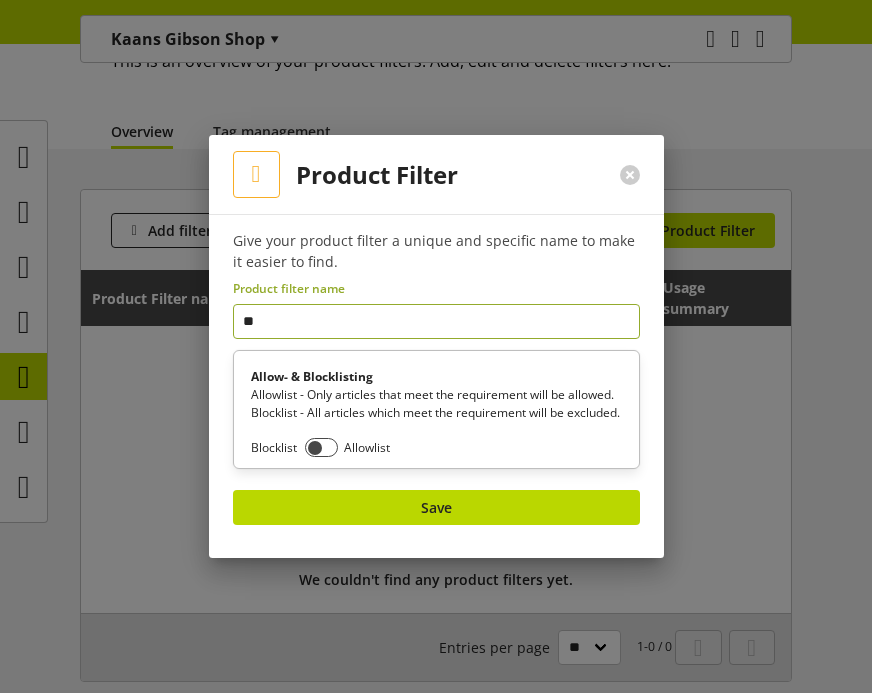 click on "Give your product filter a unique and specific name to make it easier to find. Product filter name ** Allow- & Blocklisting Allowlist - Only articles that meet the requirement will be allowed. Blocklist - All articles which meet the requirement will be excluded. Blocklist Allowlist Save" at bounding box center [436, 385] 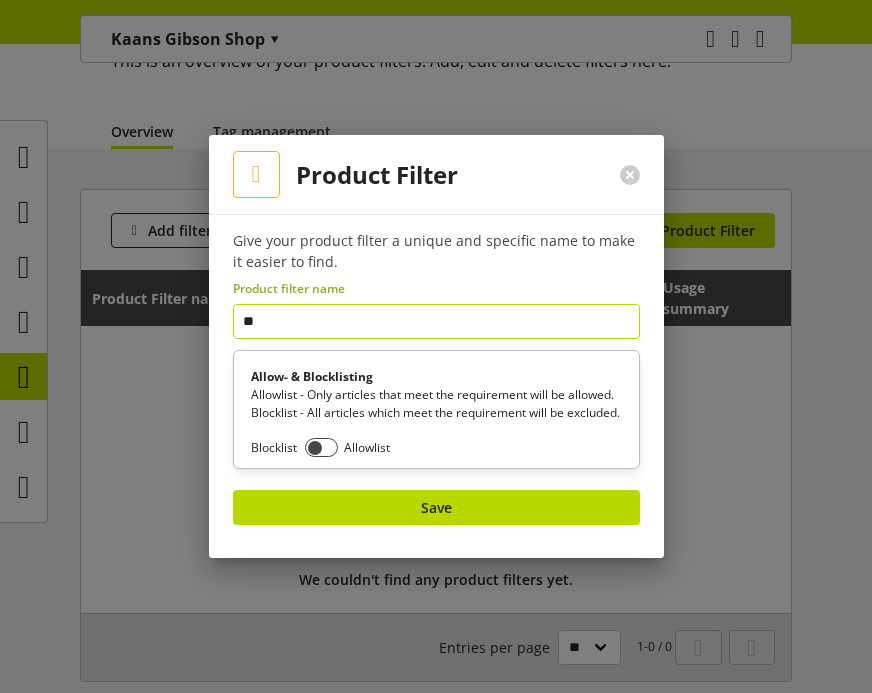 click on "**" at bounding box center [436, 321] 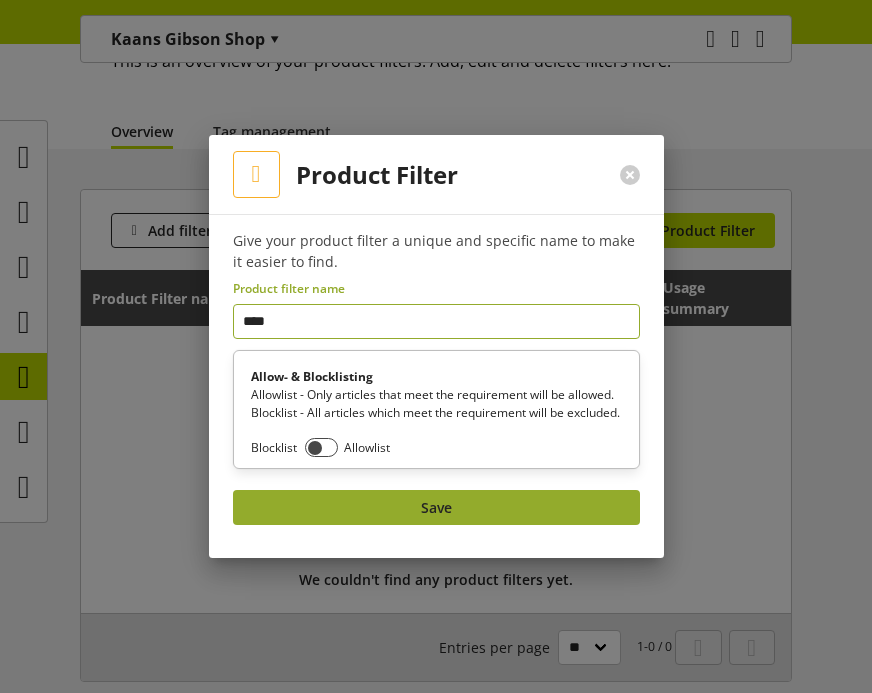 type on "****" 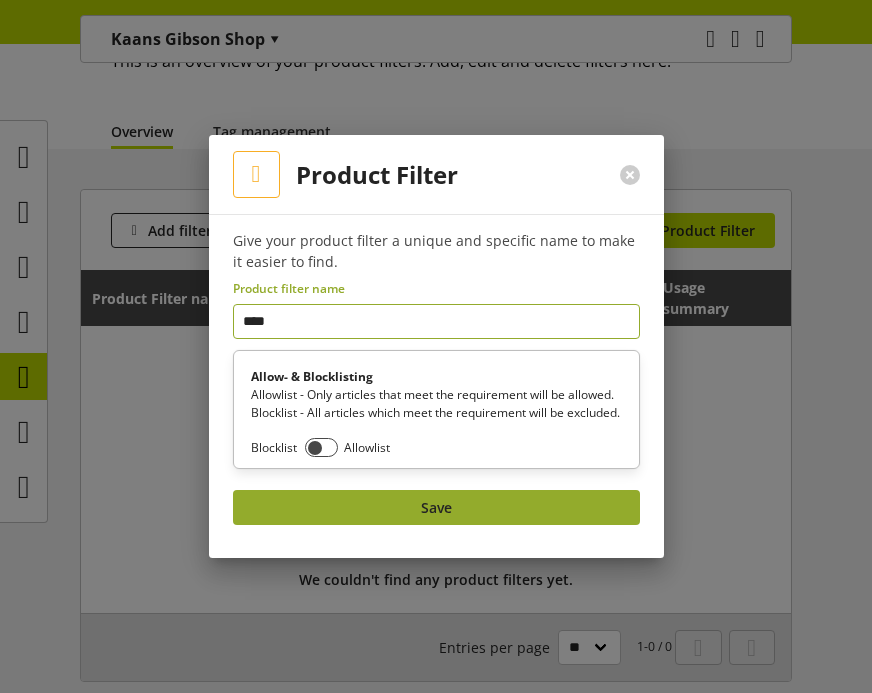 click on "Save" at bounding box center [436, 507] 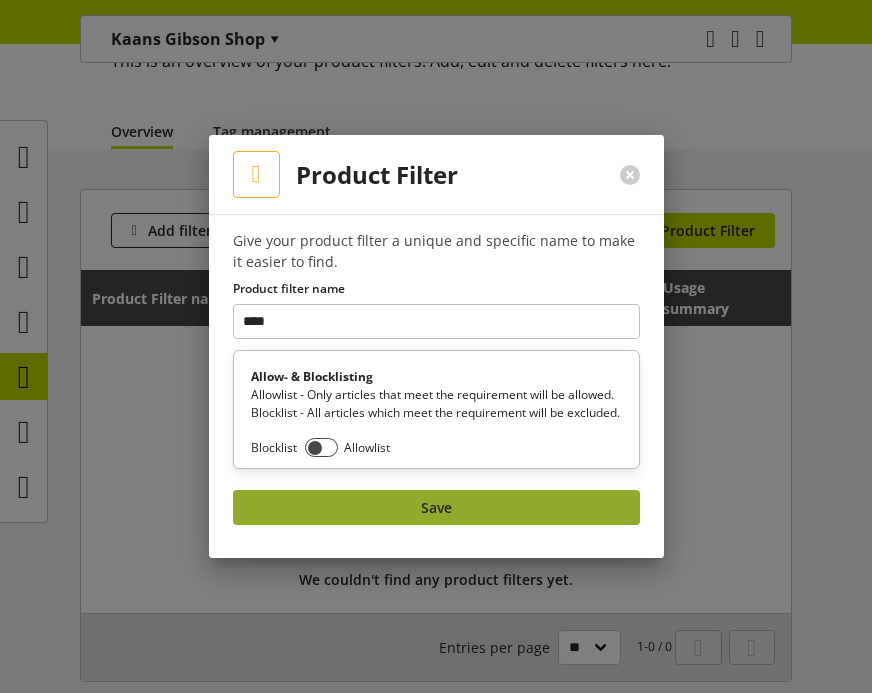click on "Save" at bounding box center [436, 507] 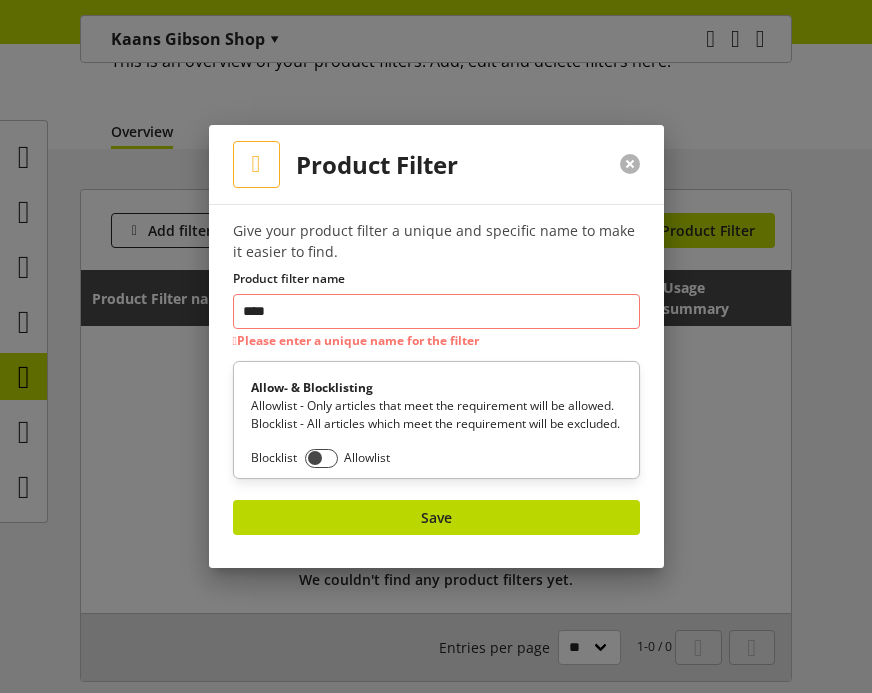 click at bounding box center (630, 164) 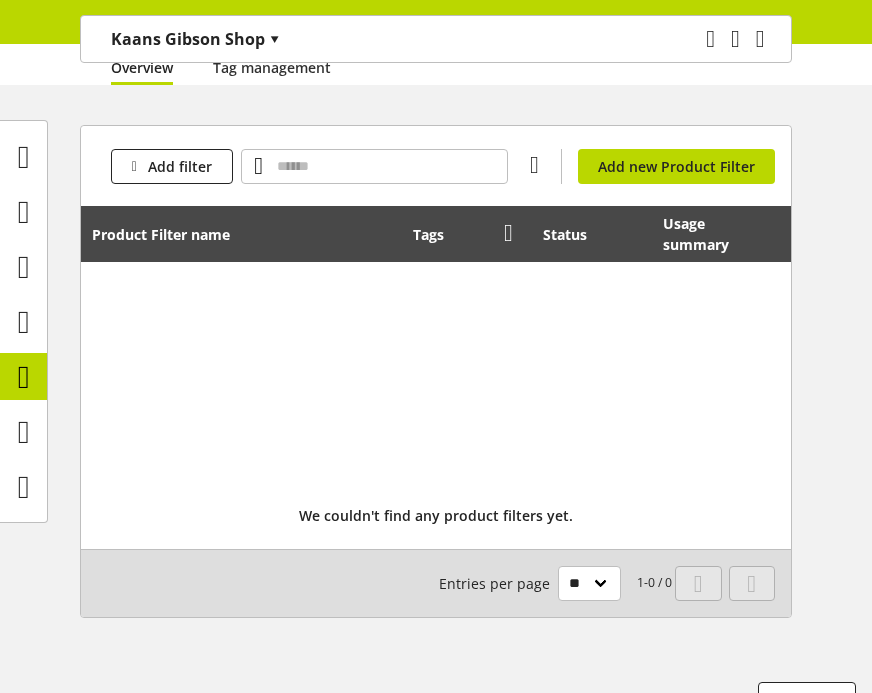 scroll, scrollTop: 199, scrollLeft: 0, axis: vertical 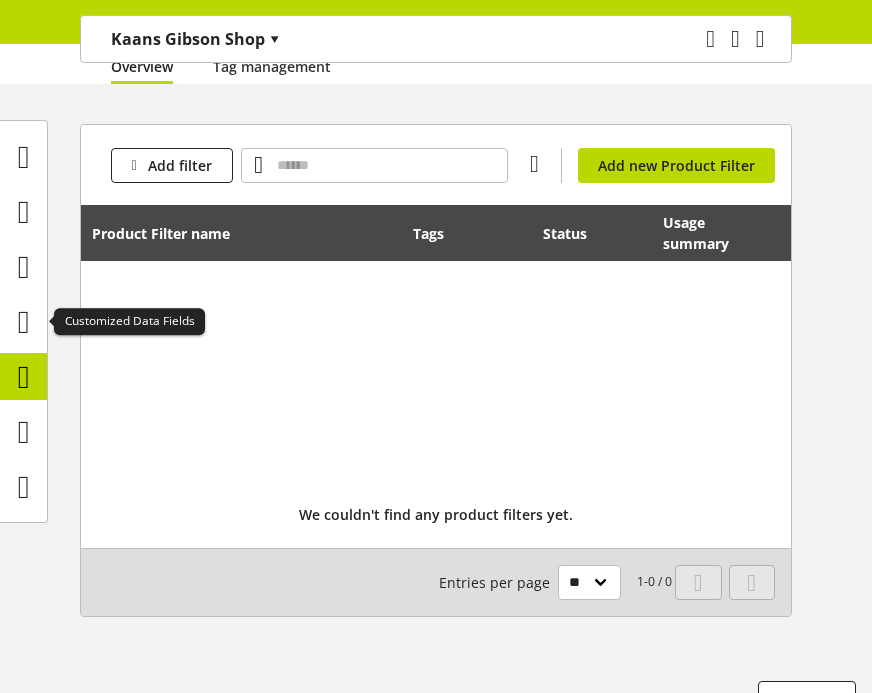 drag, startPoint x: 27, startPoint y: 330, endPoint x: 29, endPoint y: 400, distance: 70.028564 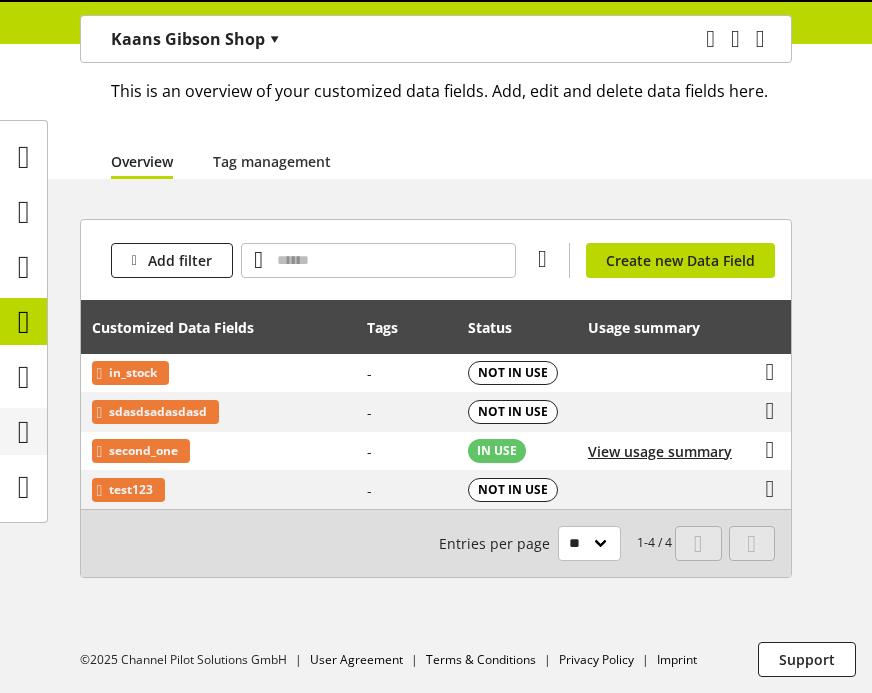 scroll, scrollTop: 0, scrollLeft: 0, axis: both 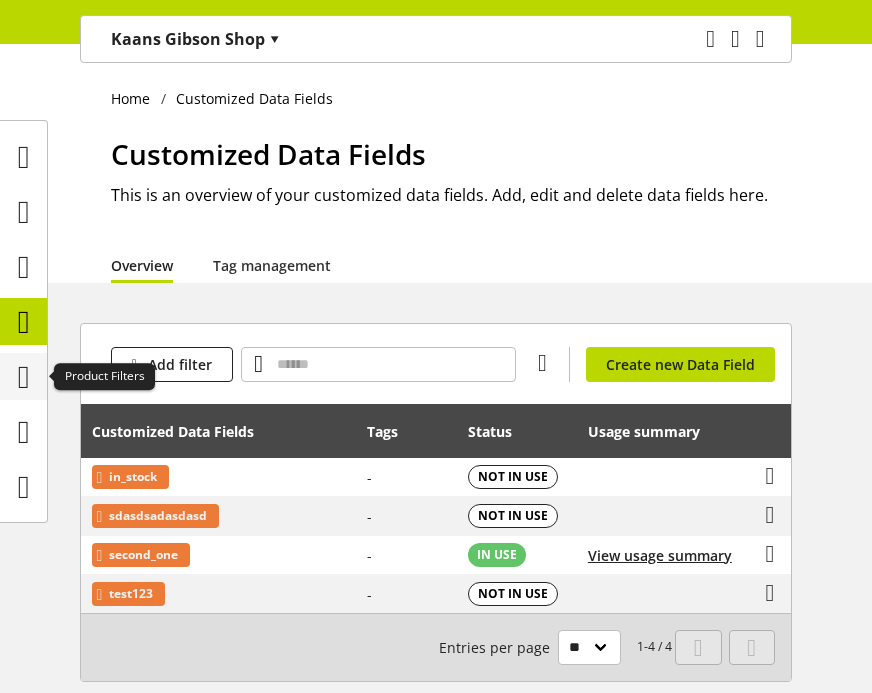 click at bounding box center [24, 377] 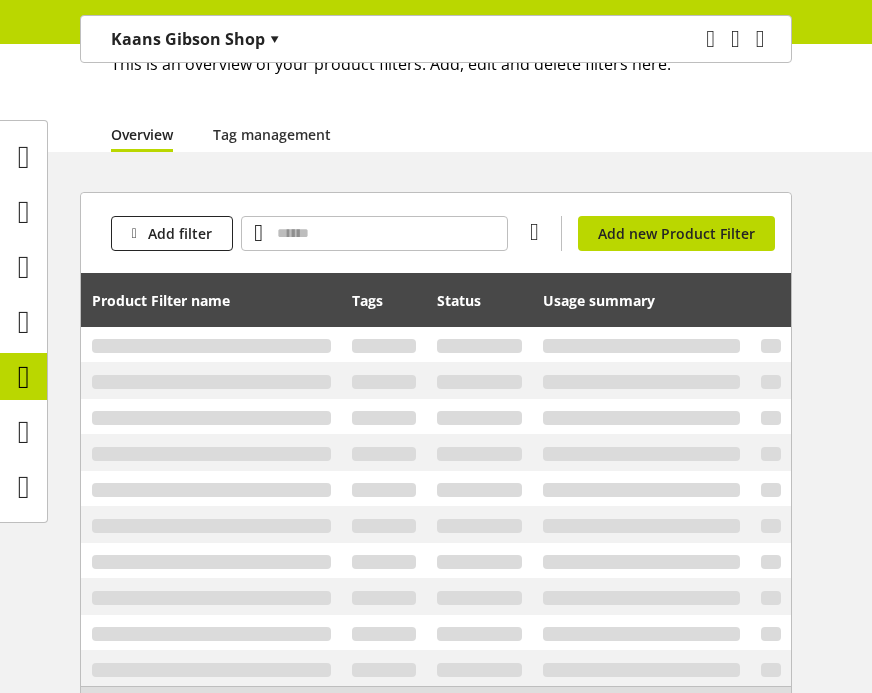 scroll, scrollTop: 159, scrollLeft: 0, axis: vertical 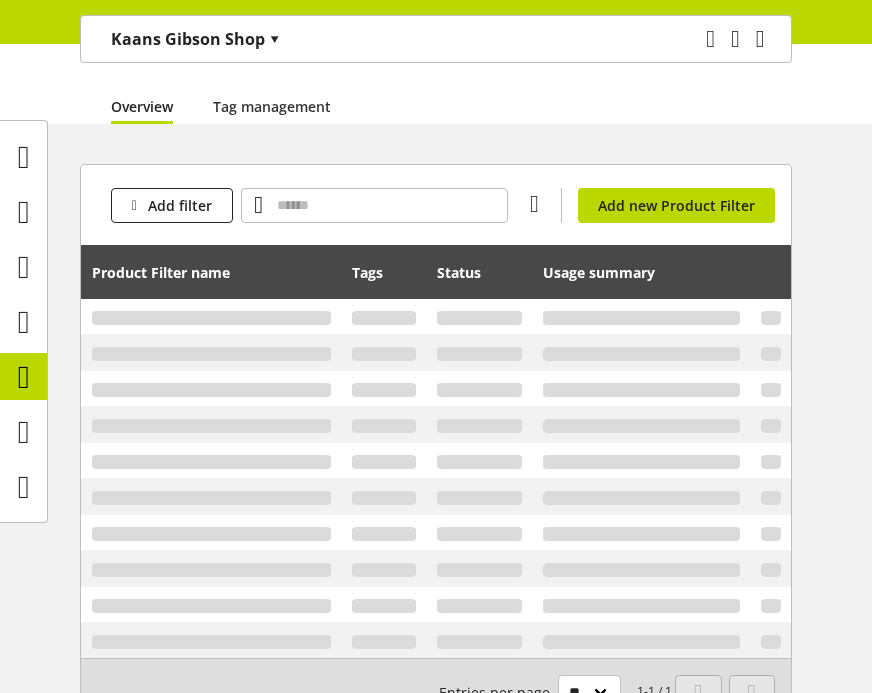 click at bounding box center [211, 318] 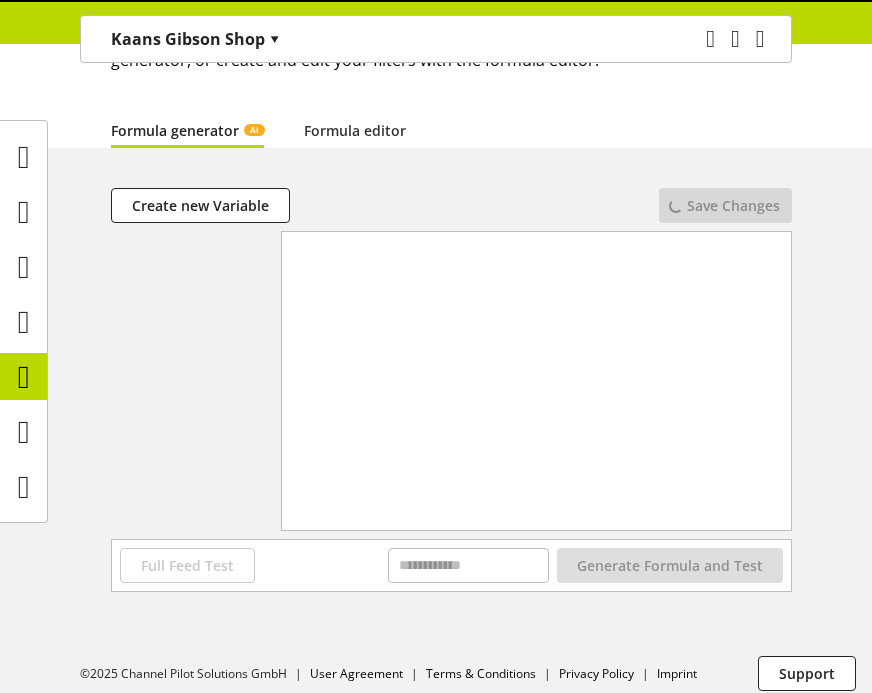 scroll, scrollTop: 0, scrollLeft: 0, axis: both 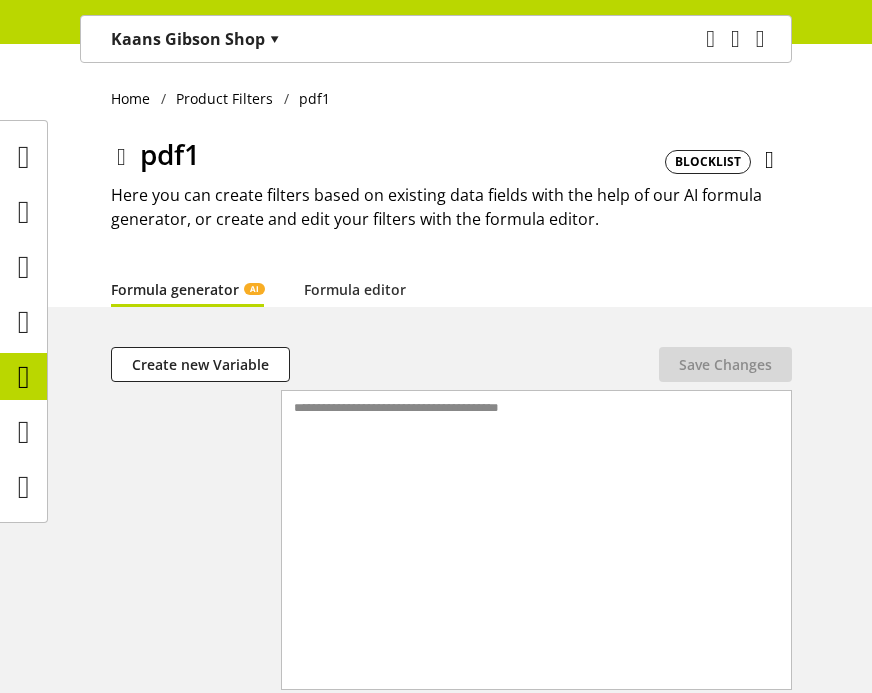 click at bounding box center (121, 157) 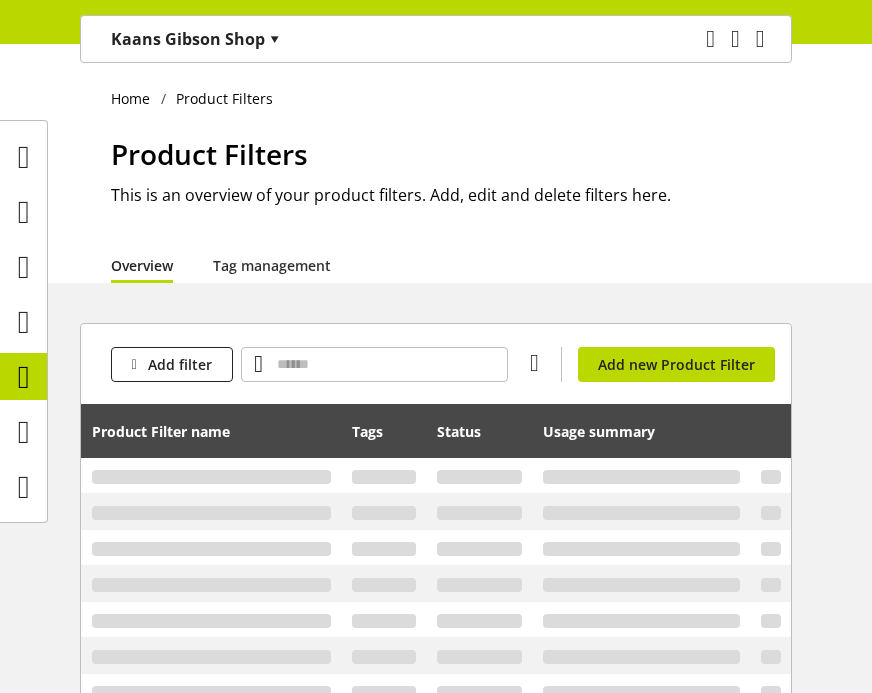 click at bounding box center (211, 477) 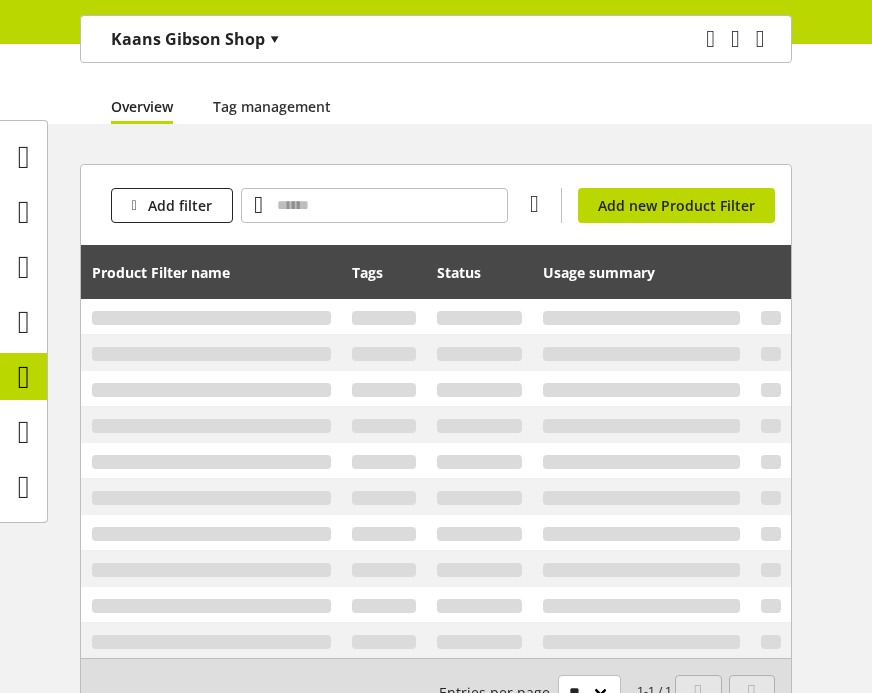 scroll, scrollTop: 160, scrollLeft: 0, axis: vertical 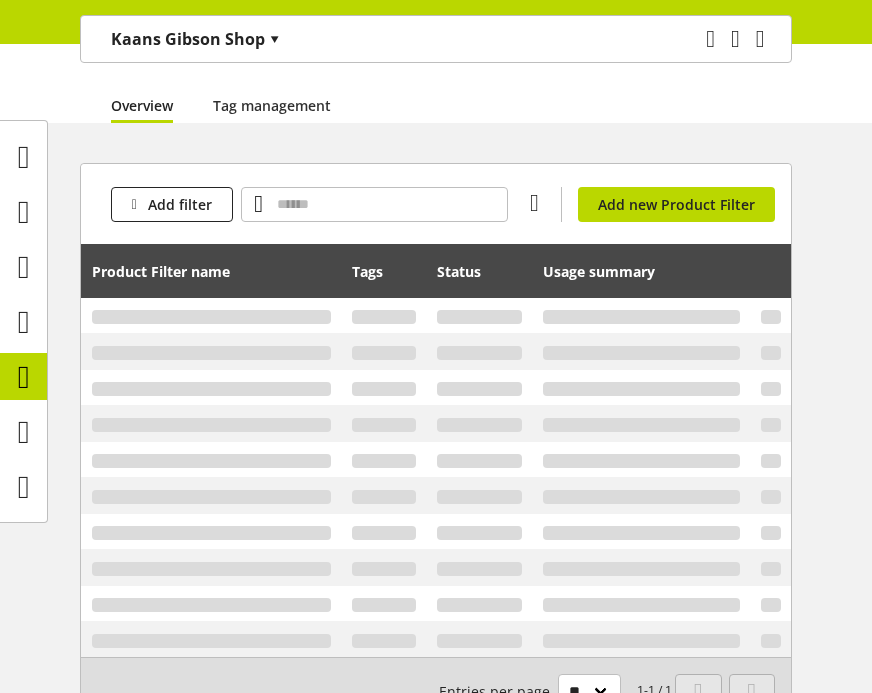 click at bounding box center [211, 317] 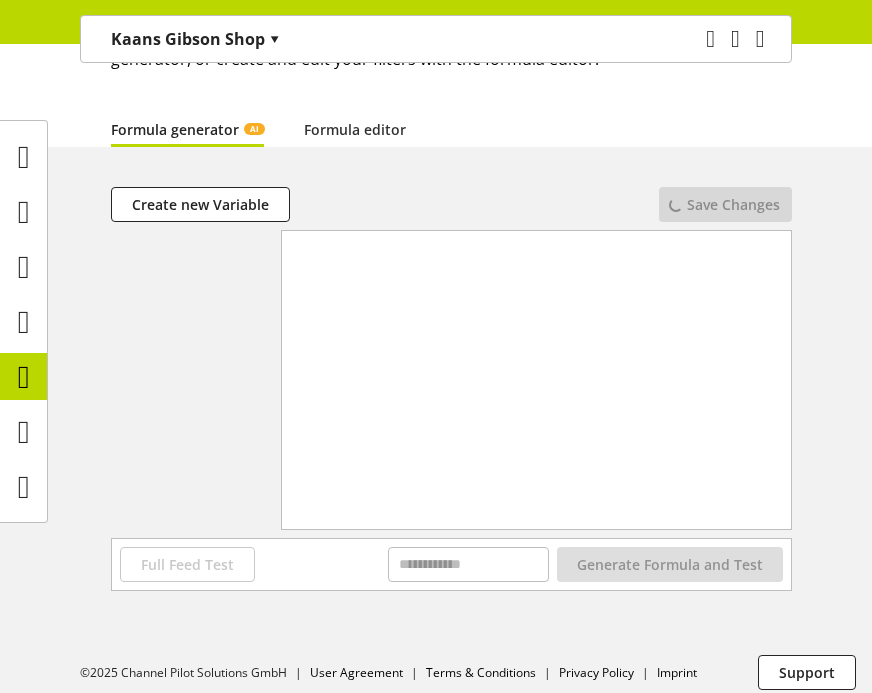 scroll, scrollTop: 0, scrollLeft: 0, axis: both 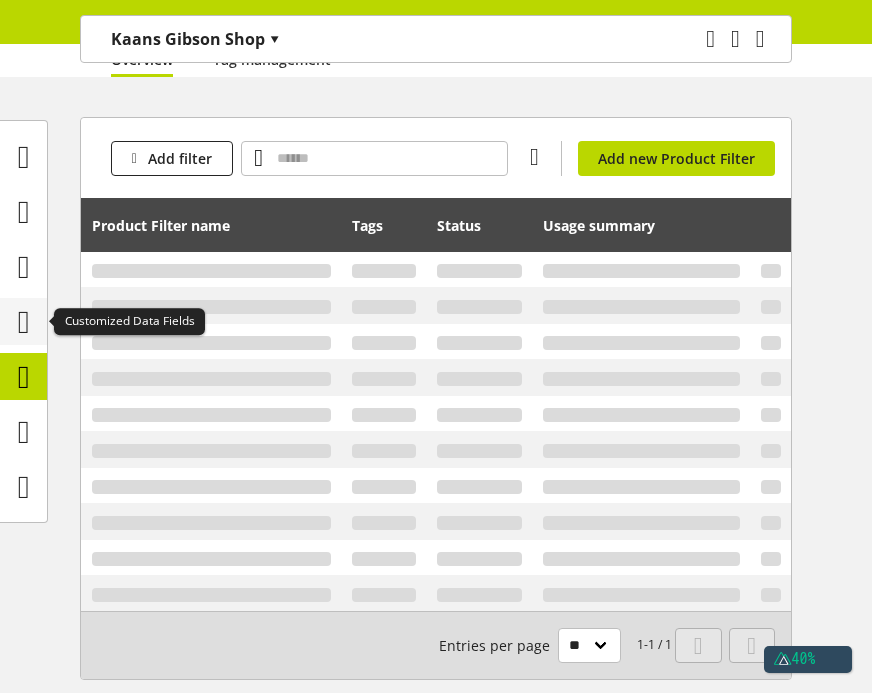 click at bounding box center [24, 322] 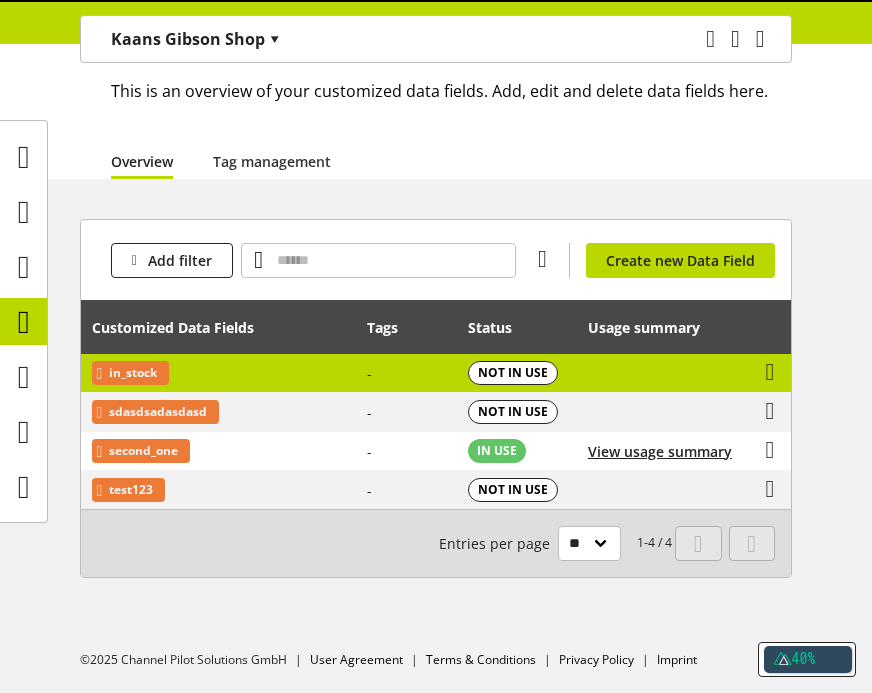 scroll, scrollTop: 0, scrollLeft: 0, axis: both 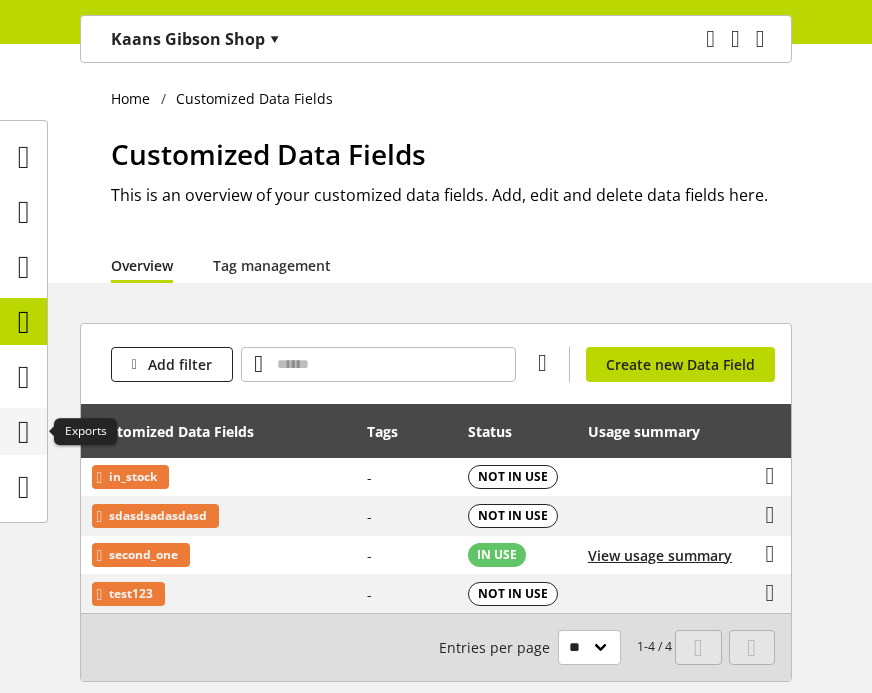 click at bounding box center (24, 432) 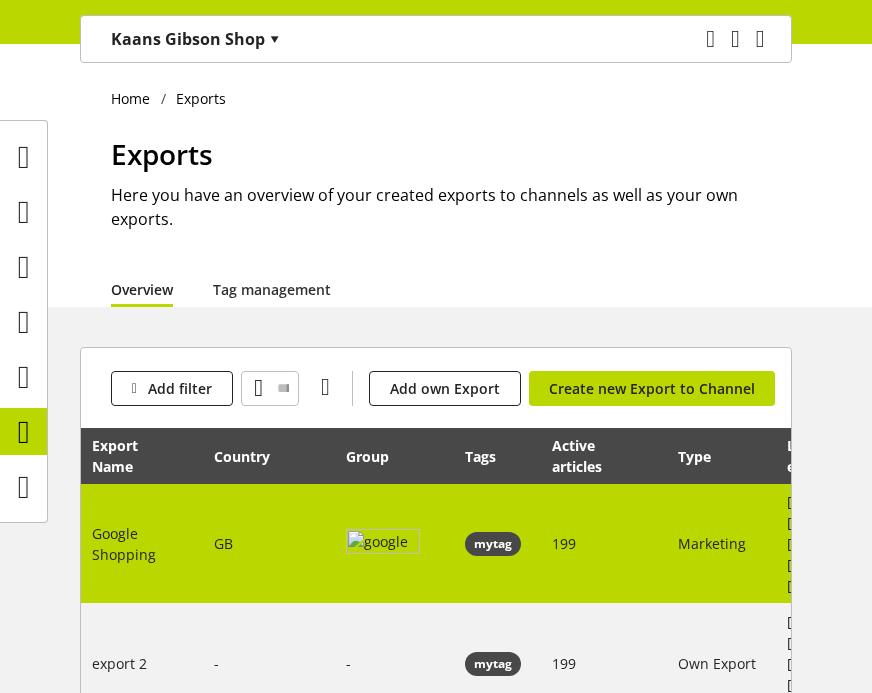 scroll, scrollTop: 0, scrollLeft: 398, axis: horizontal 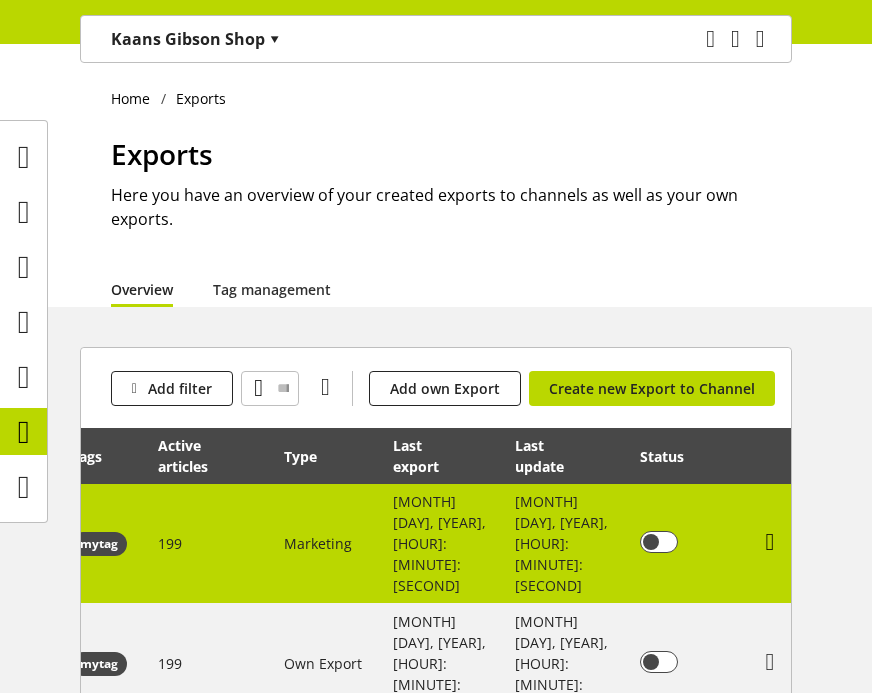 click at bounding box center (770, 542) 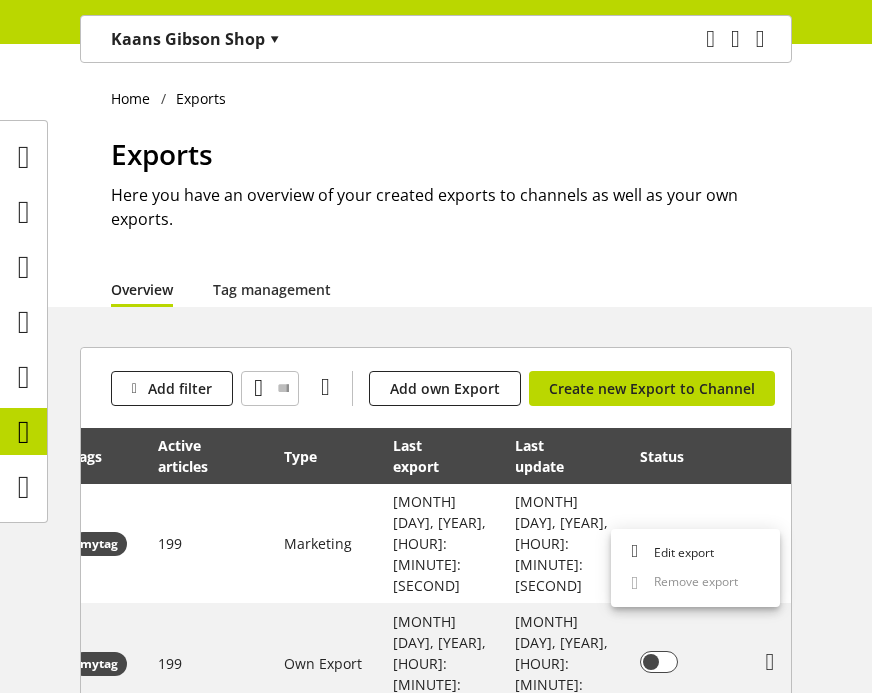 click on "Add filter You don't have permission to add a channel. Add own Export You don't have permission to add a channel. Create new Export to Channel Export Name Country Group Tags Active articles Type Last export Last update Status    Google Shopping GB mytag 199 Marketing Jul 03, 2025, 12:51:41 Jul 03, 2025, 12:51:41 You don't have permission to edit an export export 2 mytag 199 Own Export Jun 20, 2025, 11:35:47 Jun 18, 2025, 13:09:35 You don't have permission to edit an export  1-2 / 2  Entries per page ** ** ** ***" at bounding box center (436, 593) 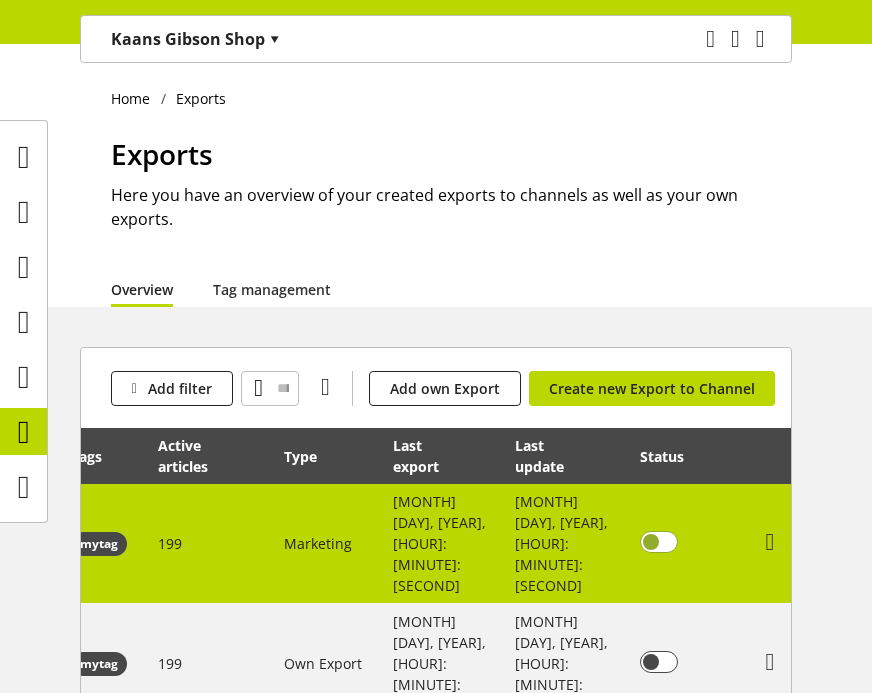 click at bounding box center (659, 542) 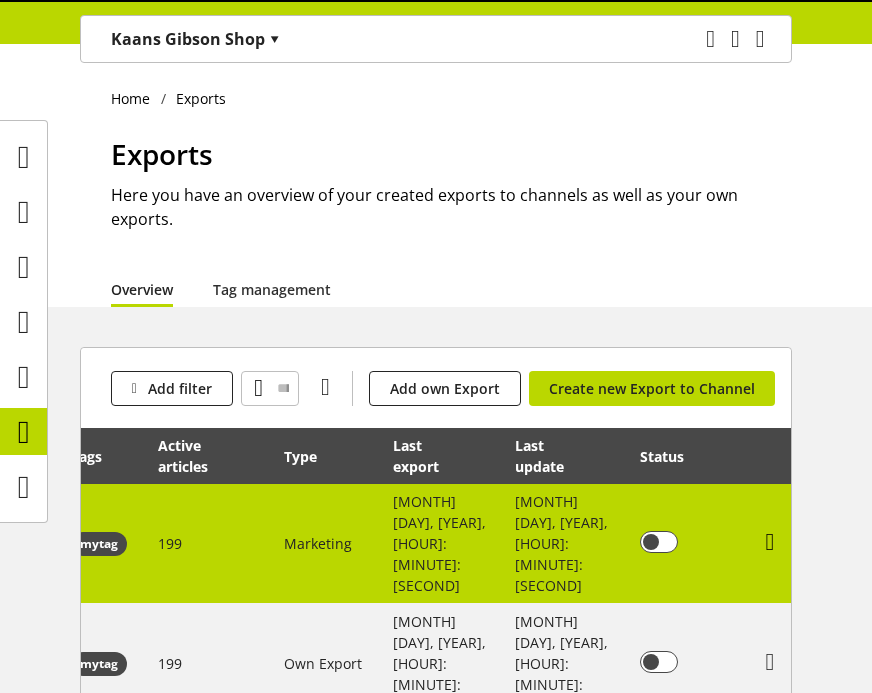 click at bounding box center [770, 542] 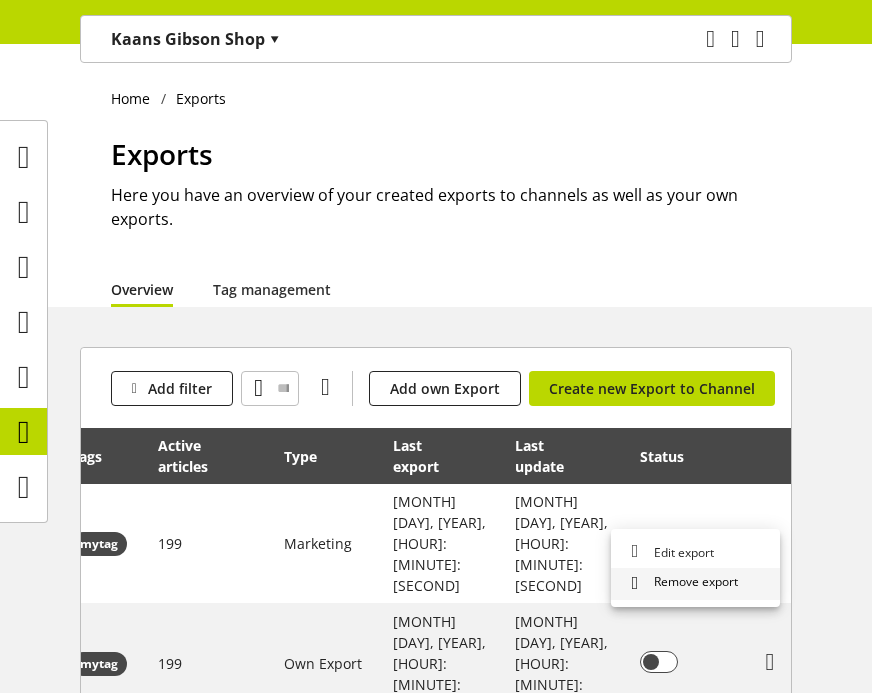 click on "Remove export" at bounding box center (692, 583) 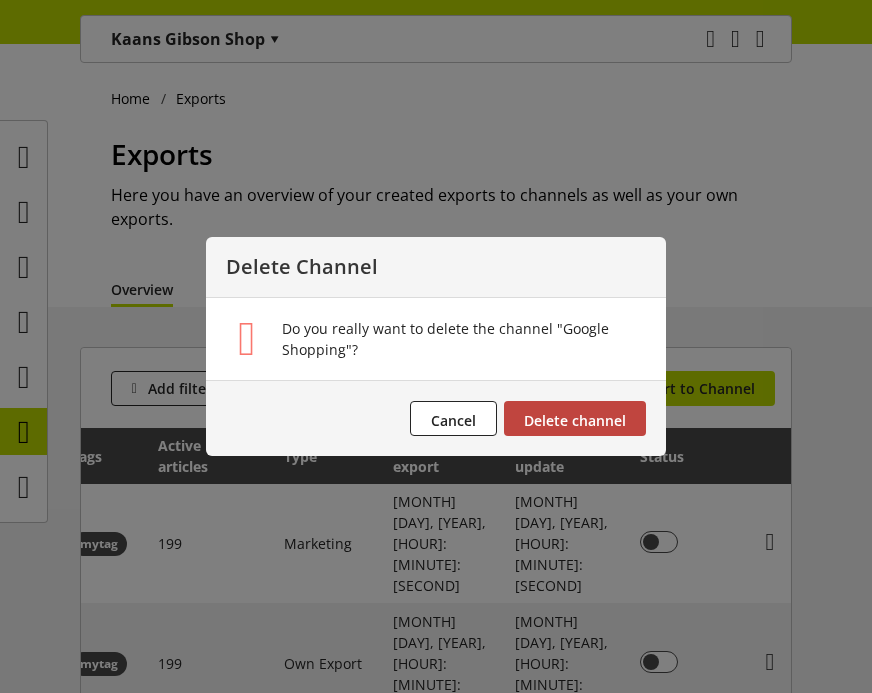 click on "Delete channel" at bounding box center [575, 420] 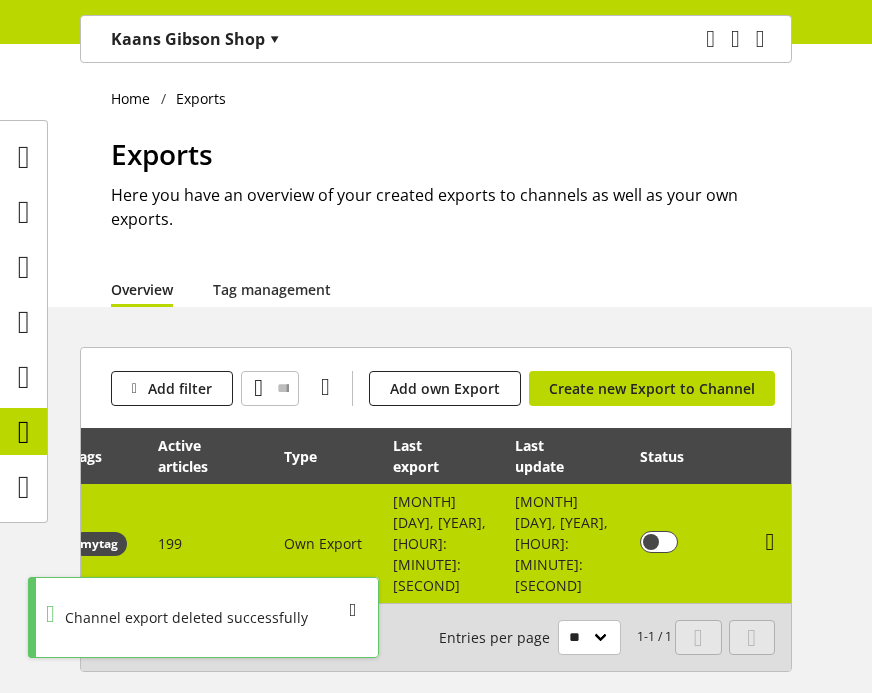 click at bounding box center (770, 542) 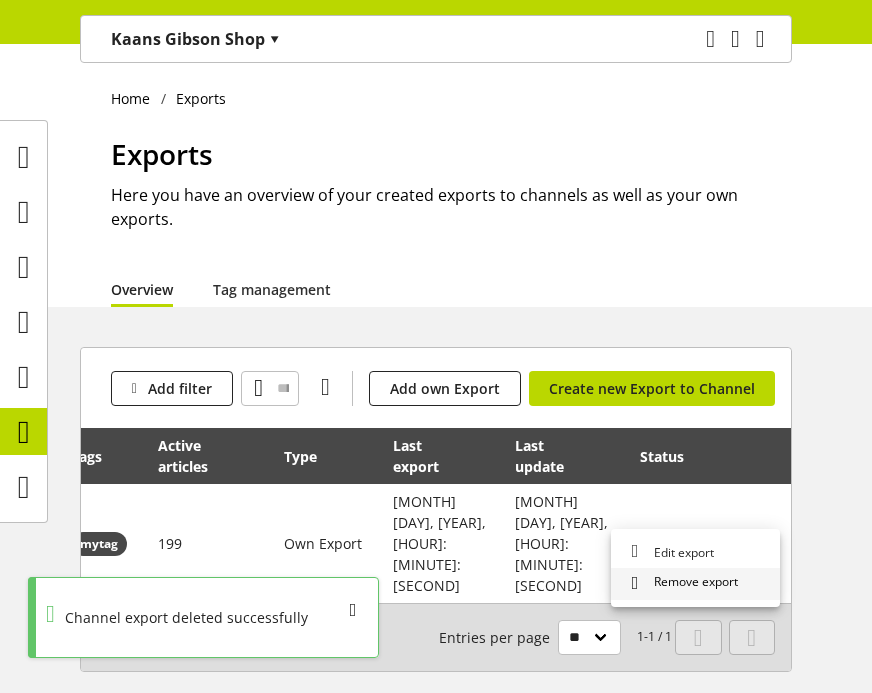 click on "Remove export" at bounding box center [692, 583] 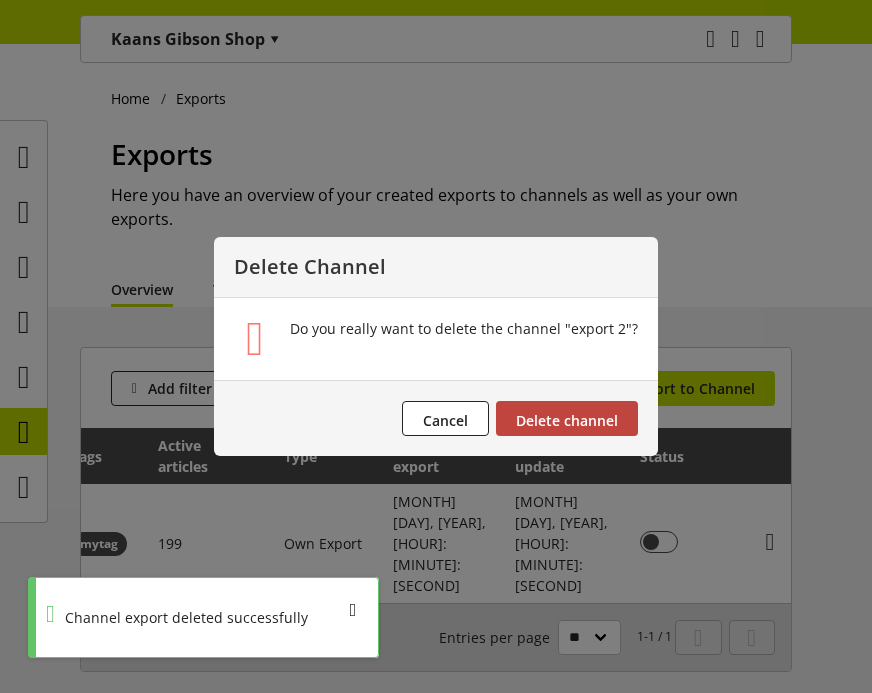 click on "Delete channel" at bounding box center (567, 420) 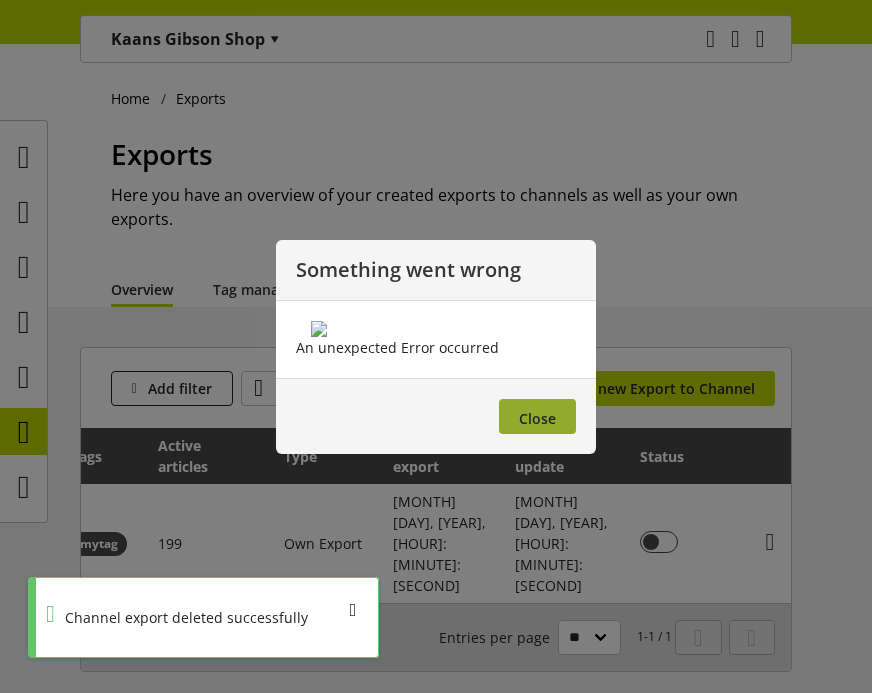 click on "Close" at bounding box center (537, 418) 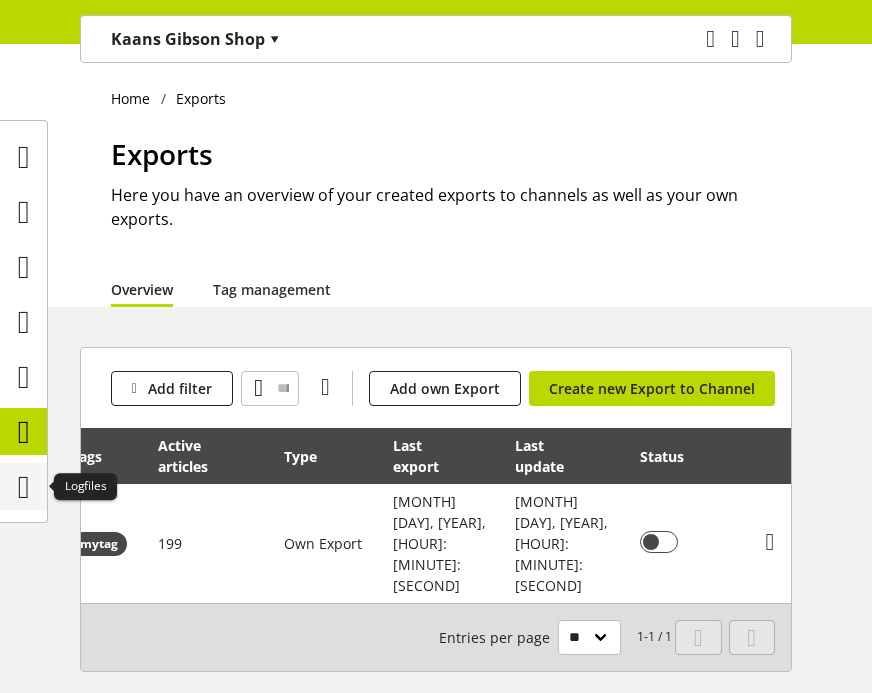 click at bounding box center (24, 487) 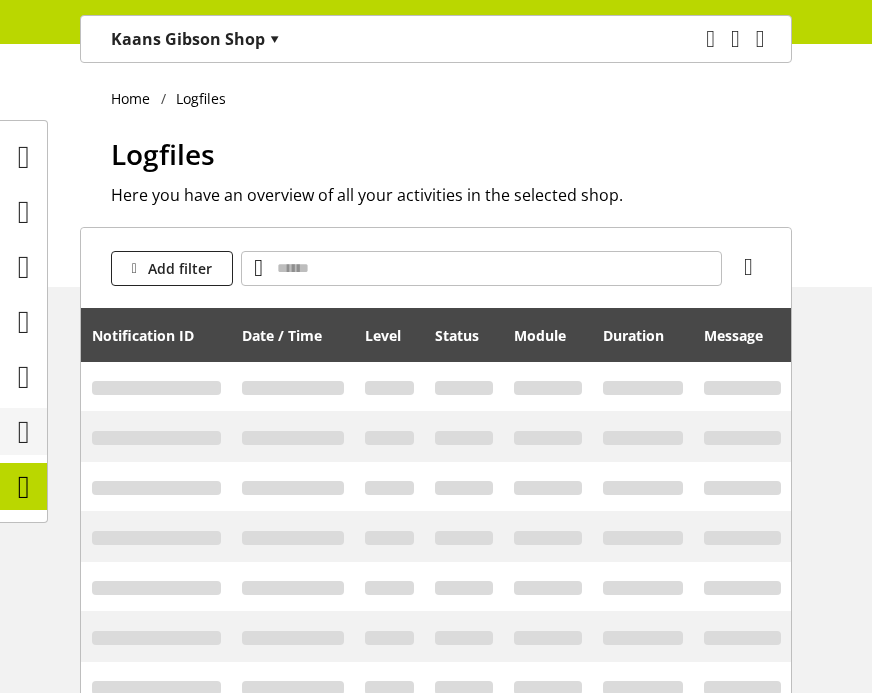 click at bounding box center [24, 432] 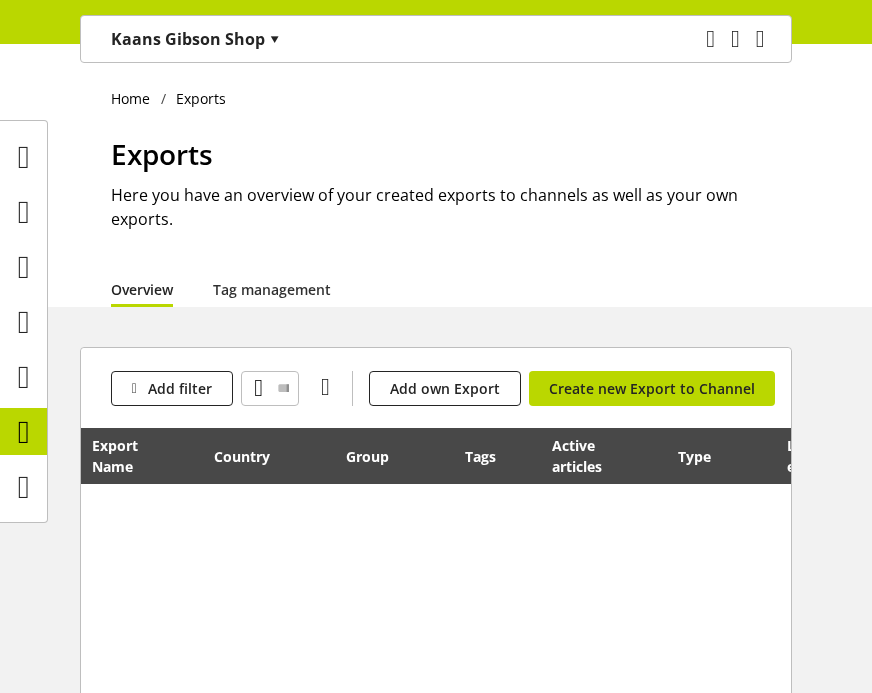 scroll, scrollTop: 151, scrollLeft: 0, axis: vertical 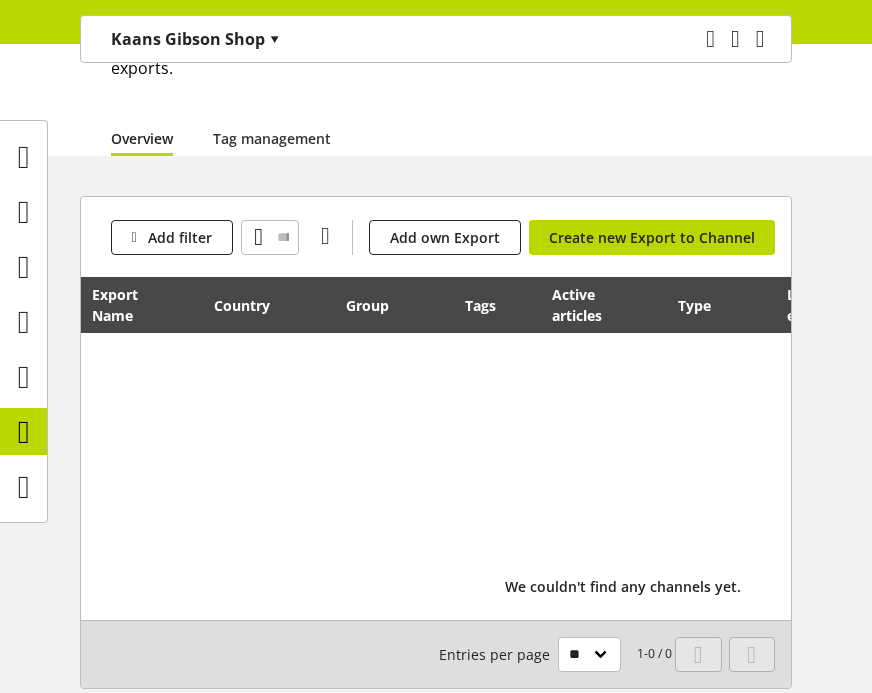 drag, startPoint x: 585, startPoint y: 500, endPoint x: 518, endPoint y: 495, distance: 67.18631 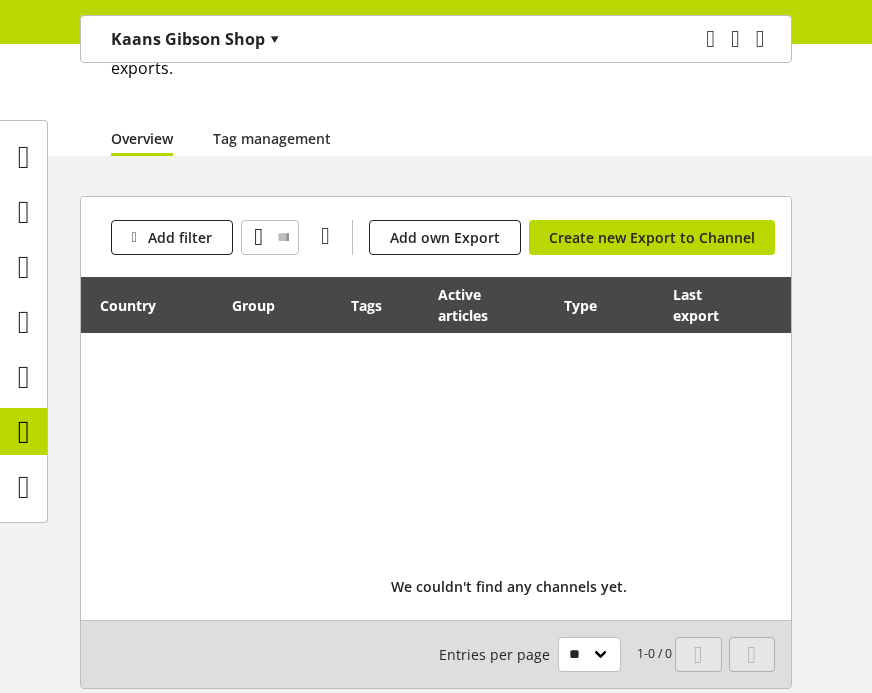 scroll, scrollTop: 0, scrollLeft: 147, axis: horizontal 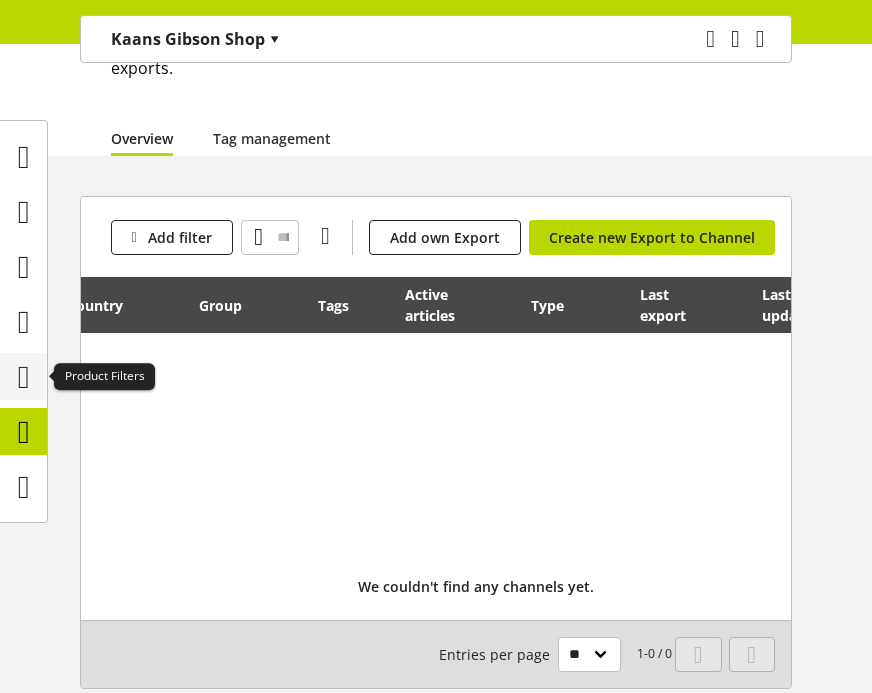click at bounding box center [24, 377] 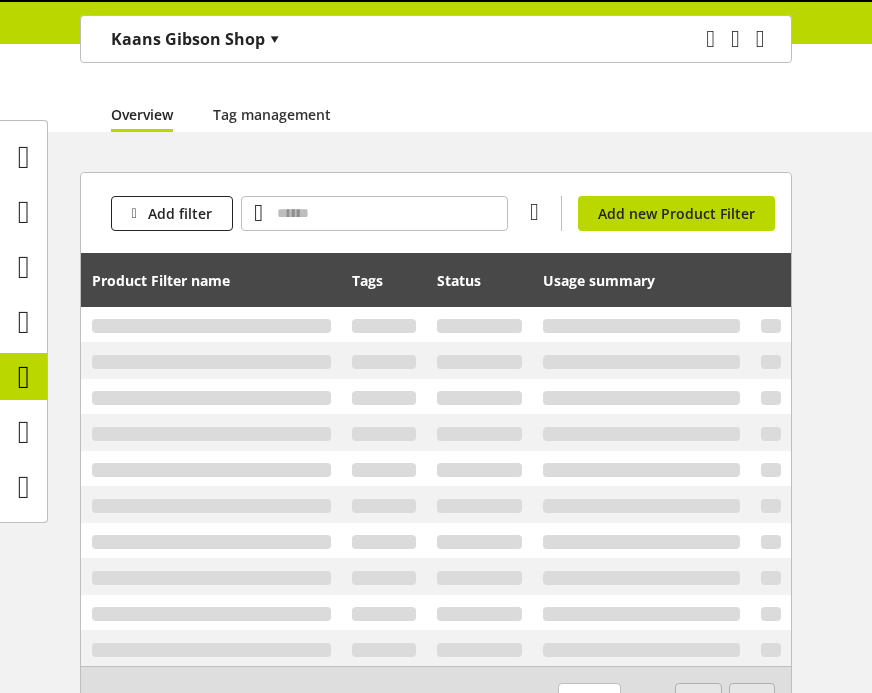 scroll, scrollTop: 0, scrollLeft: 0, axis: both 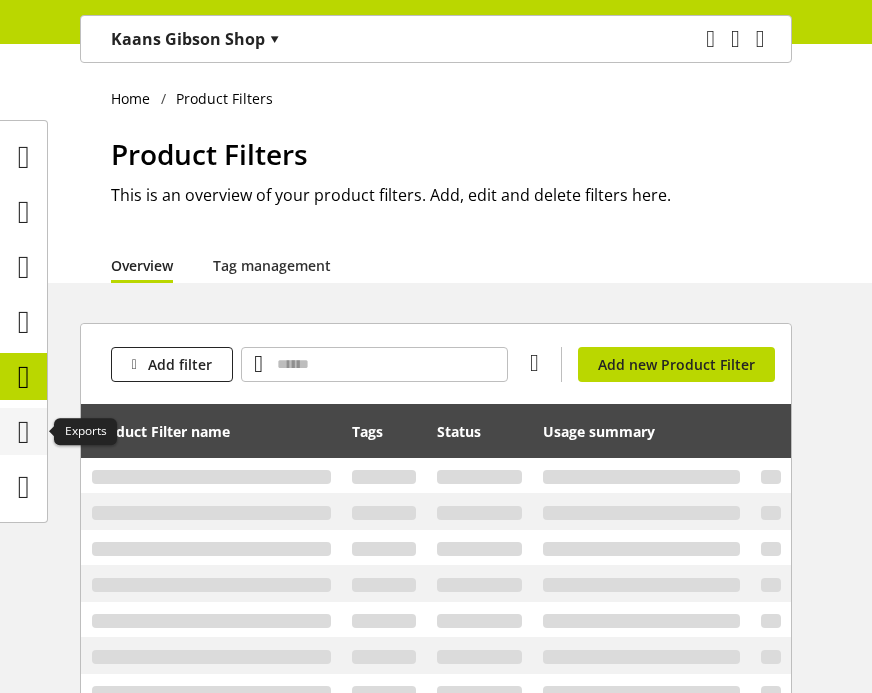 click at bounding box center (24, 432) 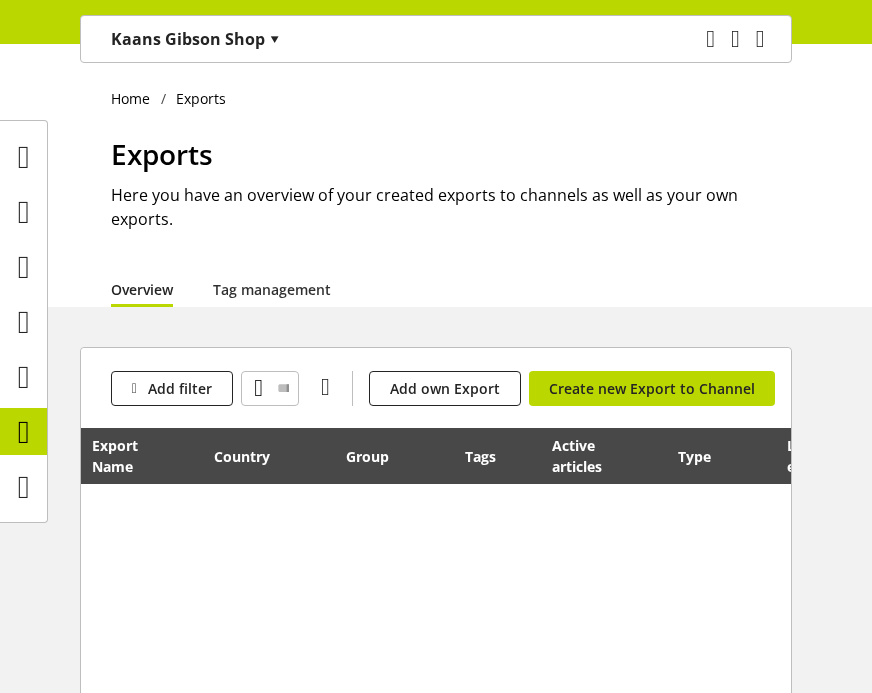 scroll, scrollTop: 119, scrollLeft: 0, axis: vertical 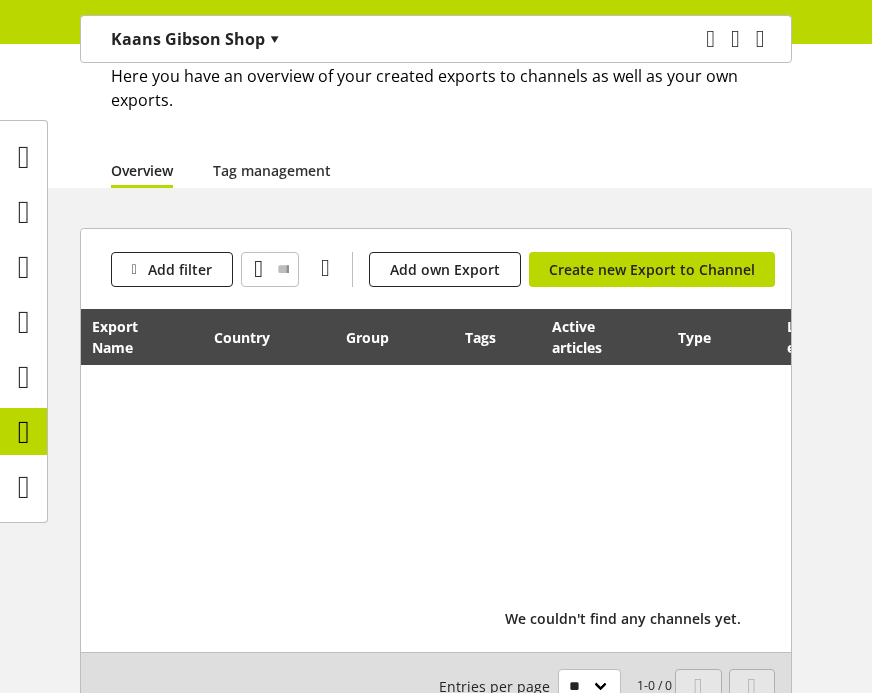 drag, startPoint x: 573, startPoint y: 470, endPoint x: 495, endPoint y: 470, distance: 78 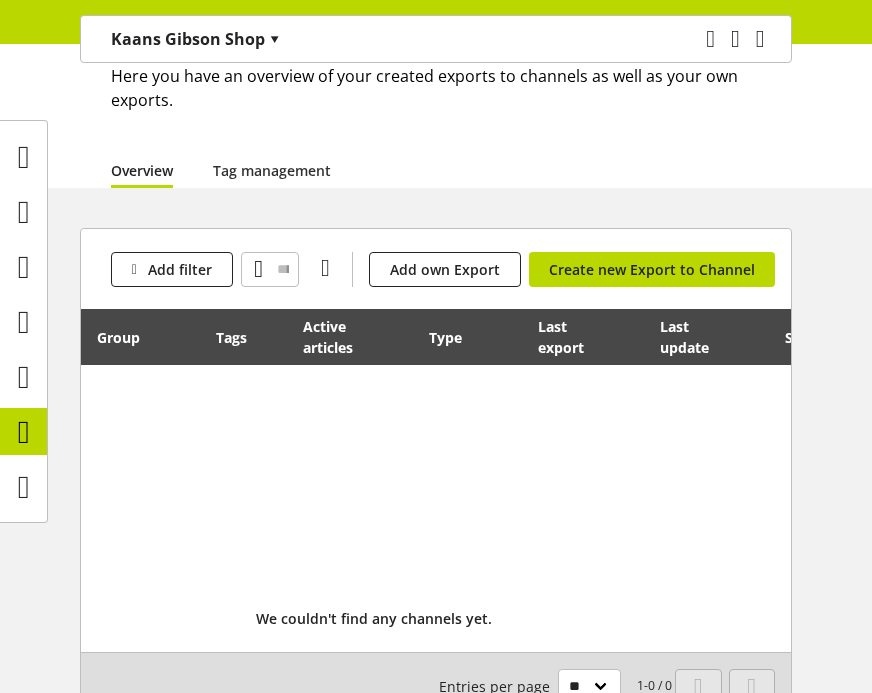 scroll, scrollTop: 0, scrollLeft: 285, axis: horizontal 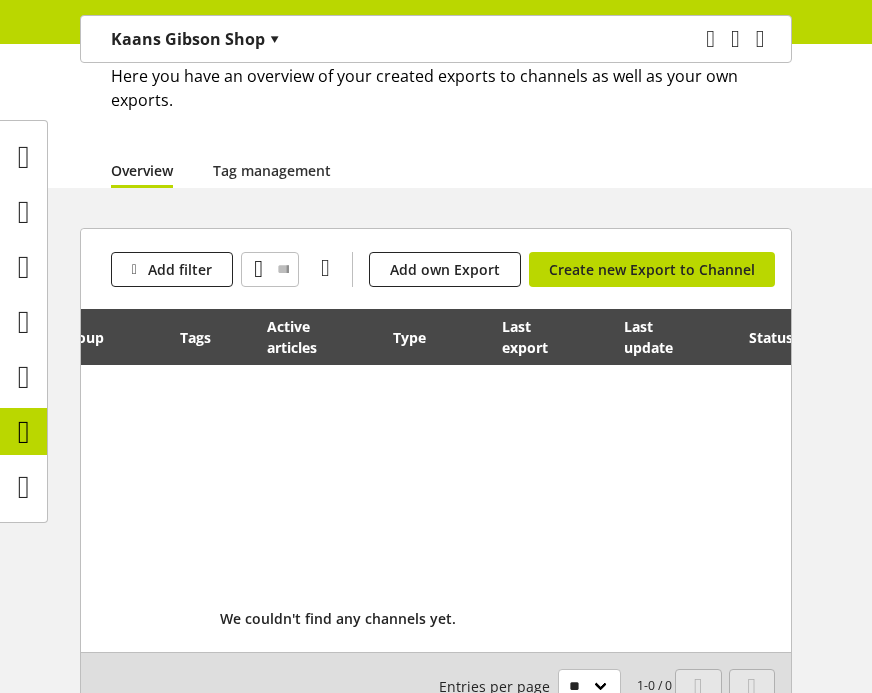 click at bounding box center [338, 482] 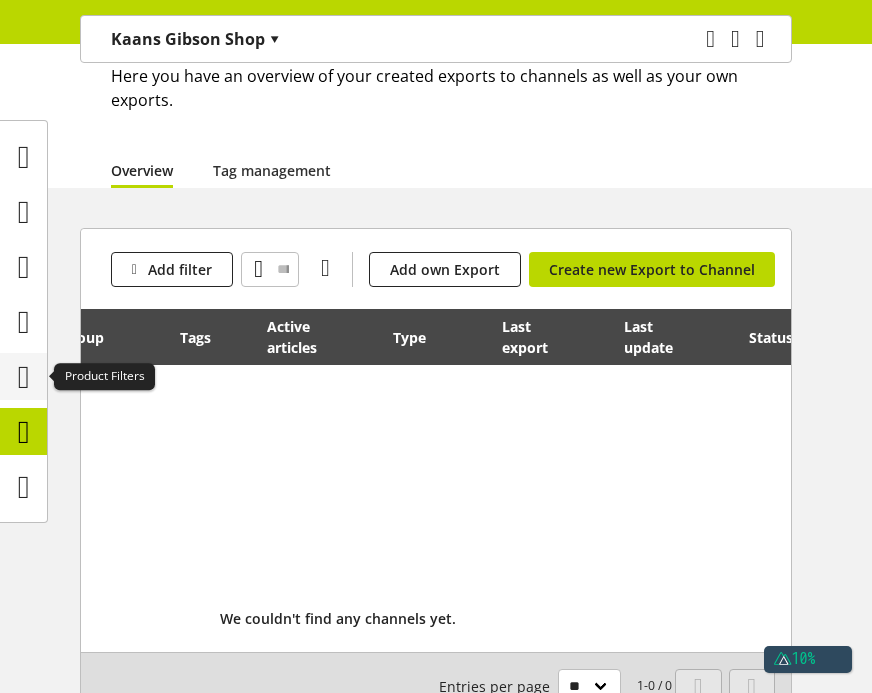 click at bounding box center [24, 377] 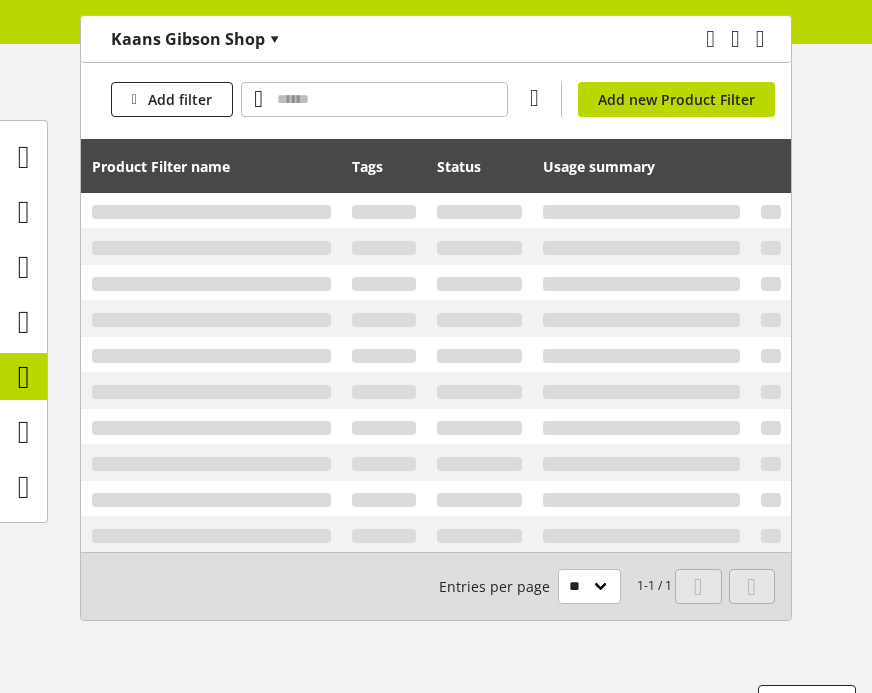 scroll, scrollTop: 0, scrollLeft: 0, axis: both 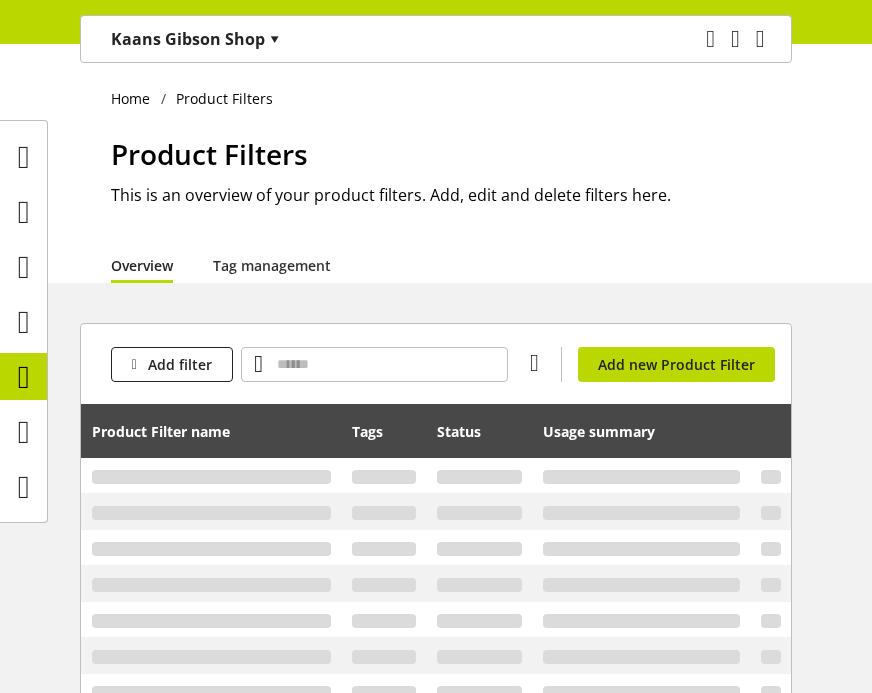 click at bounding box center [383, 476] 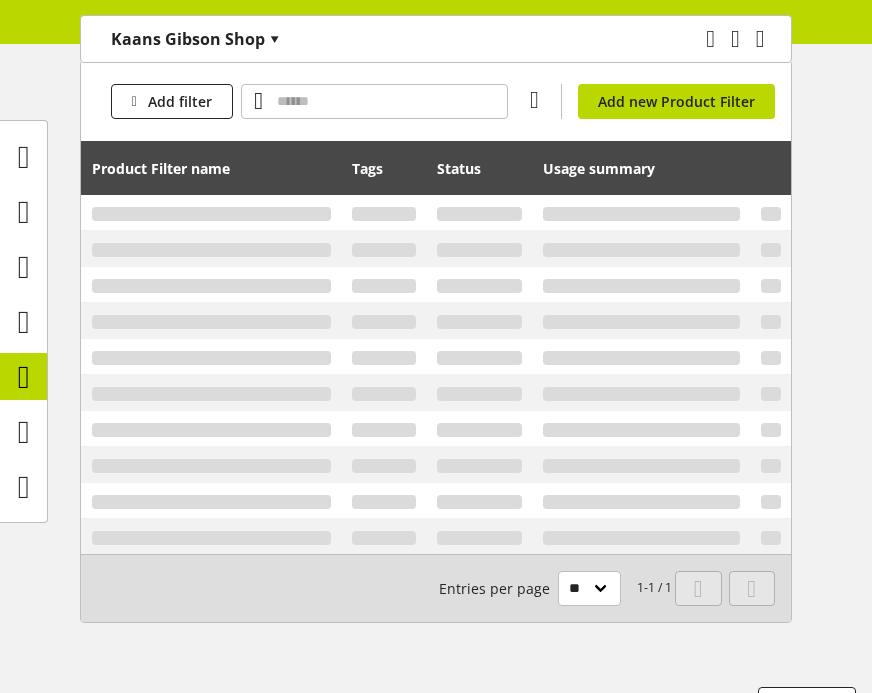 scroll, scrollTop: 308, scrollLeft: 0, axis: vertical 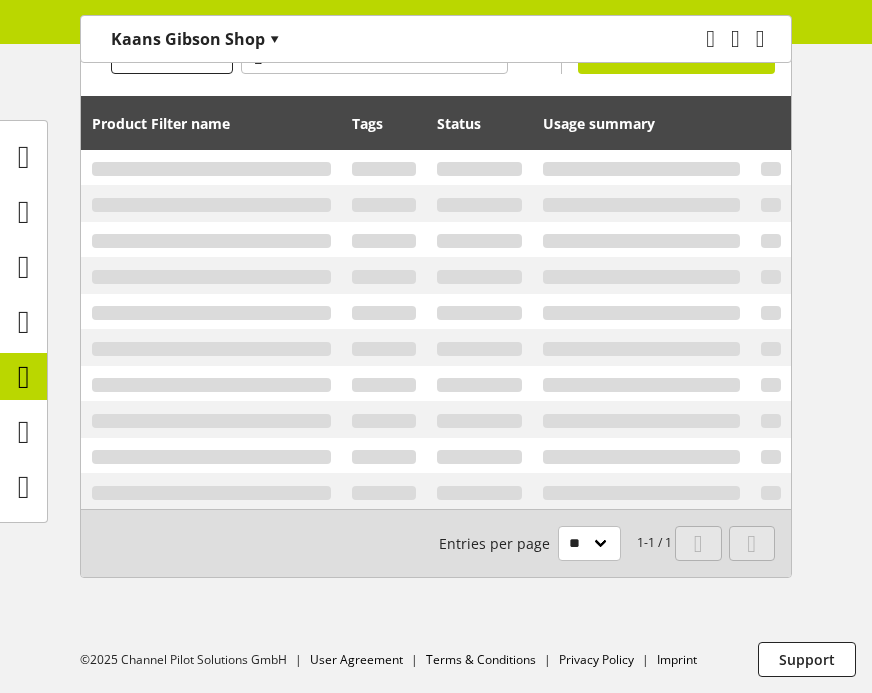 click at bounding box center [479, 168] 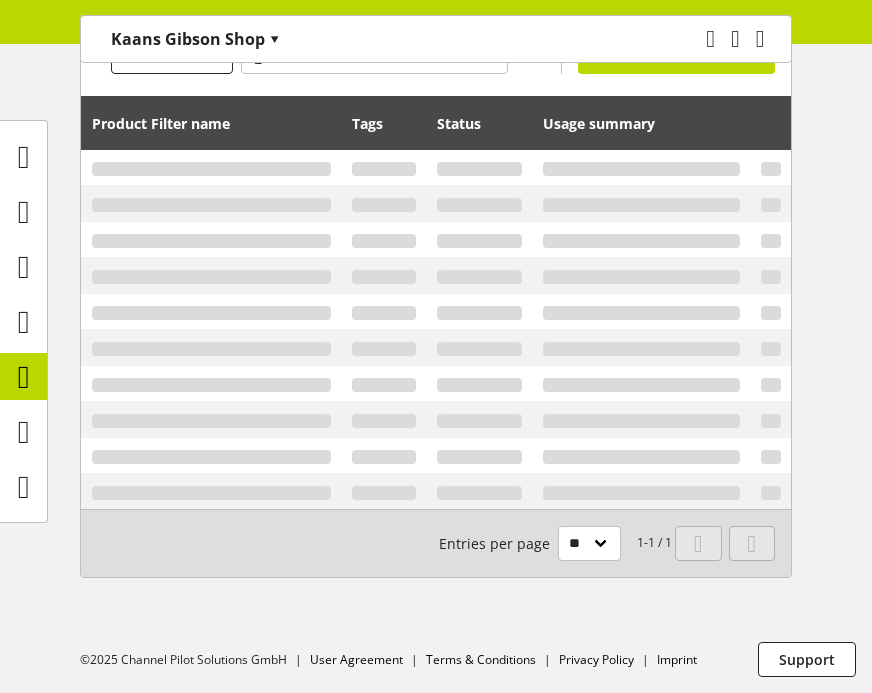 click at bounding box center [479, 168] 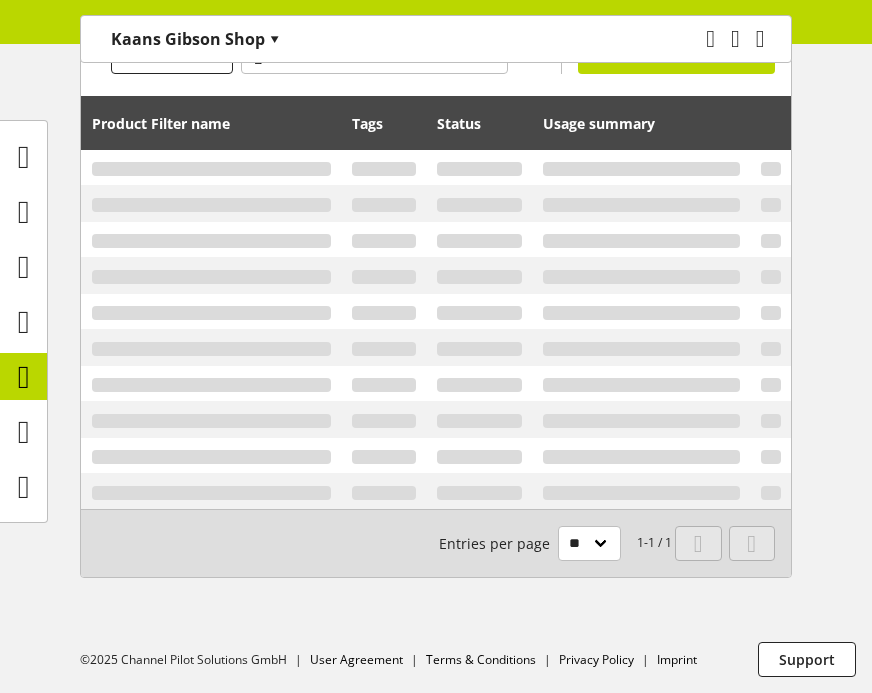 click at bounding box center (479, 168) 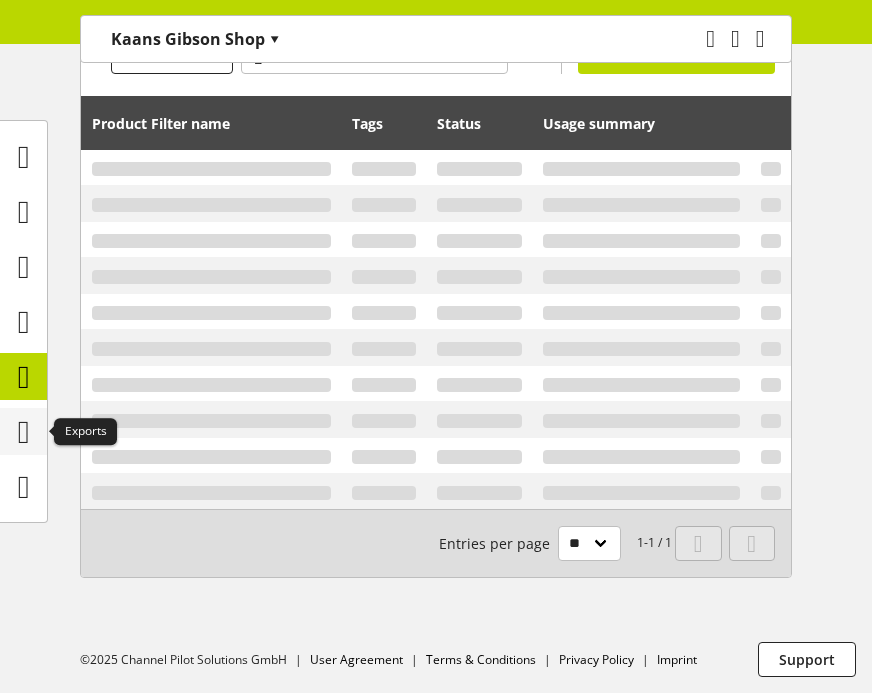 click at bounding box center (24, 432) 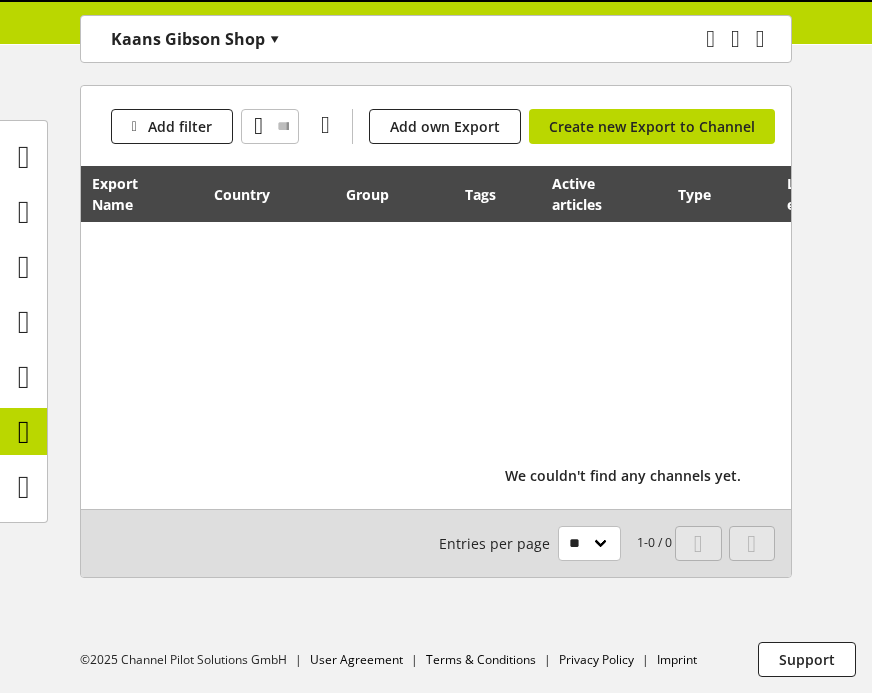 scroll, scrollTop: 0, scrollLeft: 0, axis: both 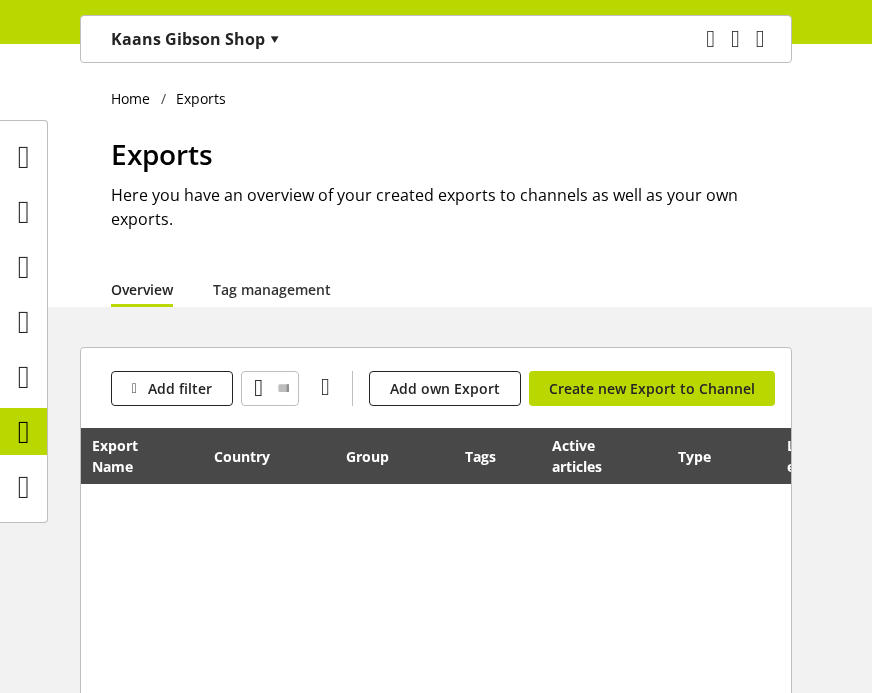 click at bounding box center [623, 601] 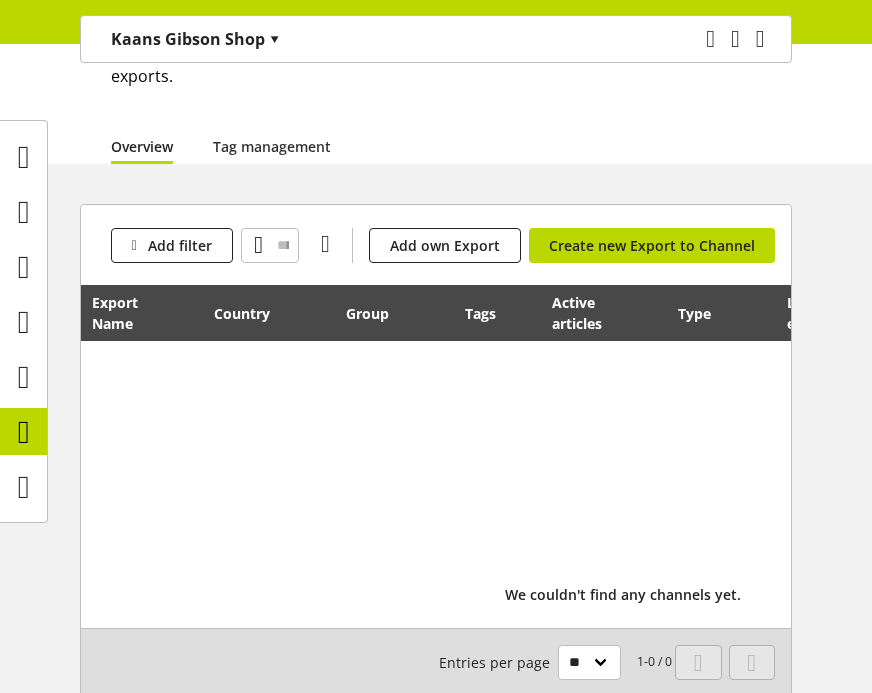 click at bounding box center [623, 458] 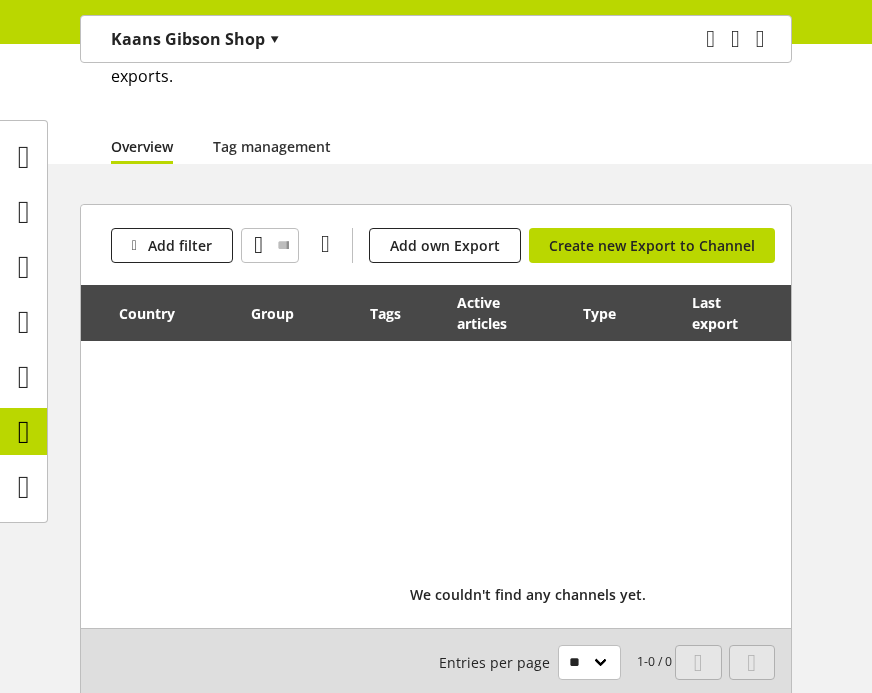 scroll, scrollTop: 0, scrollLeft: 96, axis: horizontal 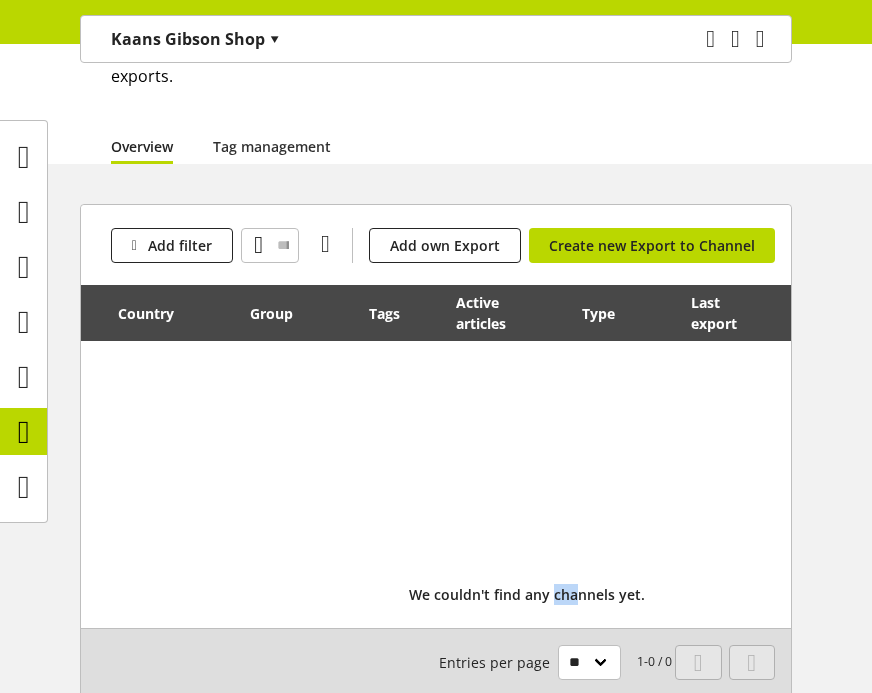 drag, startPoint x: 577, startPoint y: 598, endPoint x: 539, endPoint y: 600, distance: 38.052597 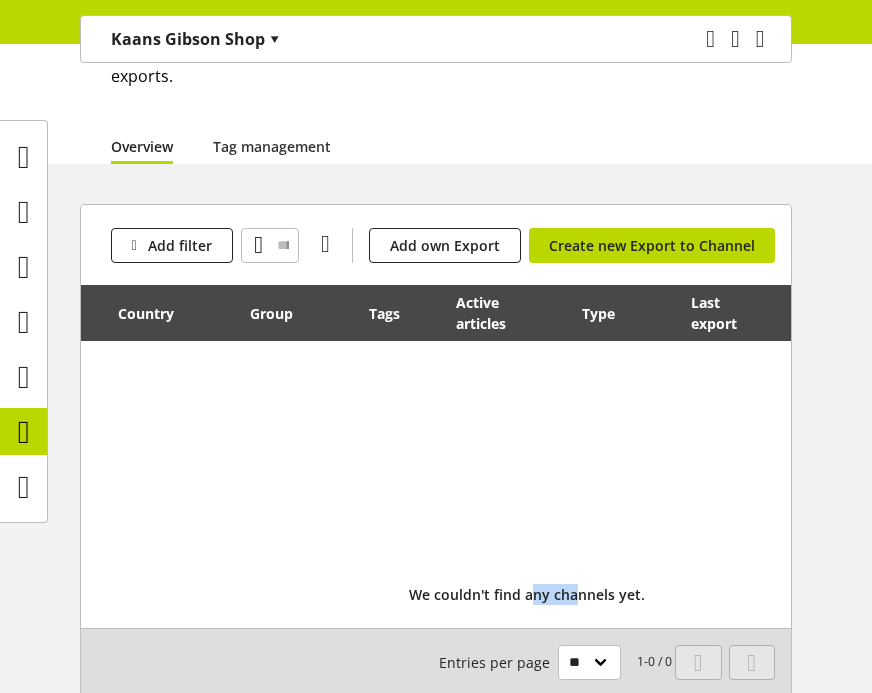 click on "We couldn't find any channels yet." at bounding box center [527, 594] 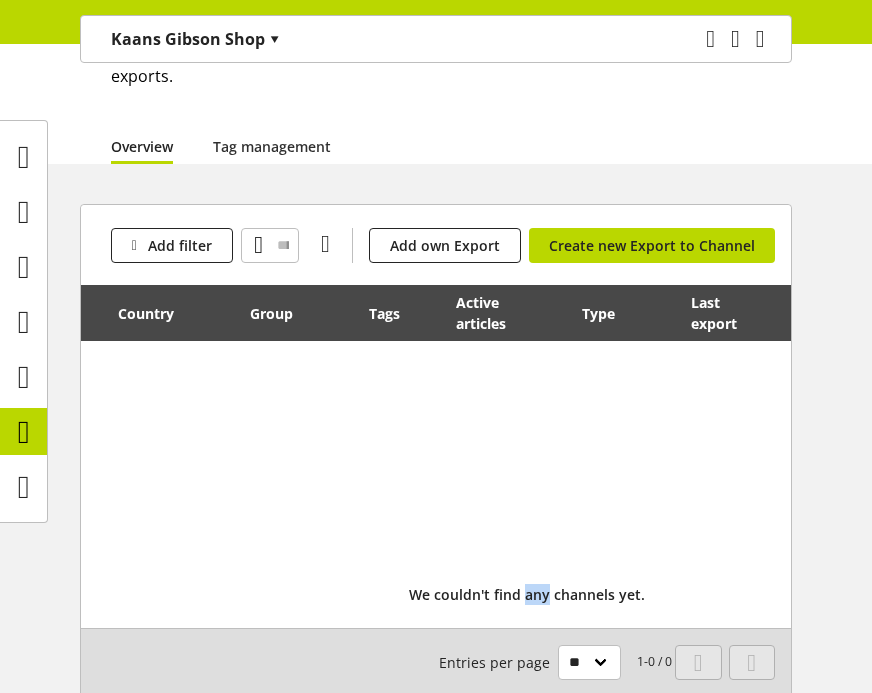 click on "We couldn't find any channels yet." at bounding box center (527, 594) 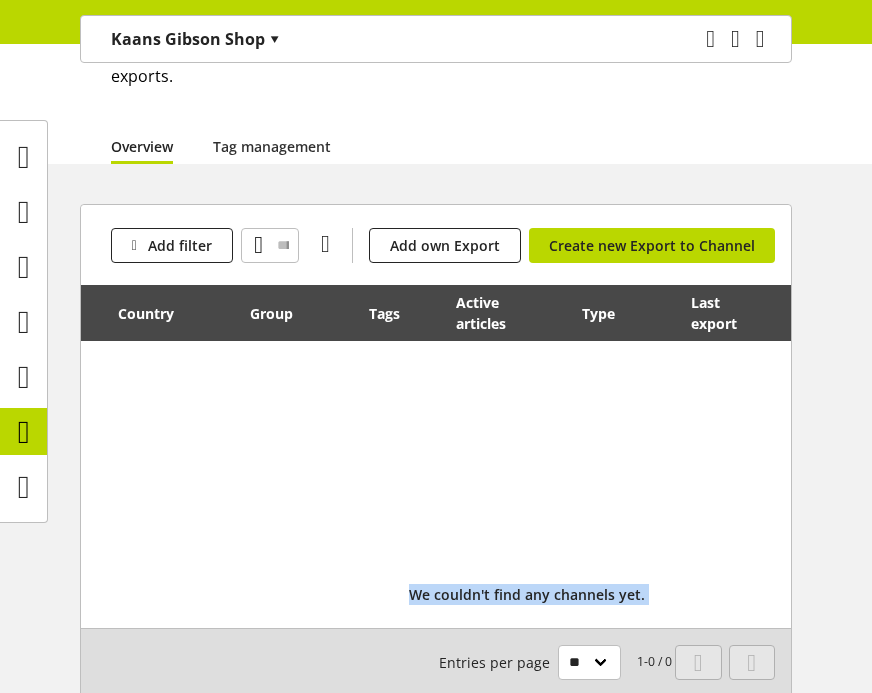 click on "We couldn't find any channels yet." at bounding box center (527, 594) 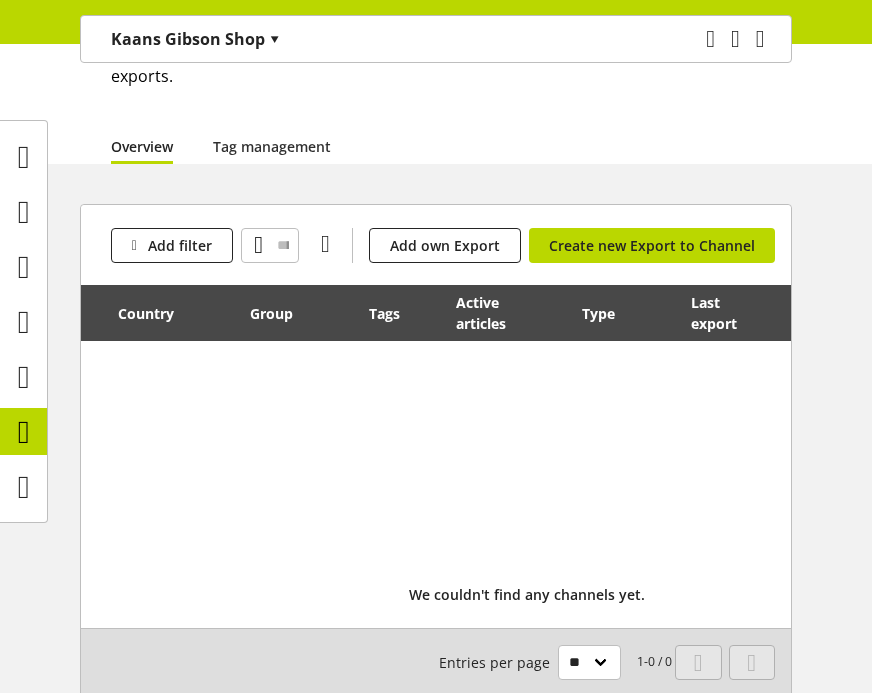 click at bounding box center (527, 458) 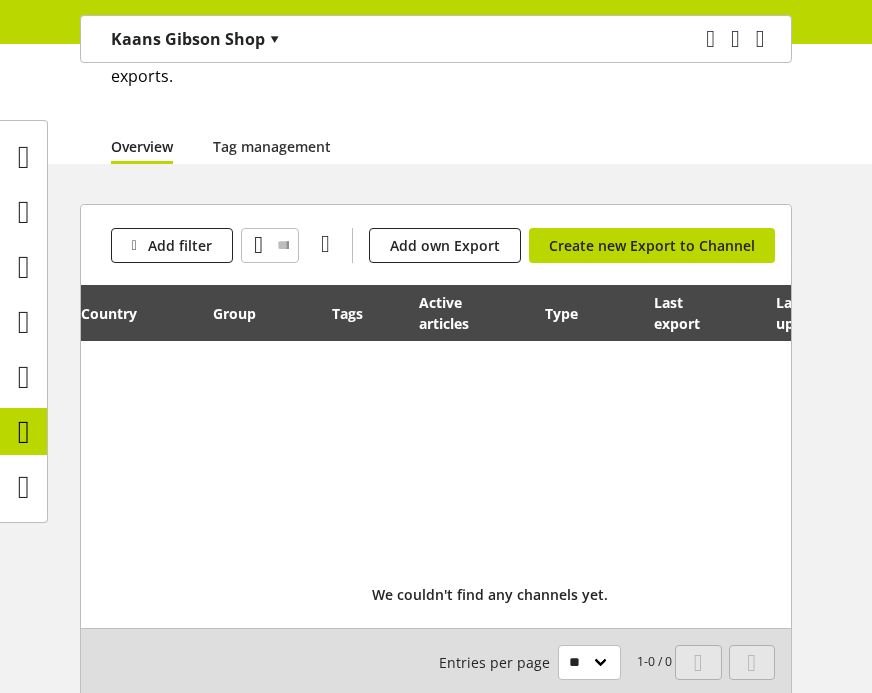 click at bounding box center (490, 458) 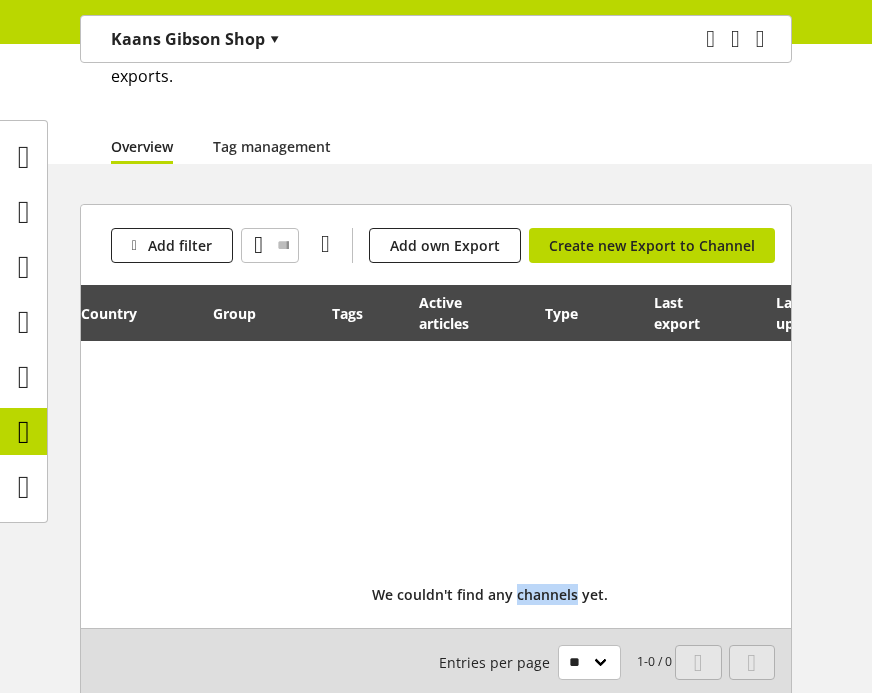 click on "We couldn't find any channels yet." at bounding box center [490, 594] 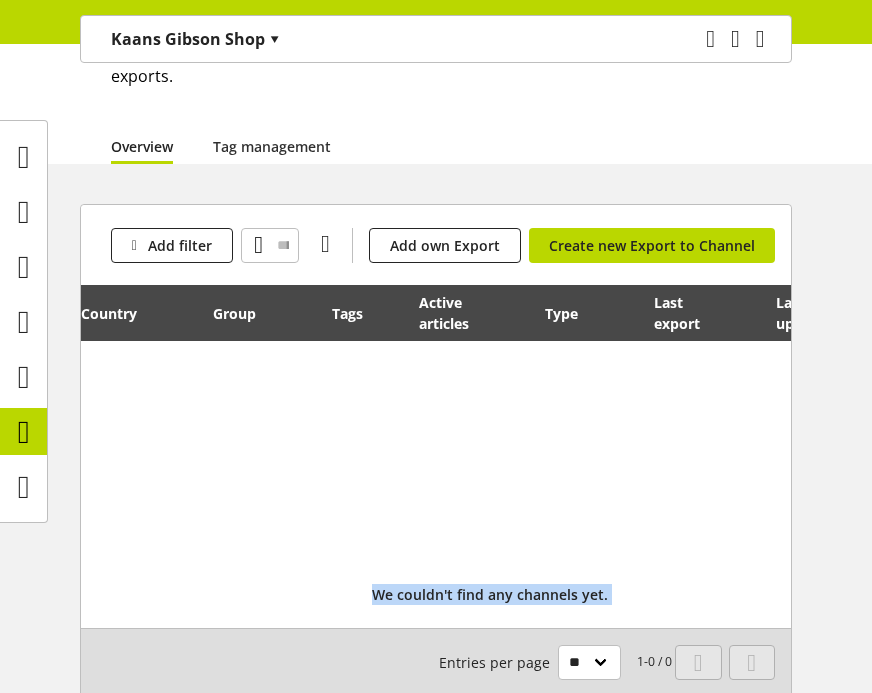 click on "We couldn't find any channels yet." at bounding box center (490, 594) 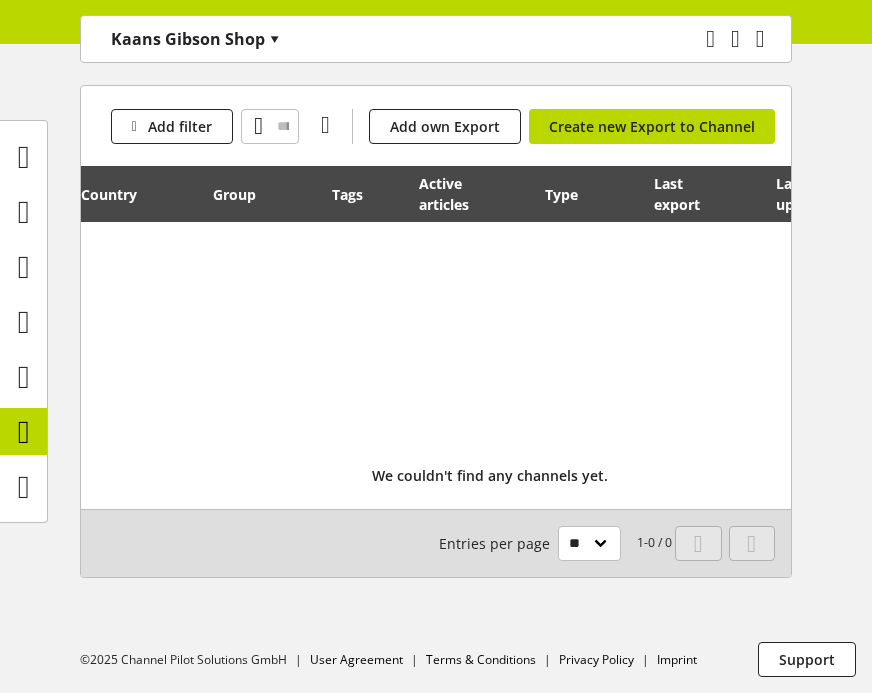 click at bounding box center [490, 339] 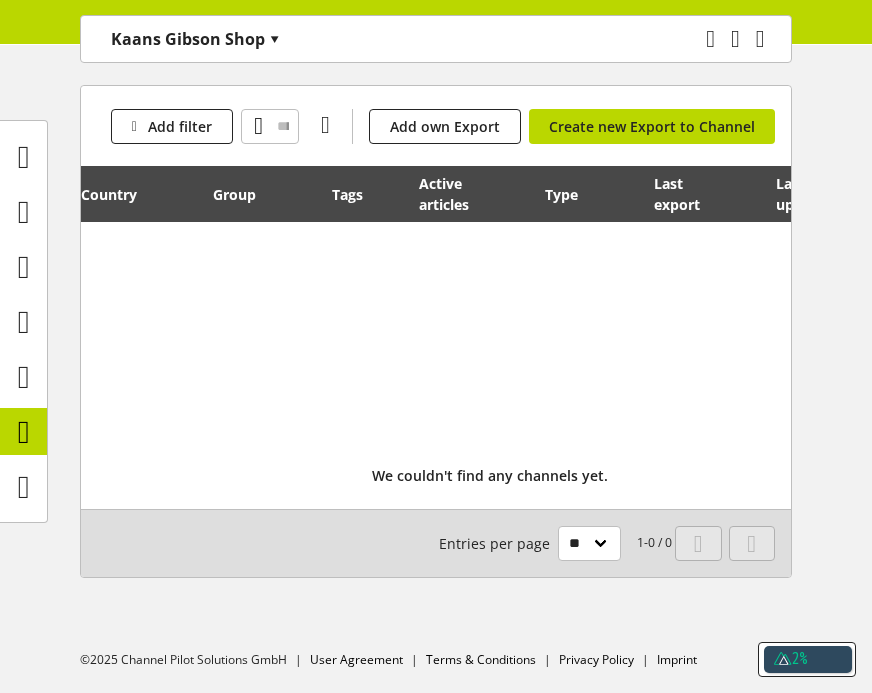 click at bounding box center (490, 339) 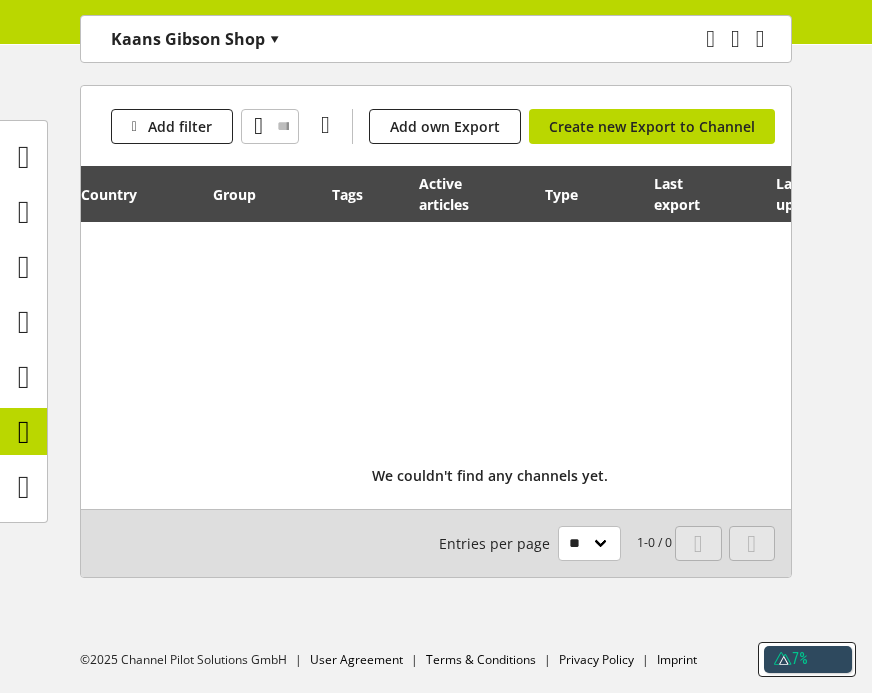 click at bounding box center (490, 339) 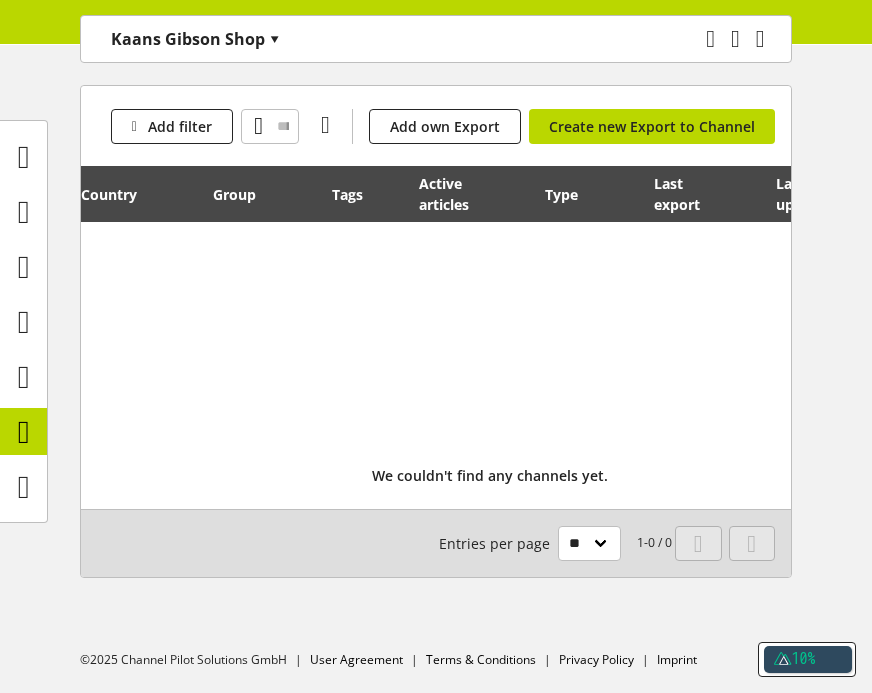 click at bounding box center [490, 339] 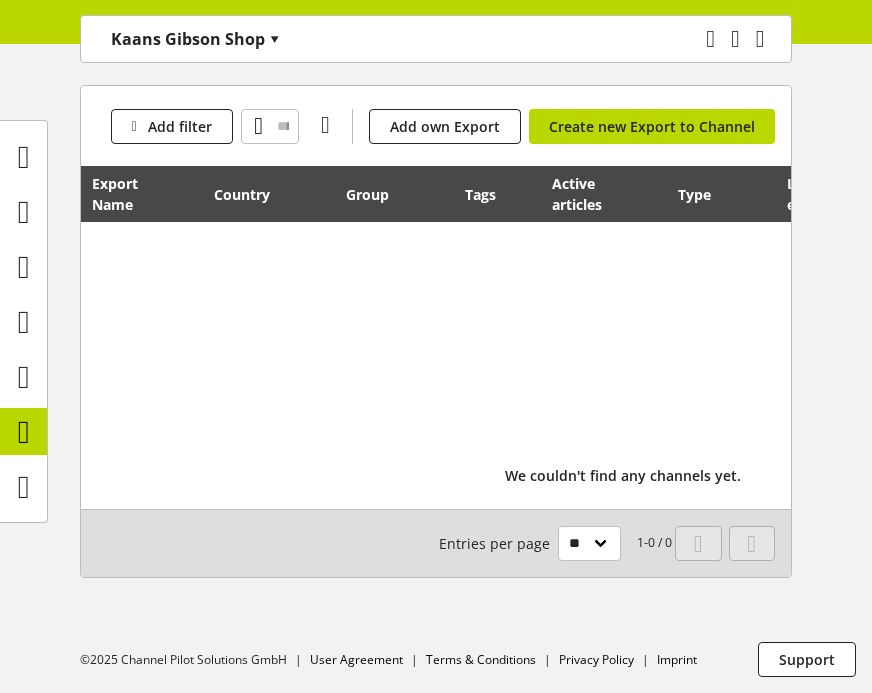 click at bounding box center [623, 339] 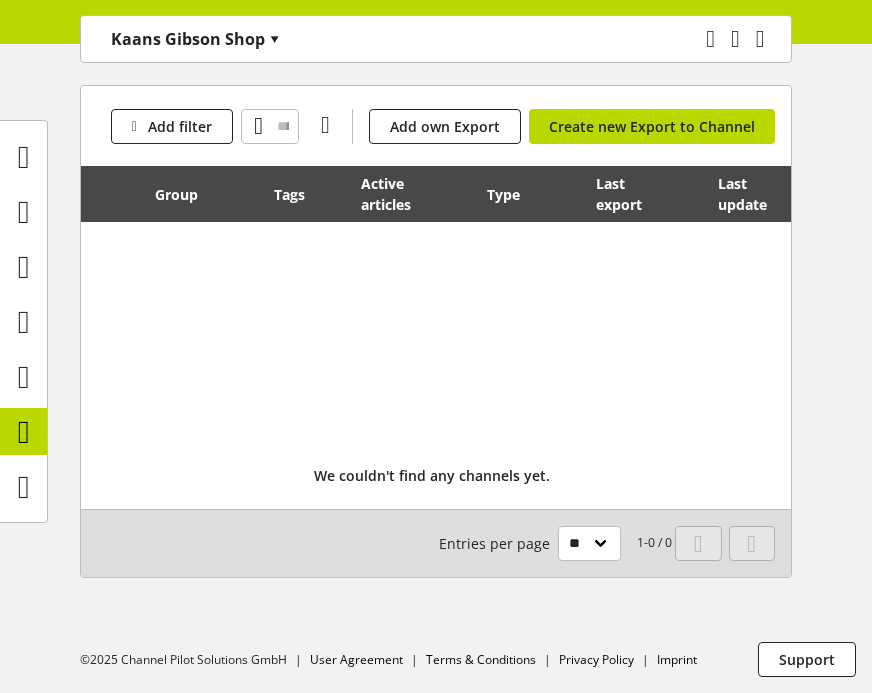 scroll, scrollTop: 0, scrollLeft: 372, axis: horizontal 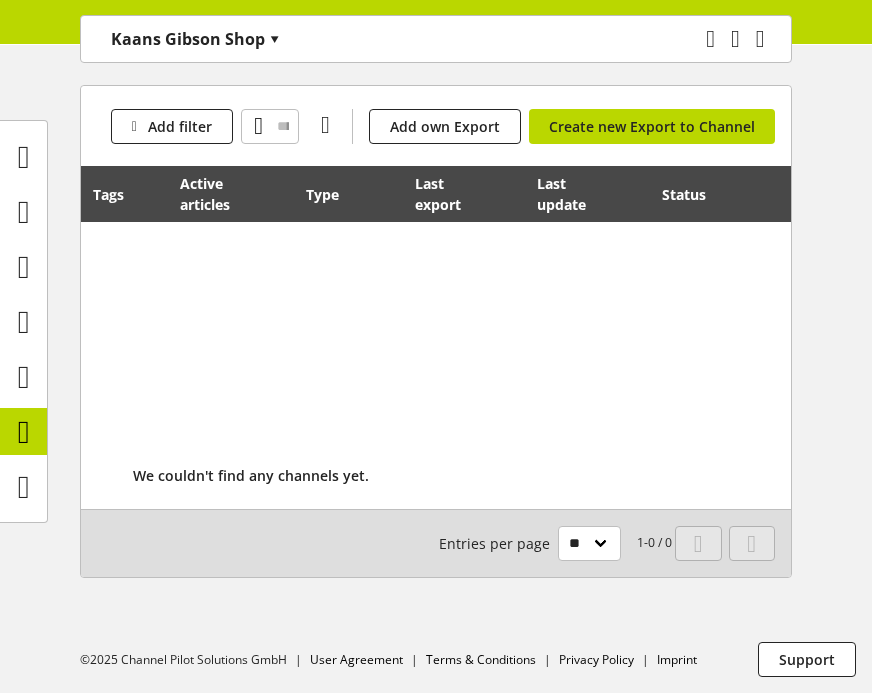 click at bounding box center [251, 339] 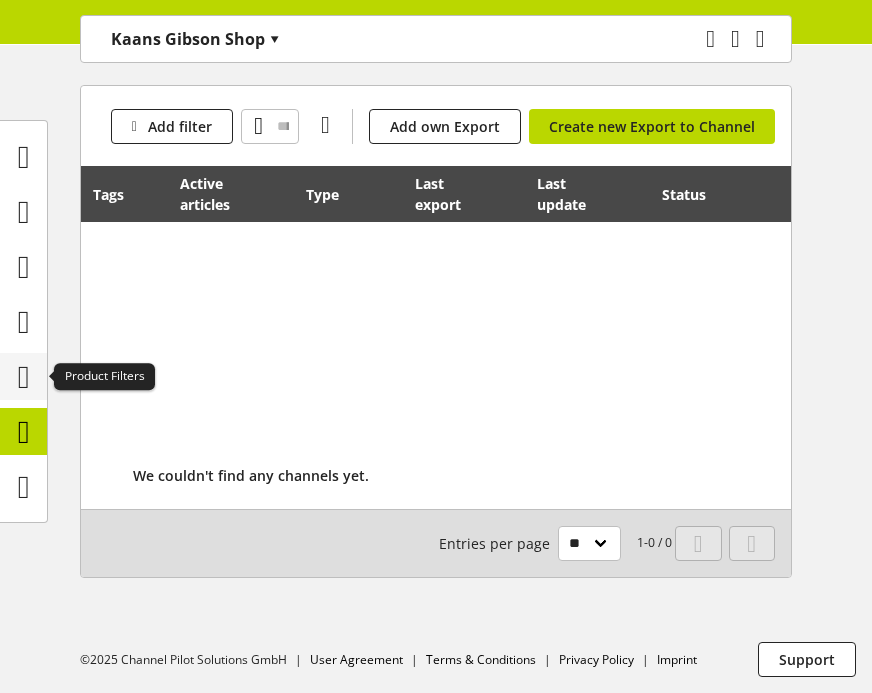 click at bounding box center (24, 377) 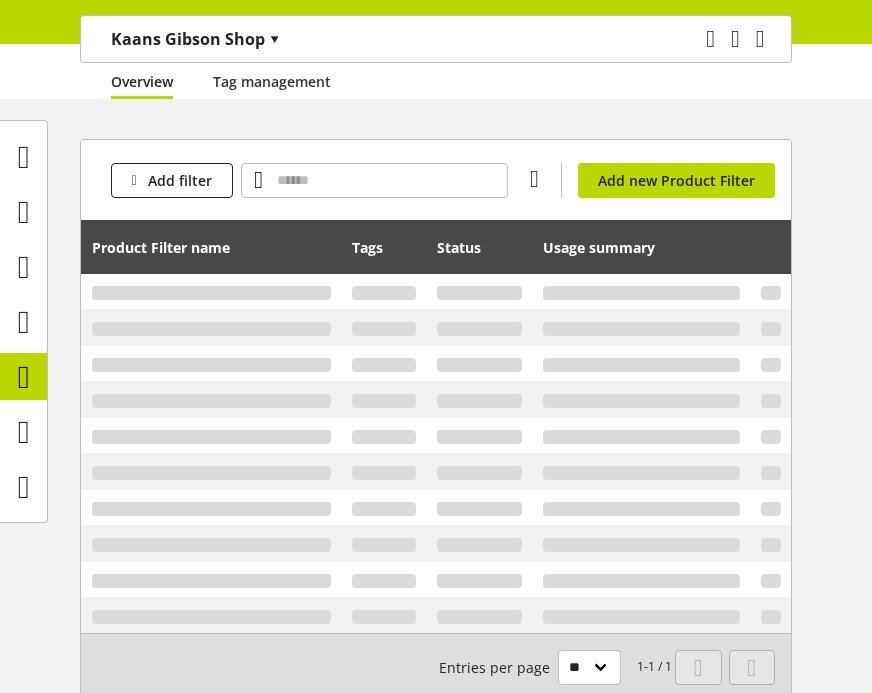 scroll, scrollTop: 214, scrollLeft: 0, axis: vertical 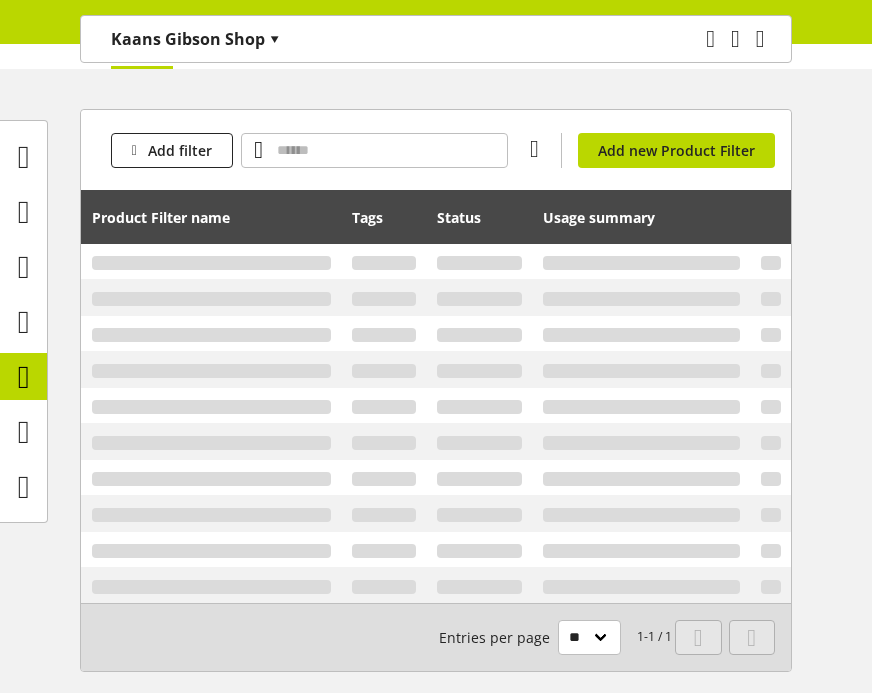 click at bounding box center (211, 263) 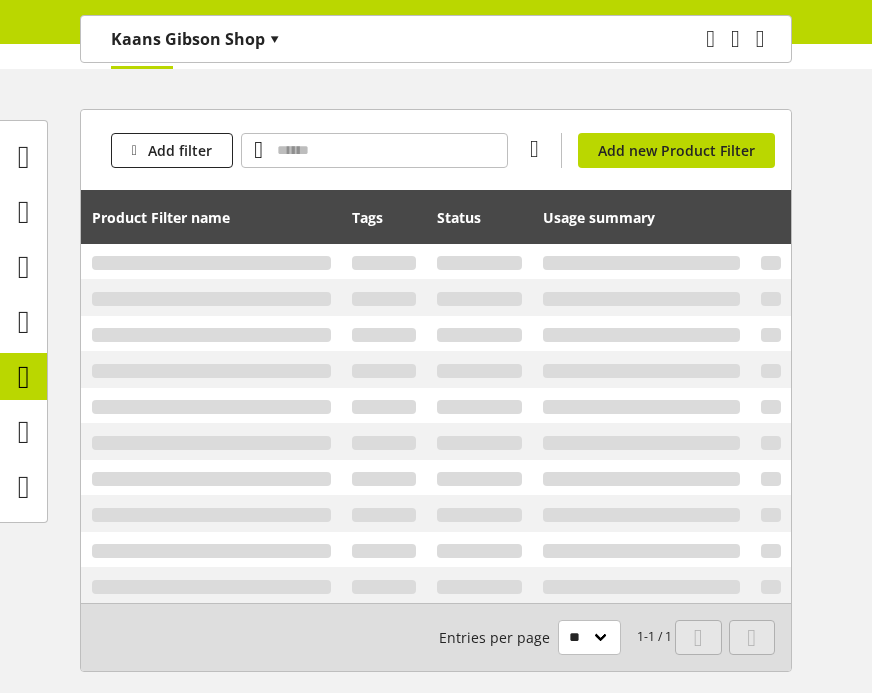 click at bounding box center [211, 263] 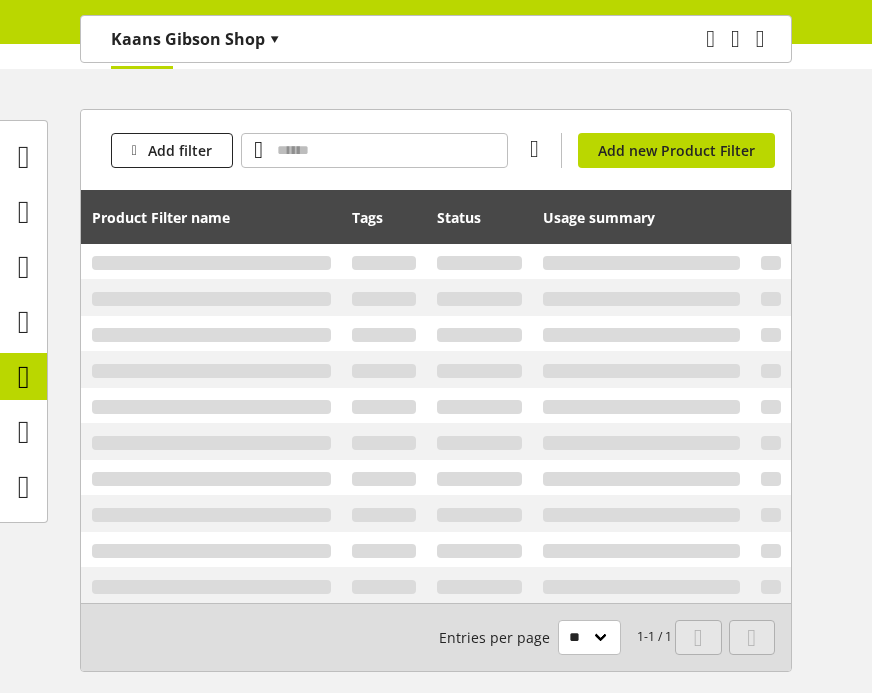 click at bounding box center (211, 263) 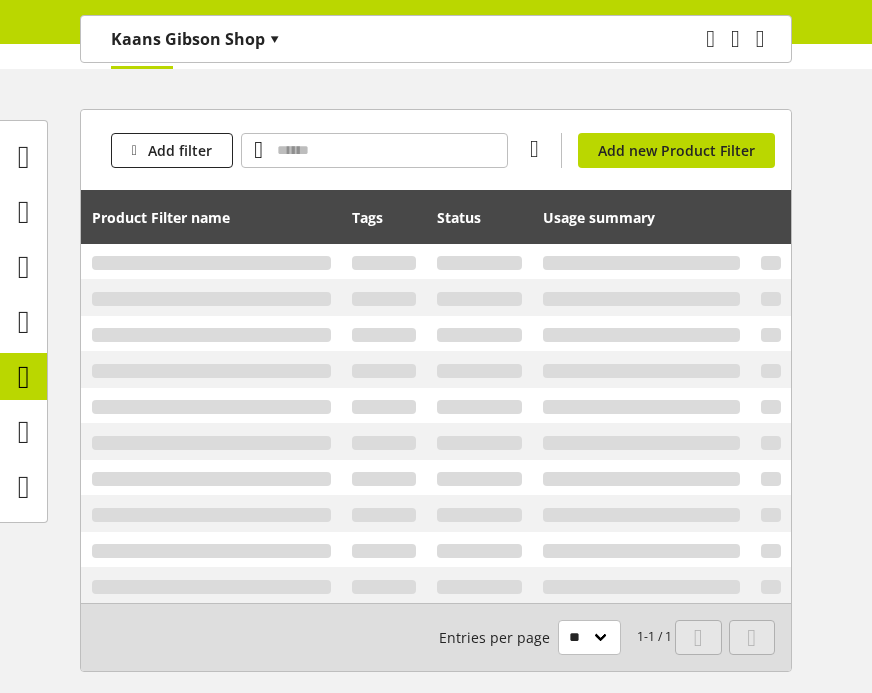 click at bounding box center [211, 263] 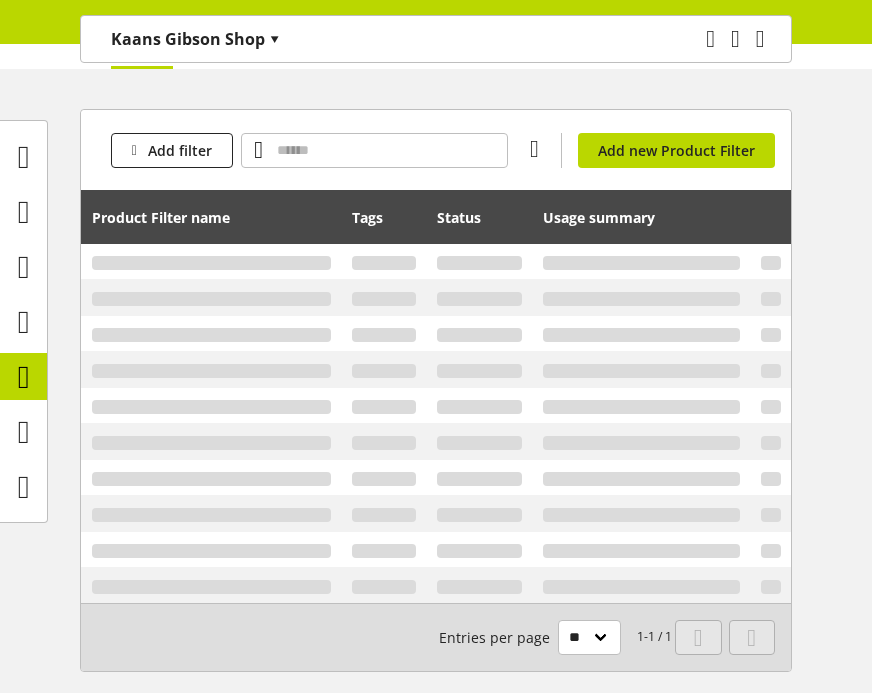 click at bounding box center [211, 263] 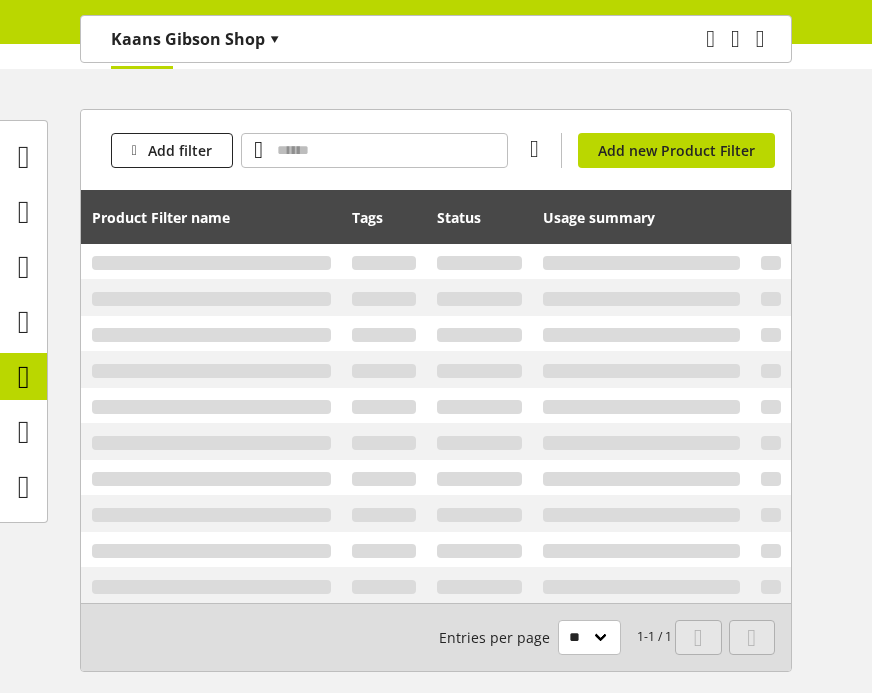 click at bounding box center [211, 263] 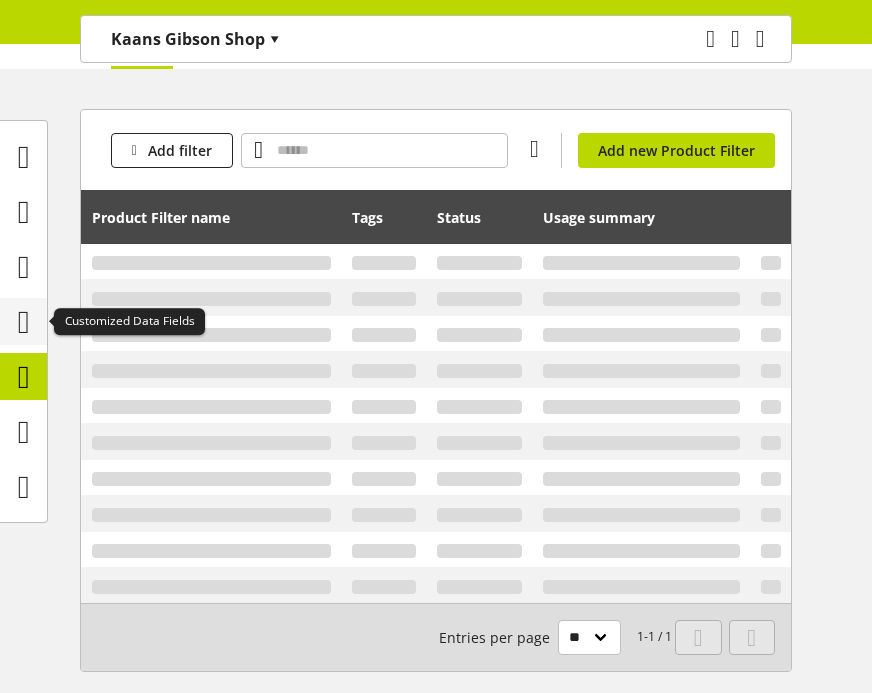 click at bounding box center (24, 322) 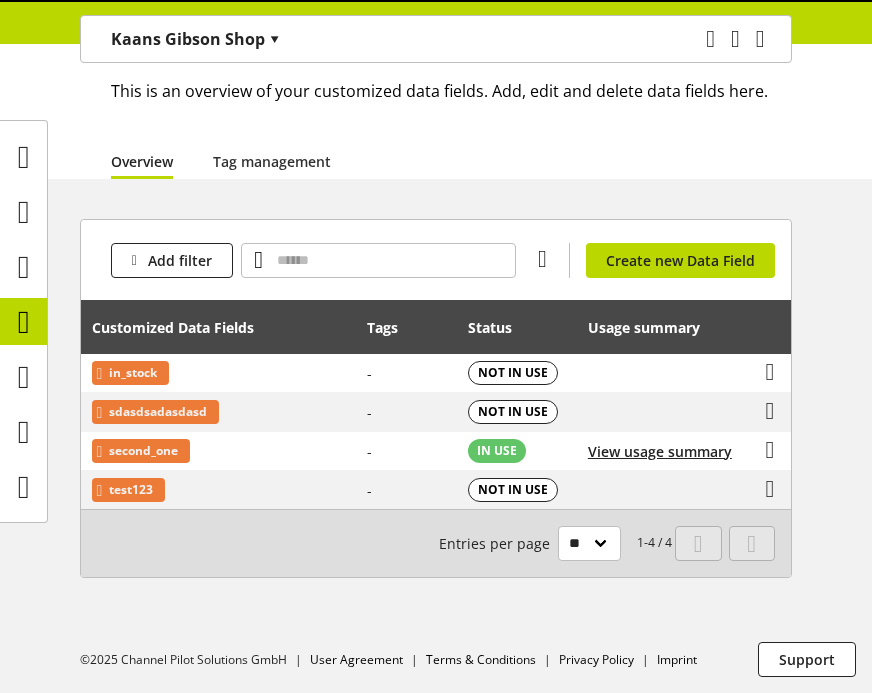 scroll, scrollTop: 0, scrollLeft: 0, axis: both 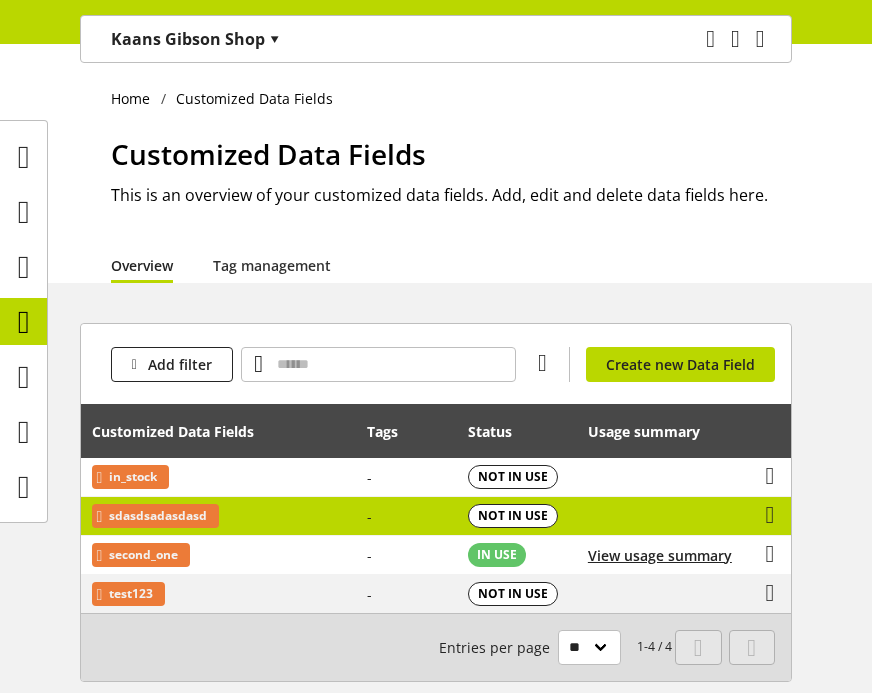 click on "View usage summary" at bounding box center (659, 477) 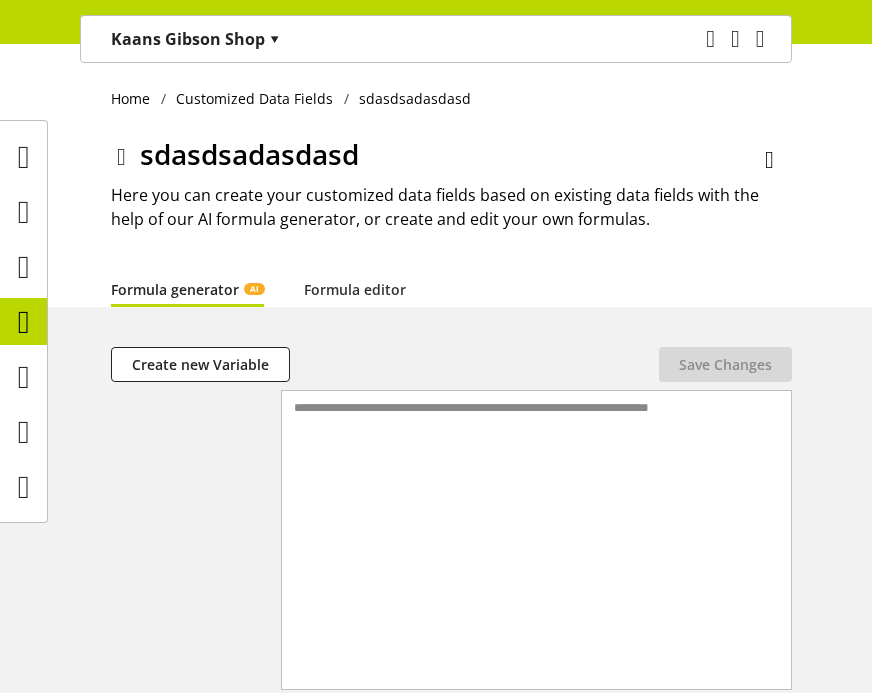 click at bounding box center (121, 157) 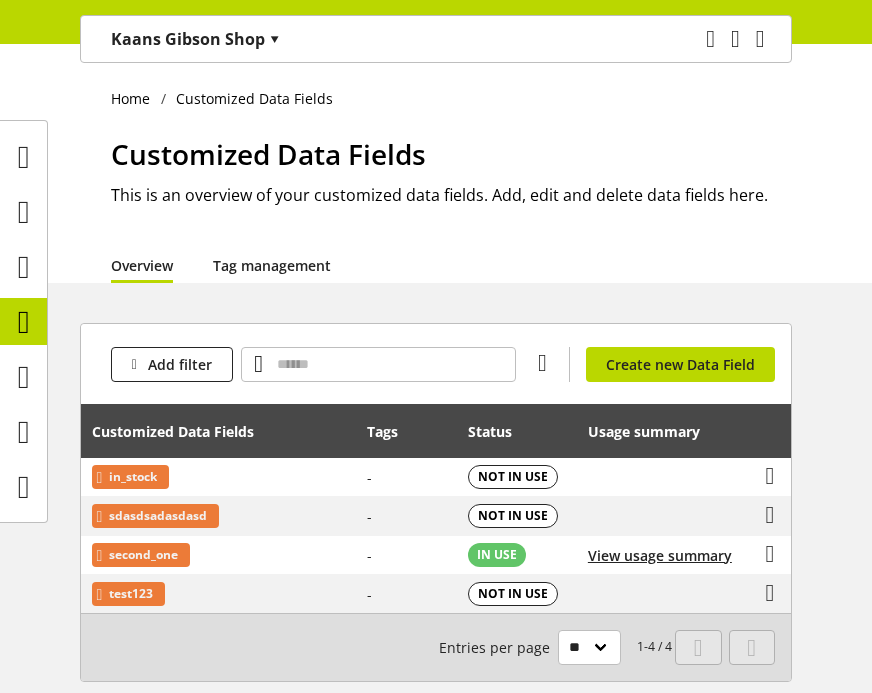 click on "Tag management" at bounding box center (272, 265) 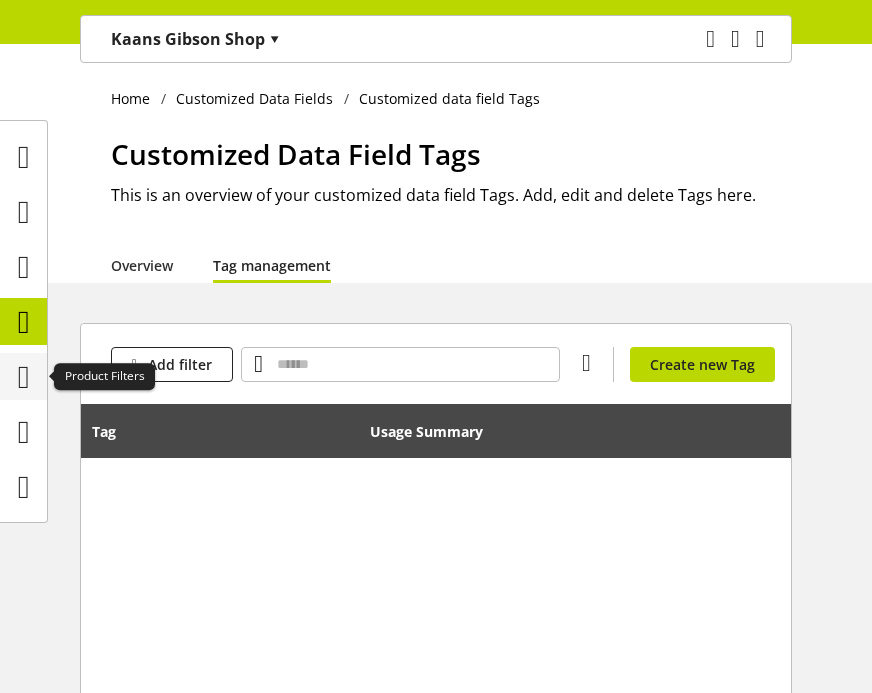click at bounding box center [24, 377] 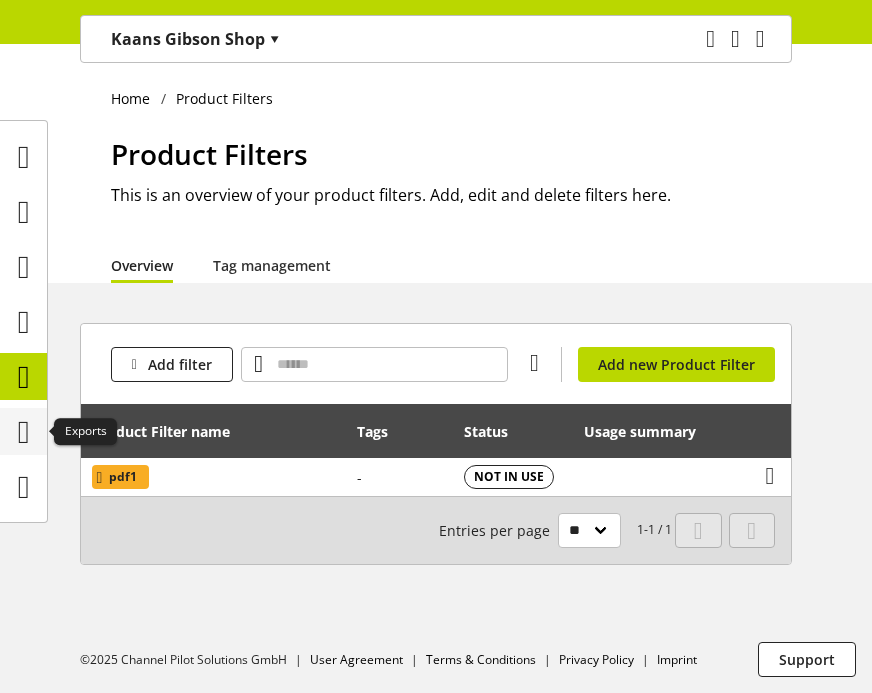 click at bounding box center [24, 432] 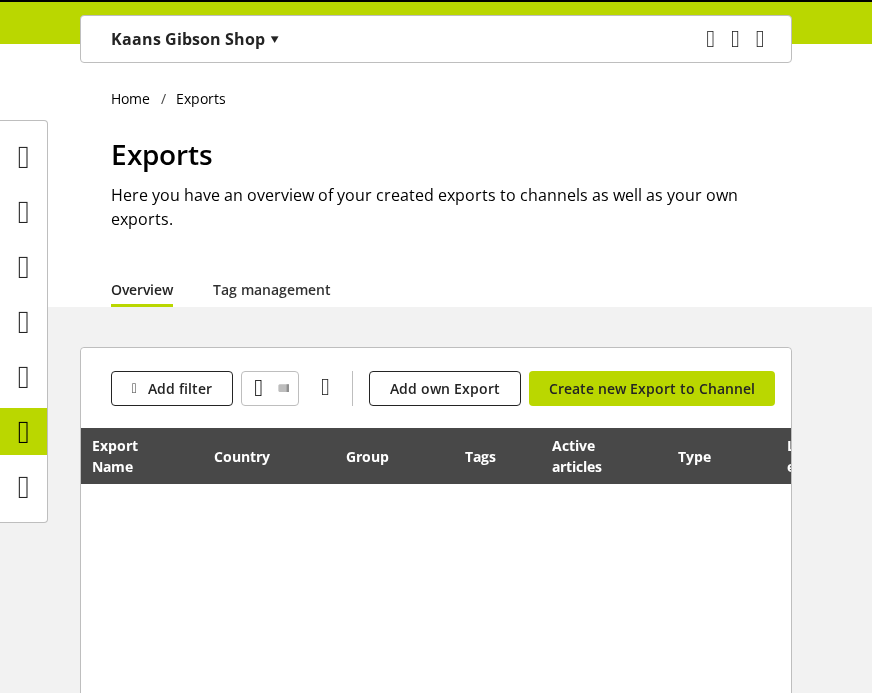 drag, startPoint x: 22, startPoint y: 420, endPoint x: 415, endPoint y: 501, distance: 401.26053 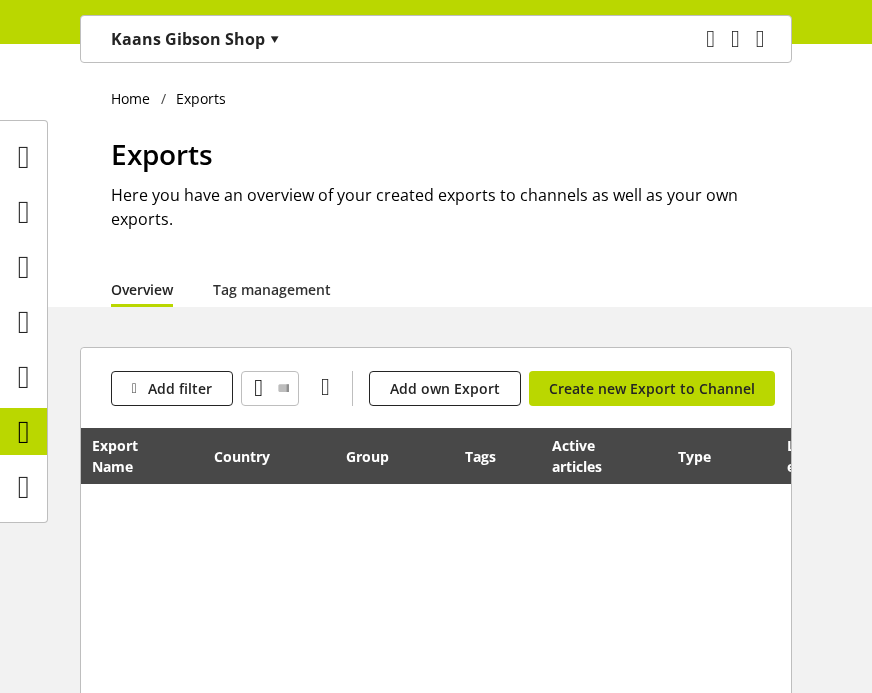 click at bounding box center [623, 601] 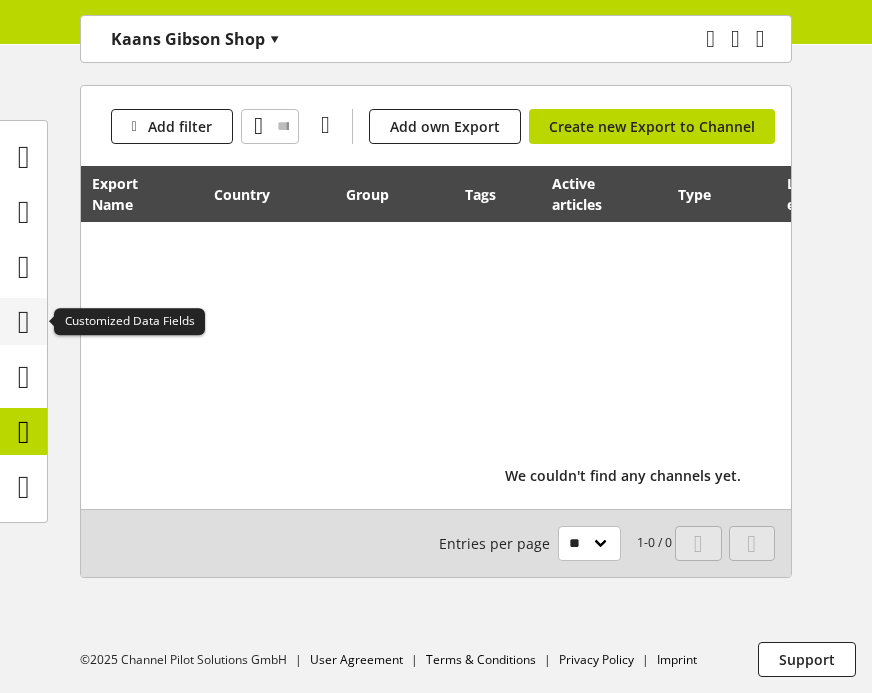 click at bounding box center [24, 322] 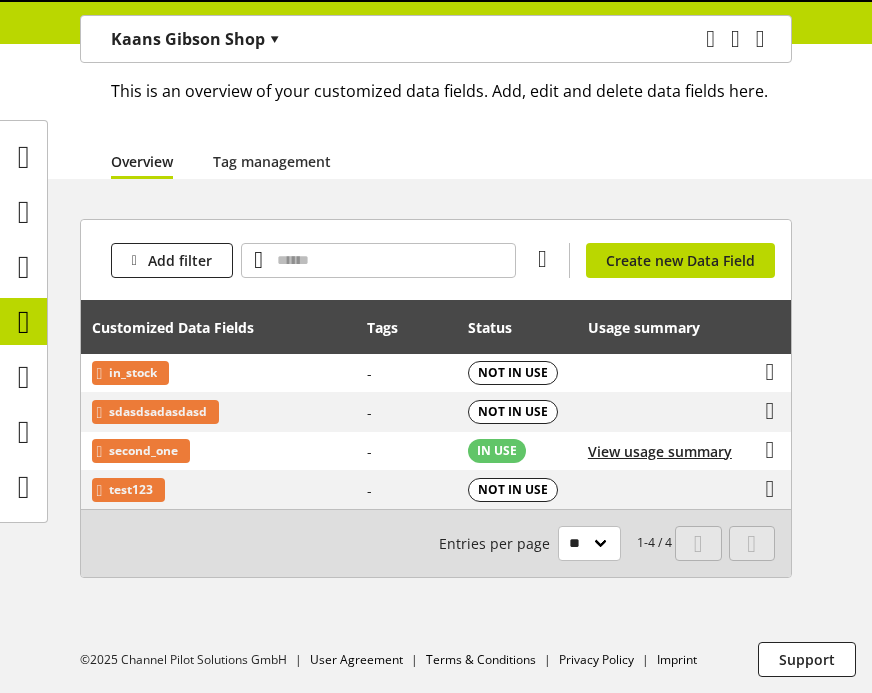 scroll, scrollTop: 0, scrollLeft: 0, axis: both 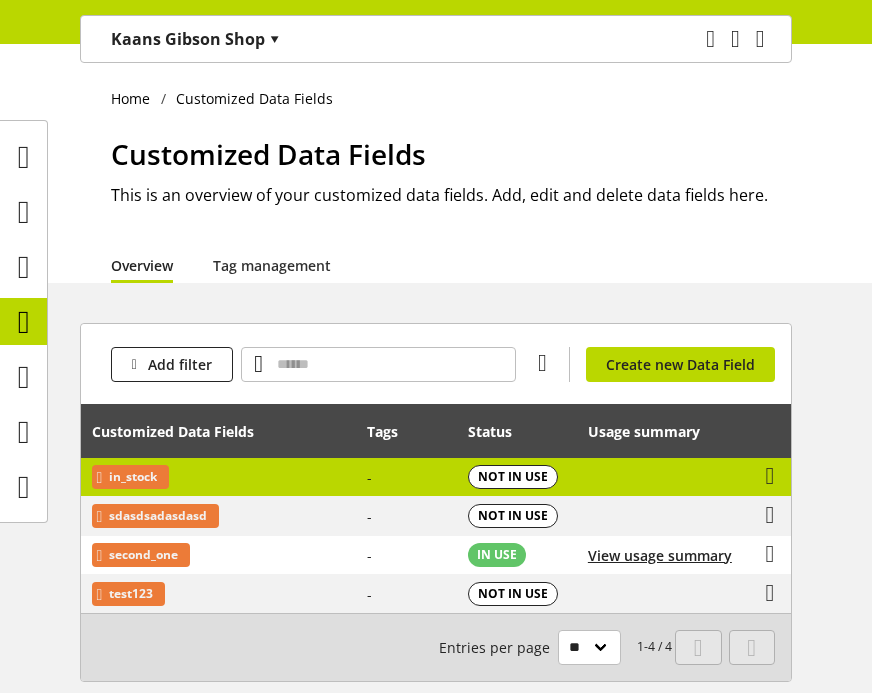 click on "View usage summary" at bounding box center [659, 477] 